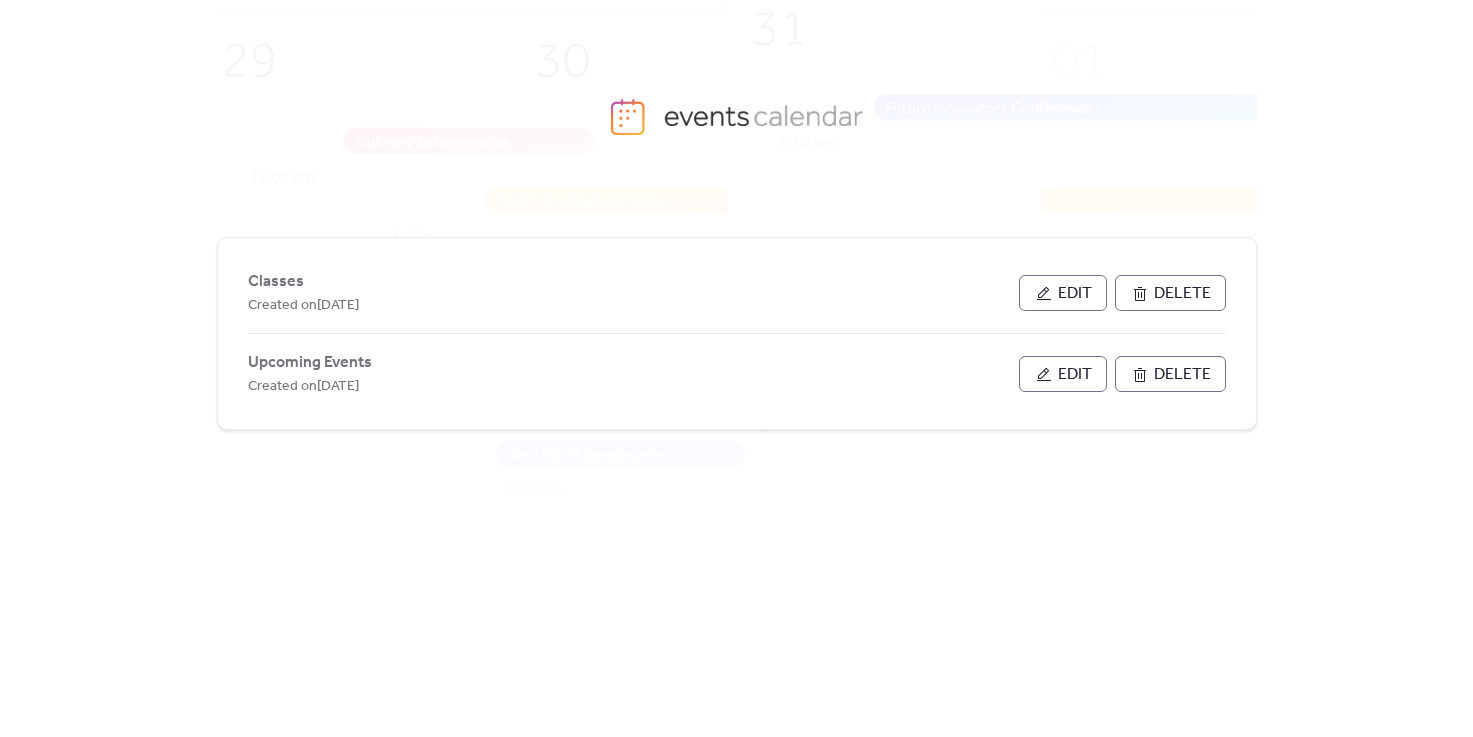 scroll, scrollTop: 0, scrollLeft: 0, axis: both 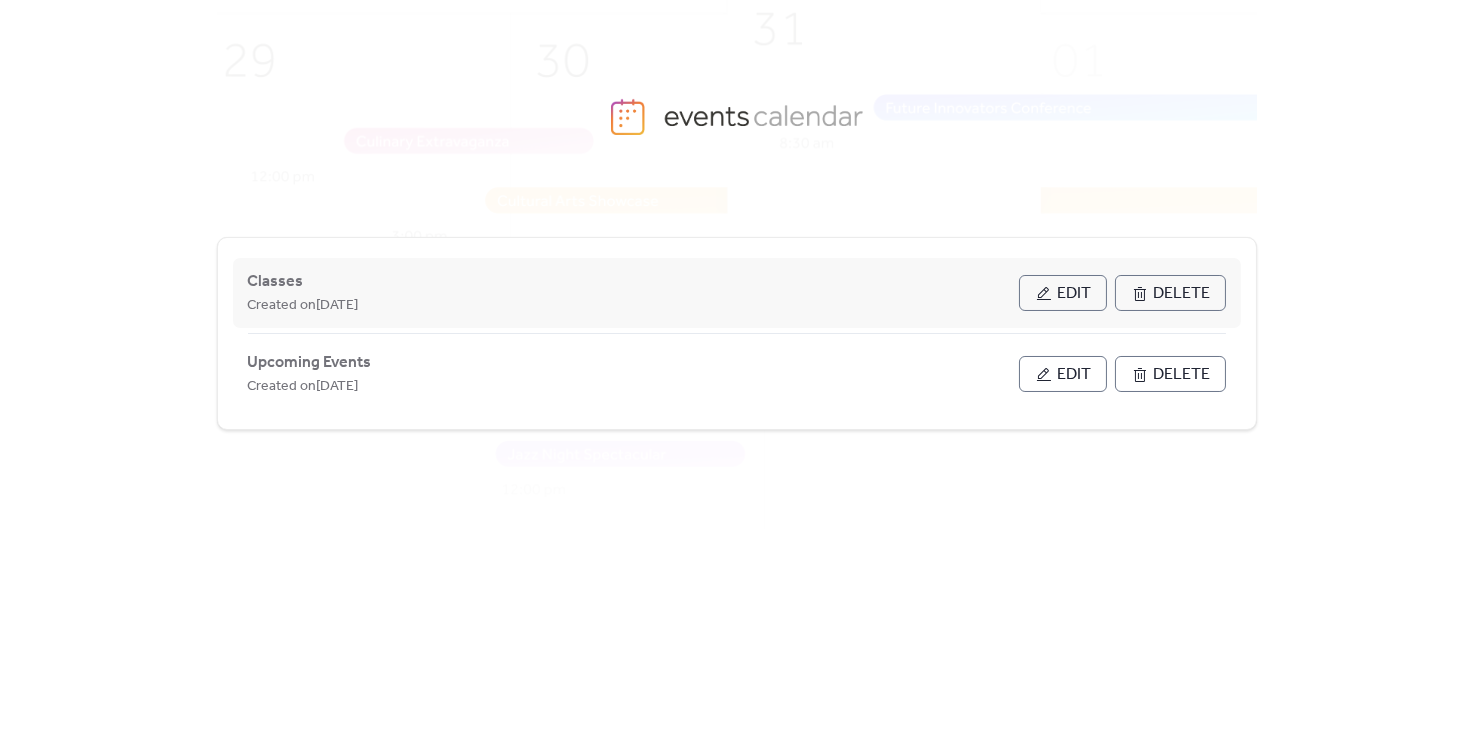 click on "Edit" at bounding box center (1075, 294) 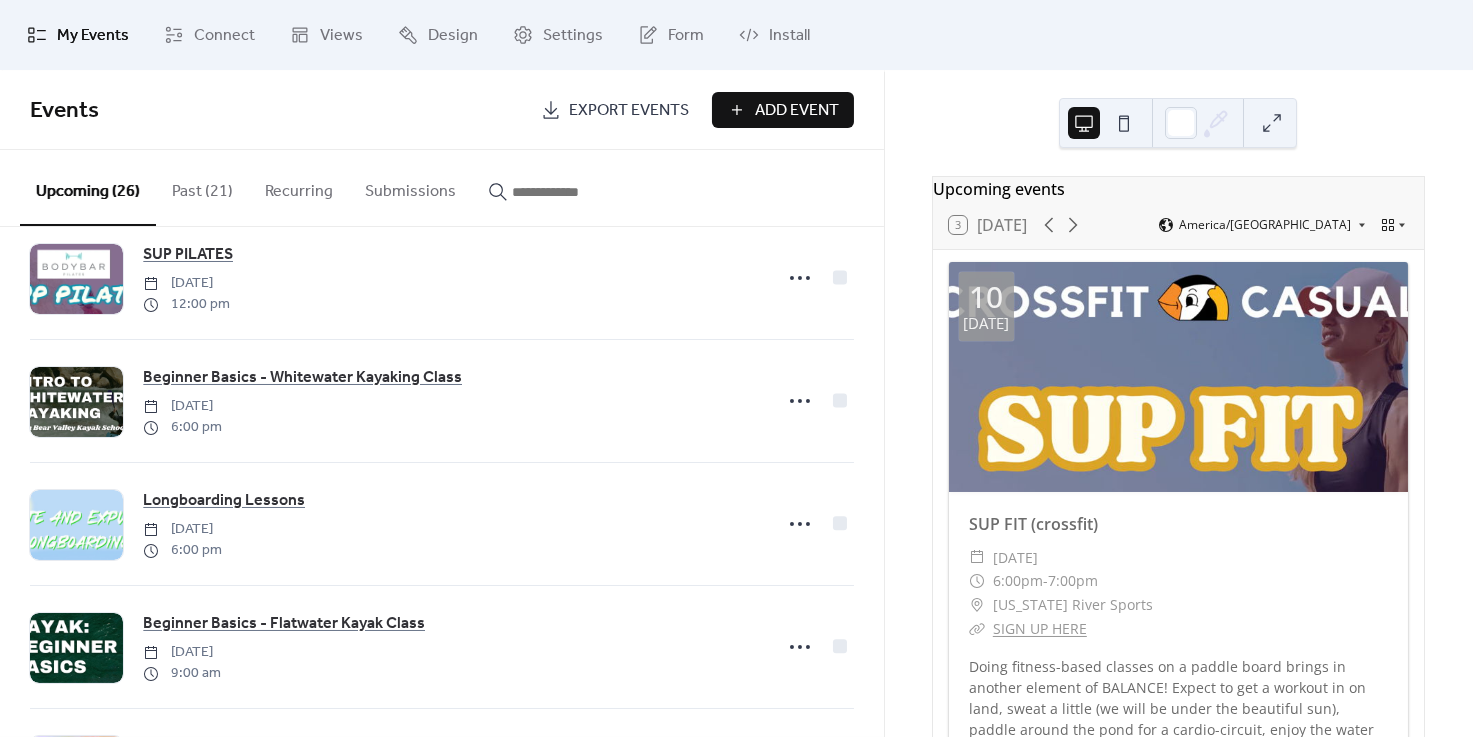 scroll, scrollTop: 72, scrollLeft: 0, axis: vertical 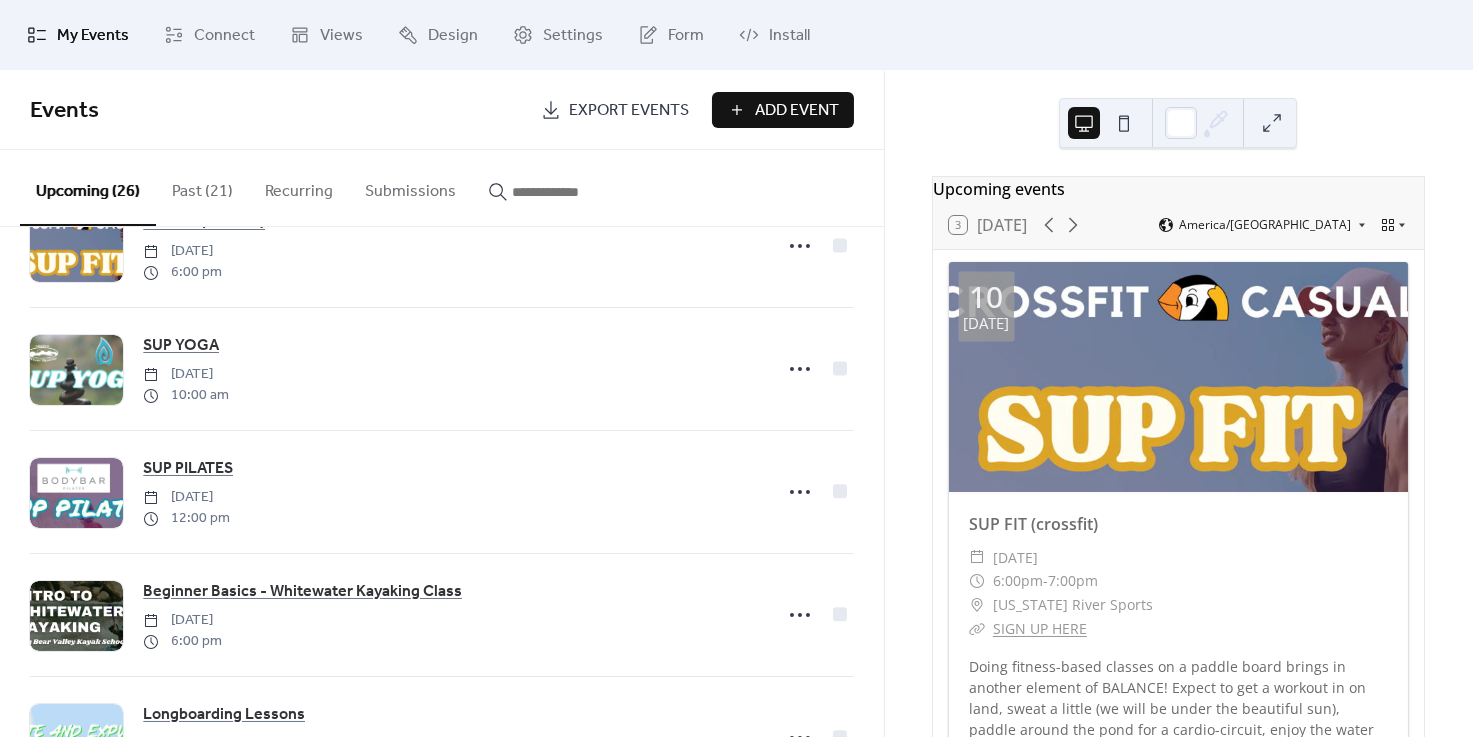 click on "Events Export Events Add Event" at bounding box center (442, 110) 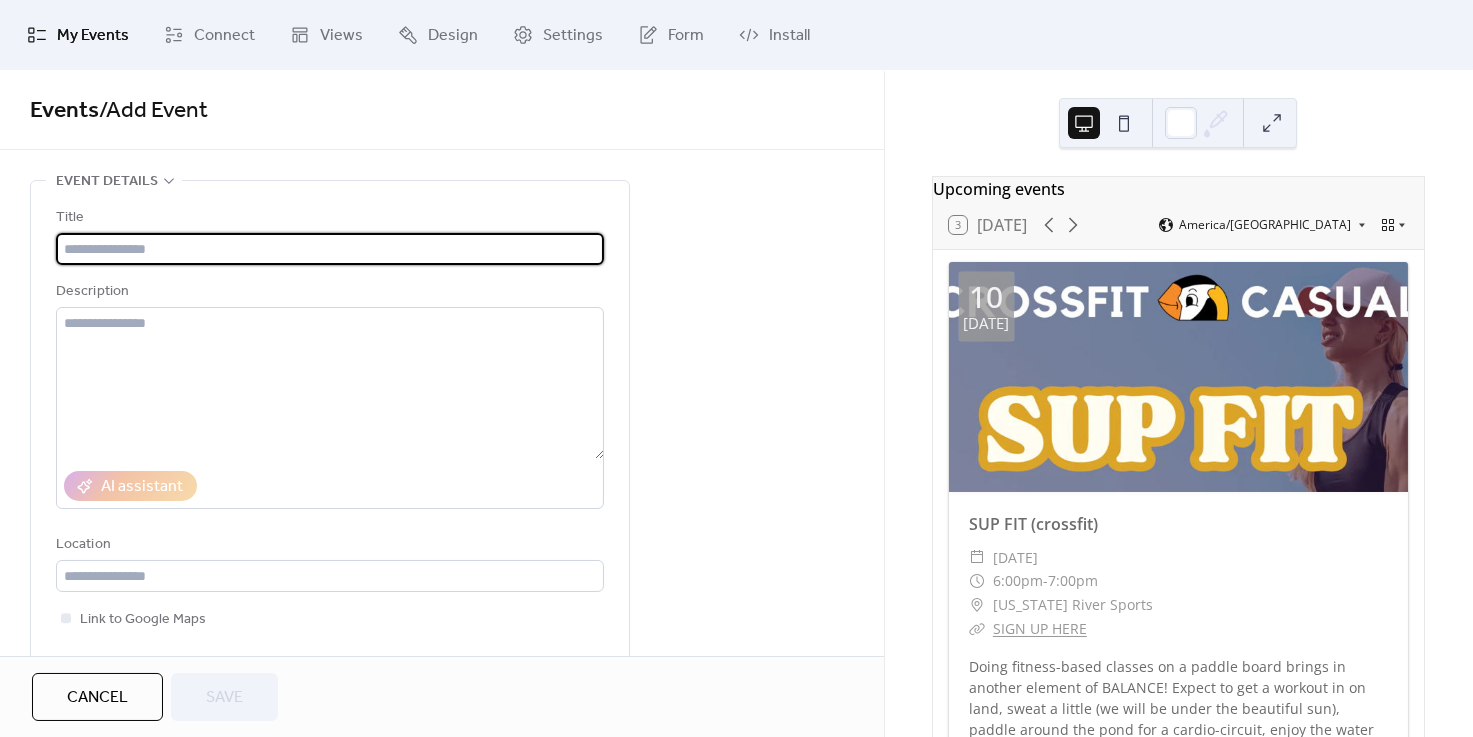 paste on "**********" 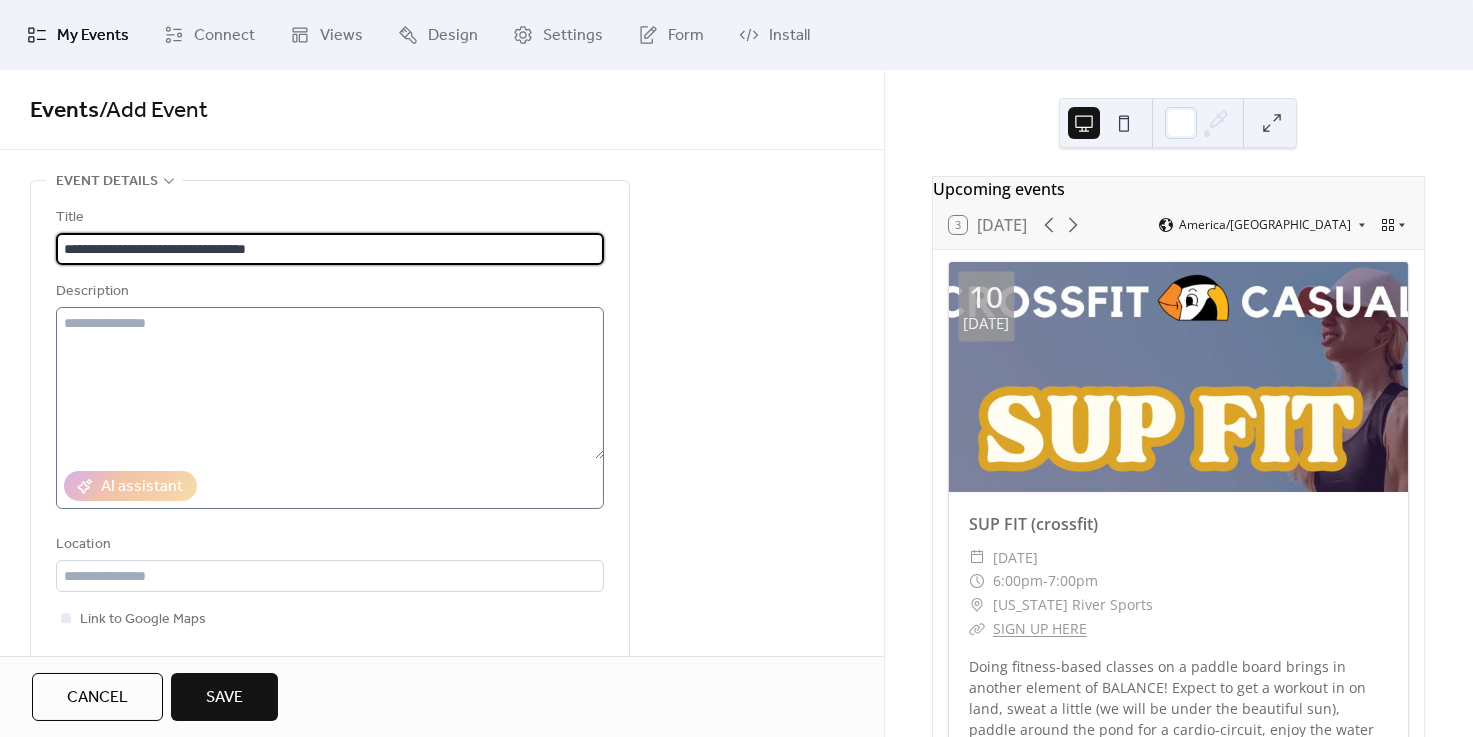 type on "**********" 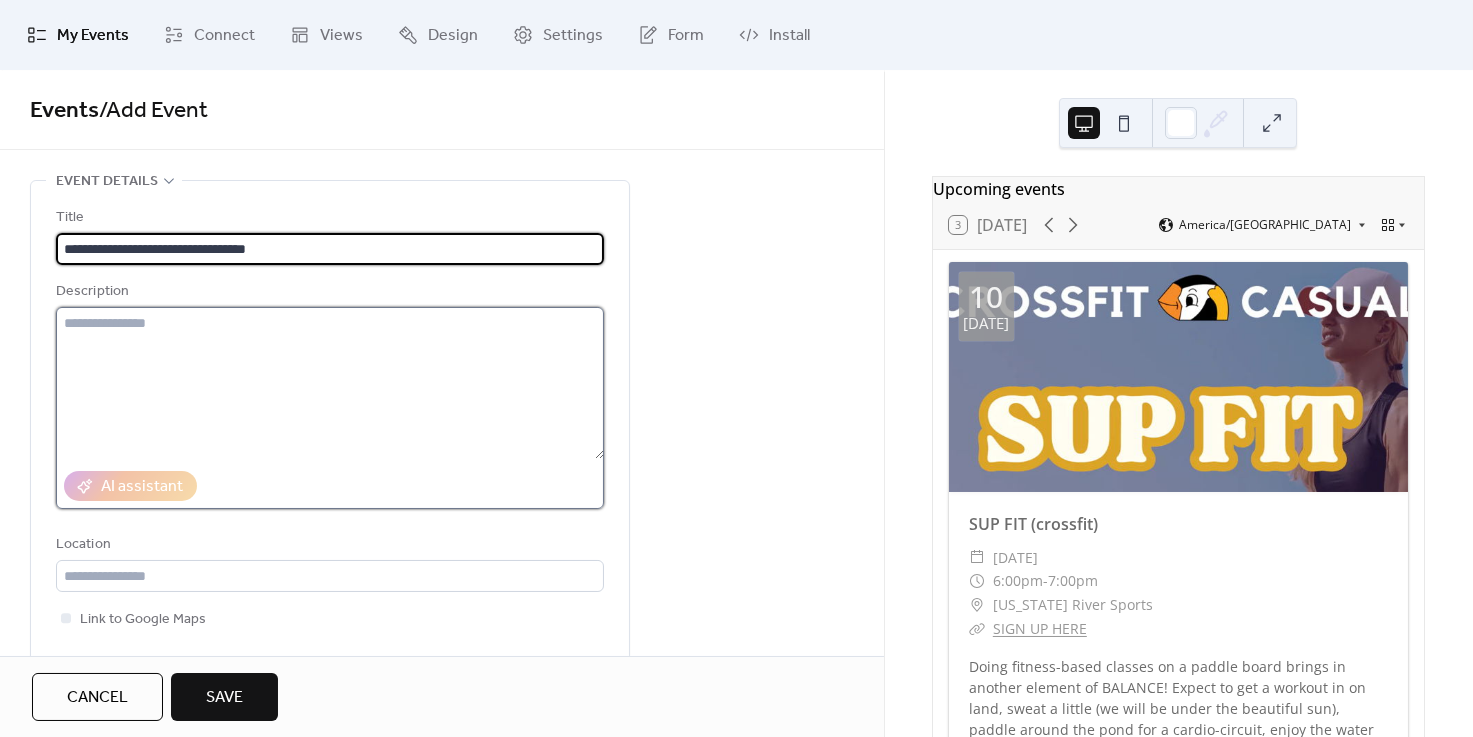 click at bounding box center [330, 383] 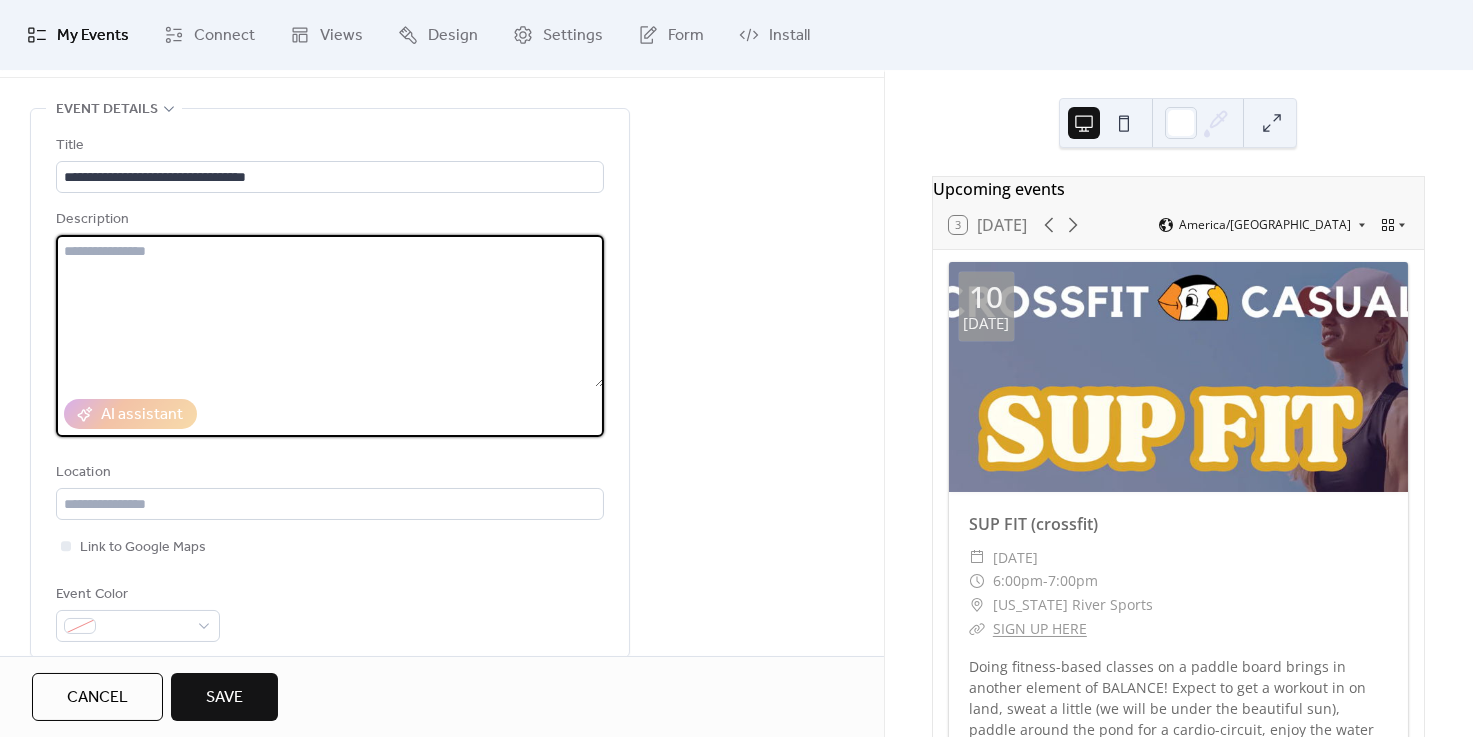 scroll, scrollTop: 0, scrollLeft: 0, axis: both 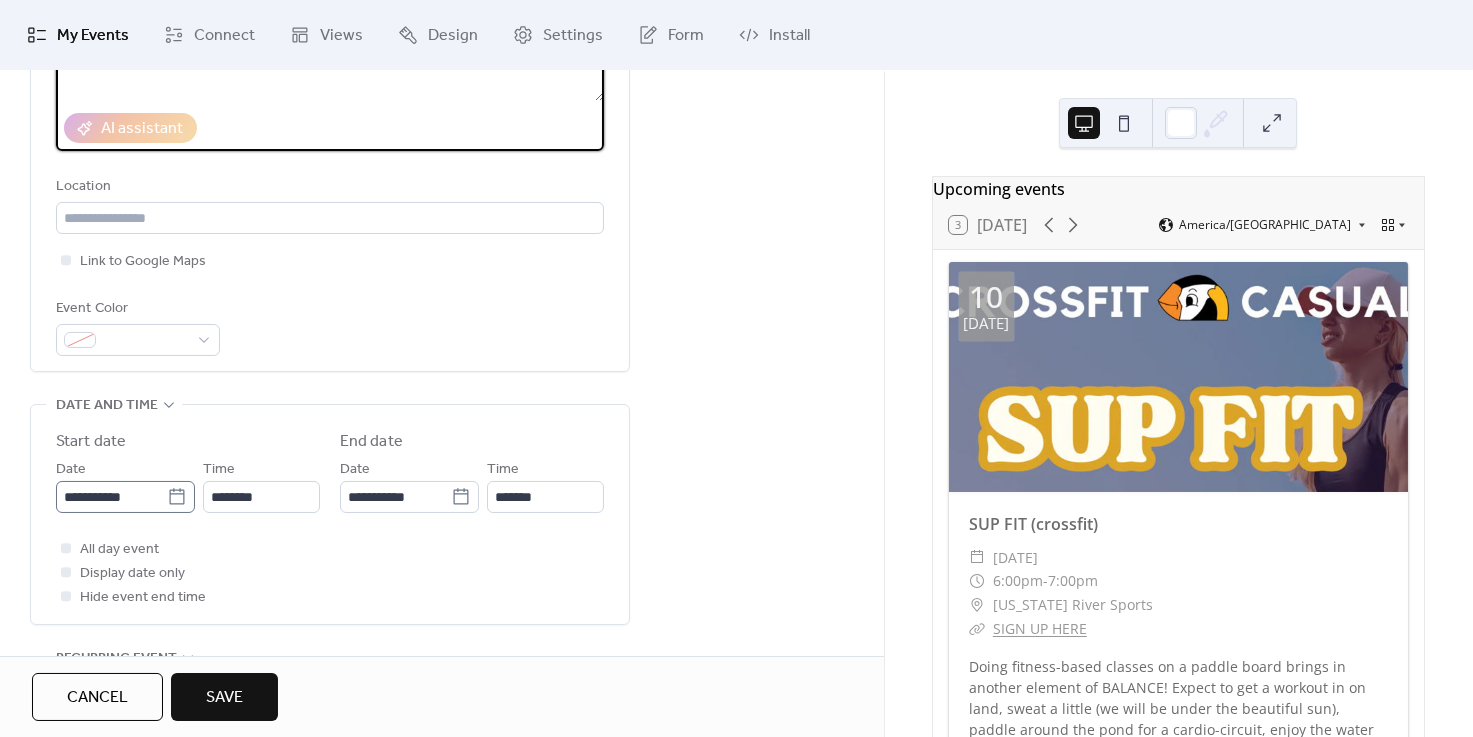 type on "********" 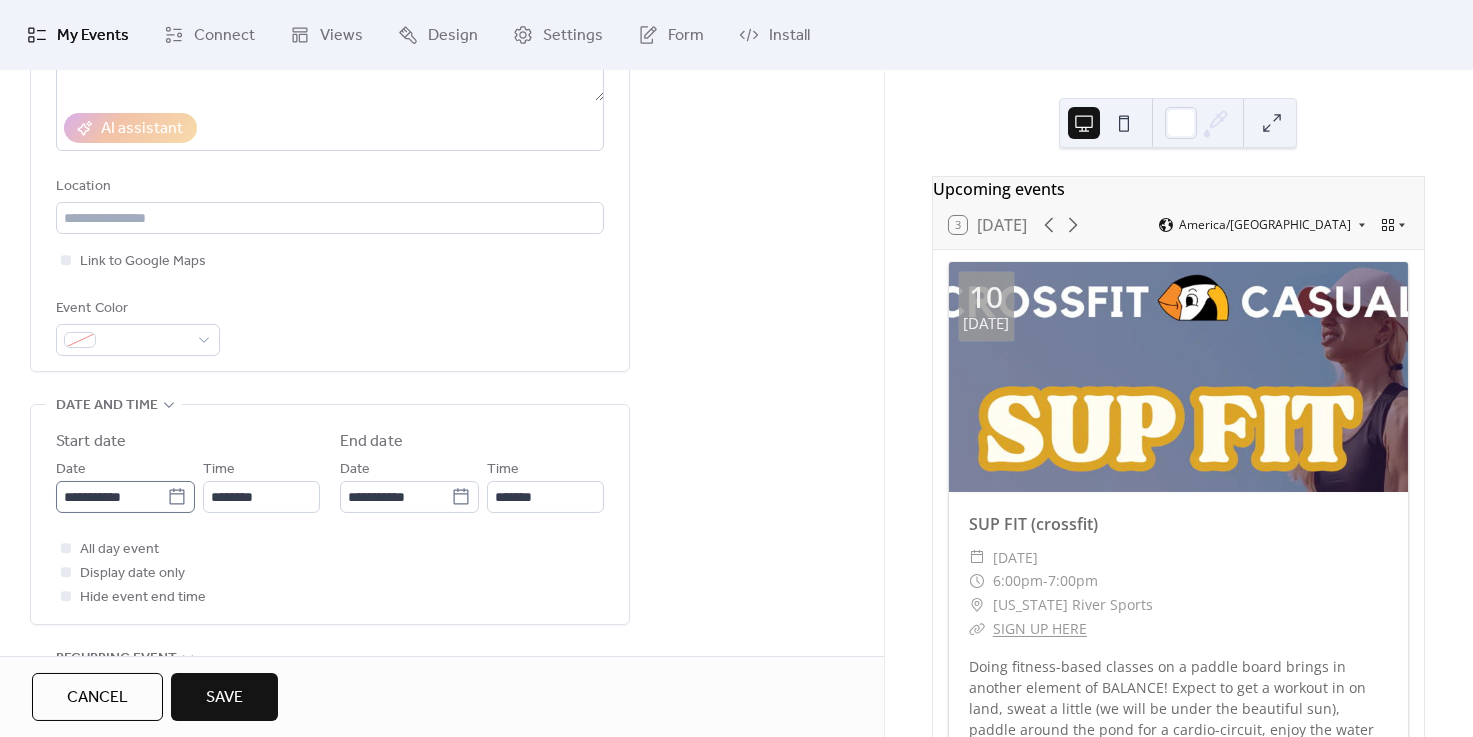 click 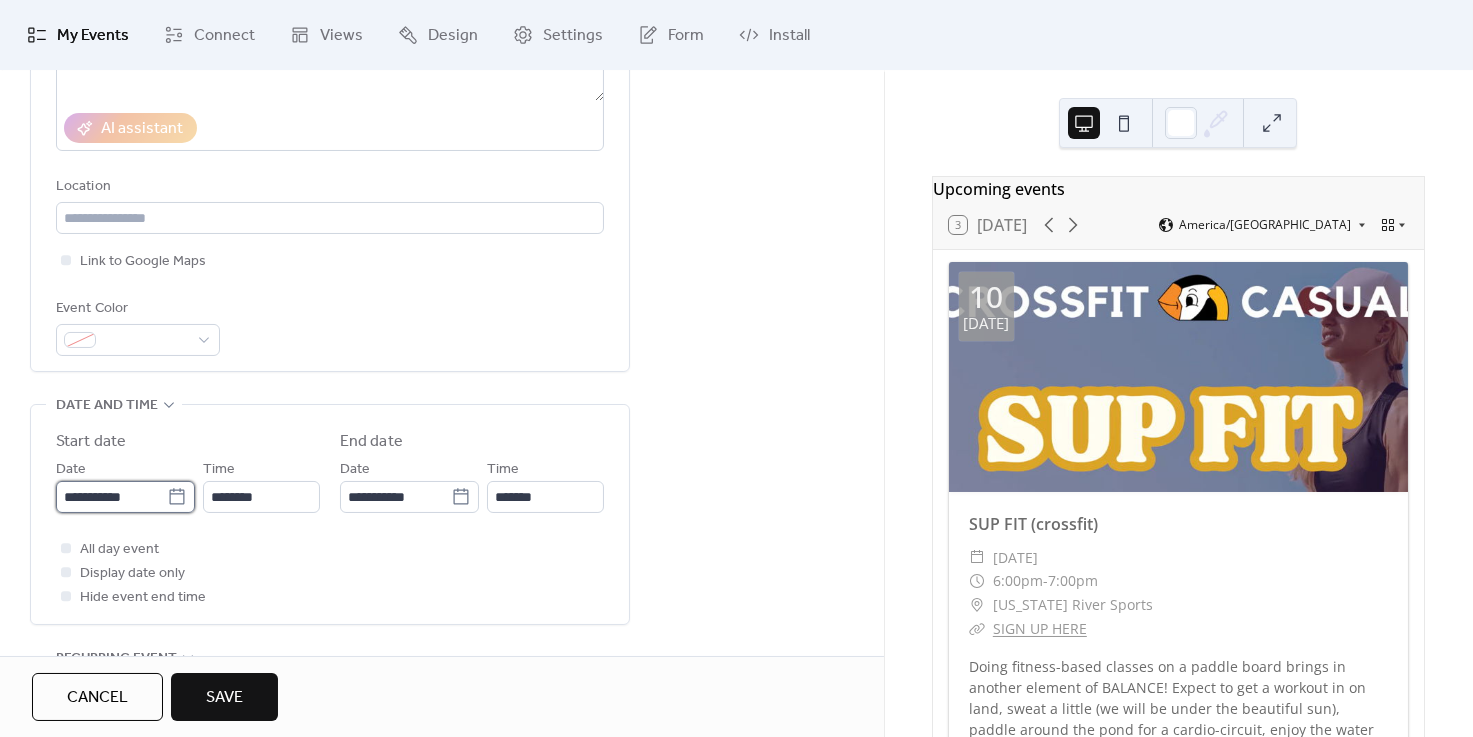 click on "**********" at bounding box center [111, 497] 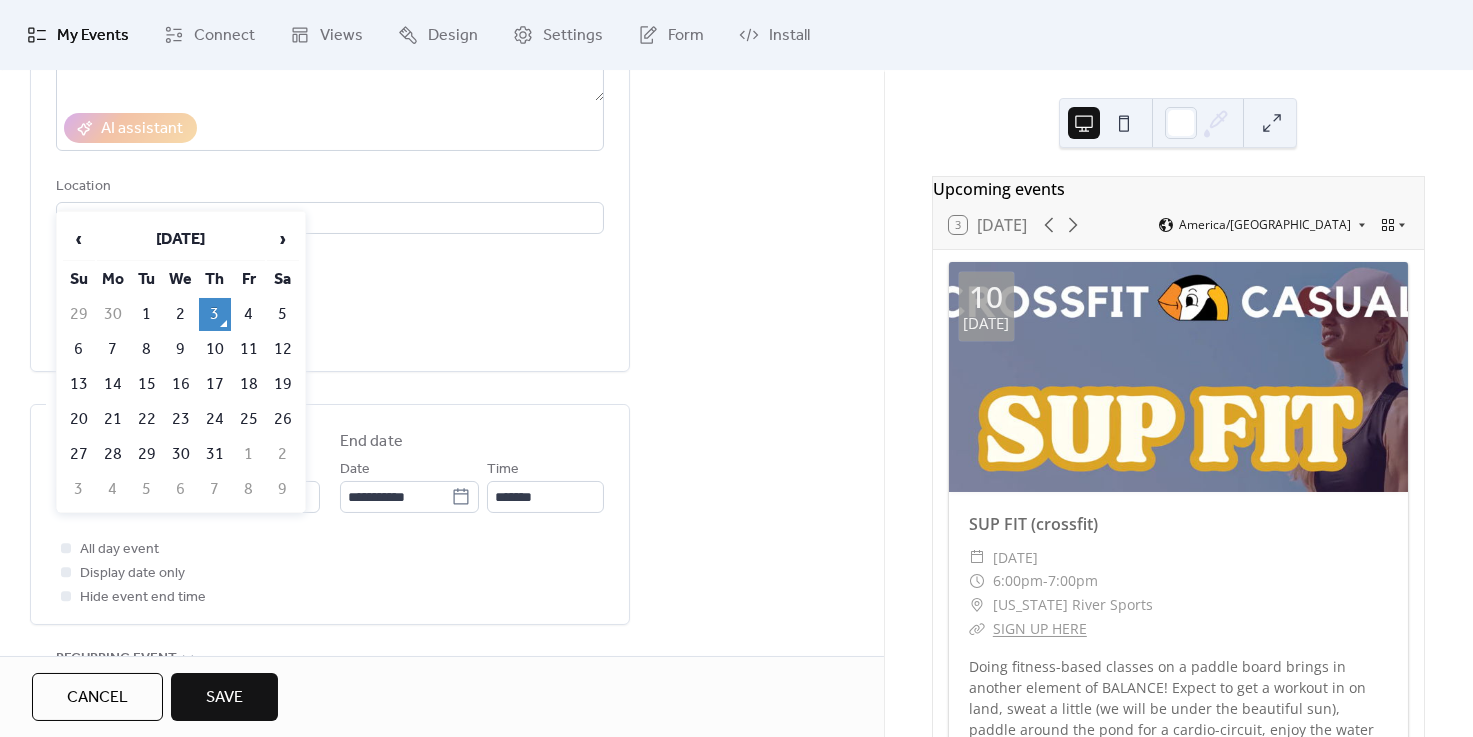 click on "‹ [DATE] › Su Mo Tu We Th Fr Sa 29 30 1 2 3 4 5 6 7 8 9 10 11 12 13 14 15 16 17 18 19 20 21 22 23 24 25 26 27 28 29 30 31 1 2 3 4 5 6 7 8 9" at bounding box center [181, 362] 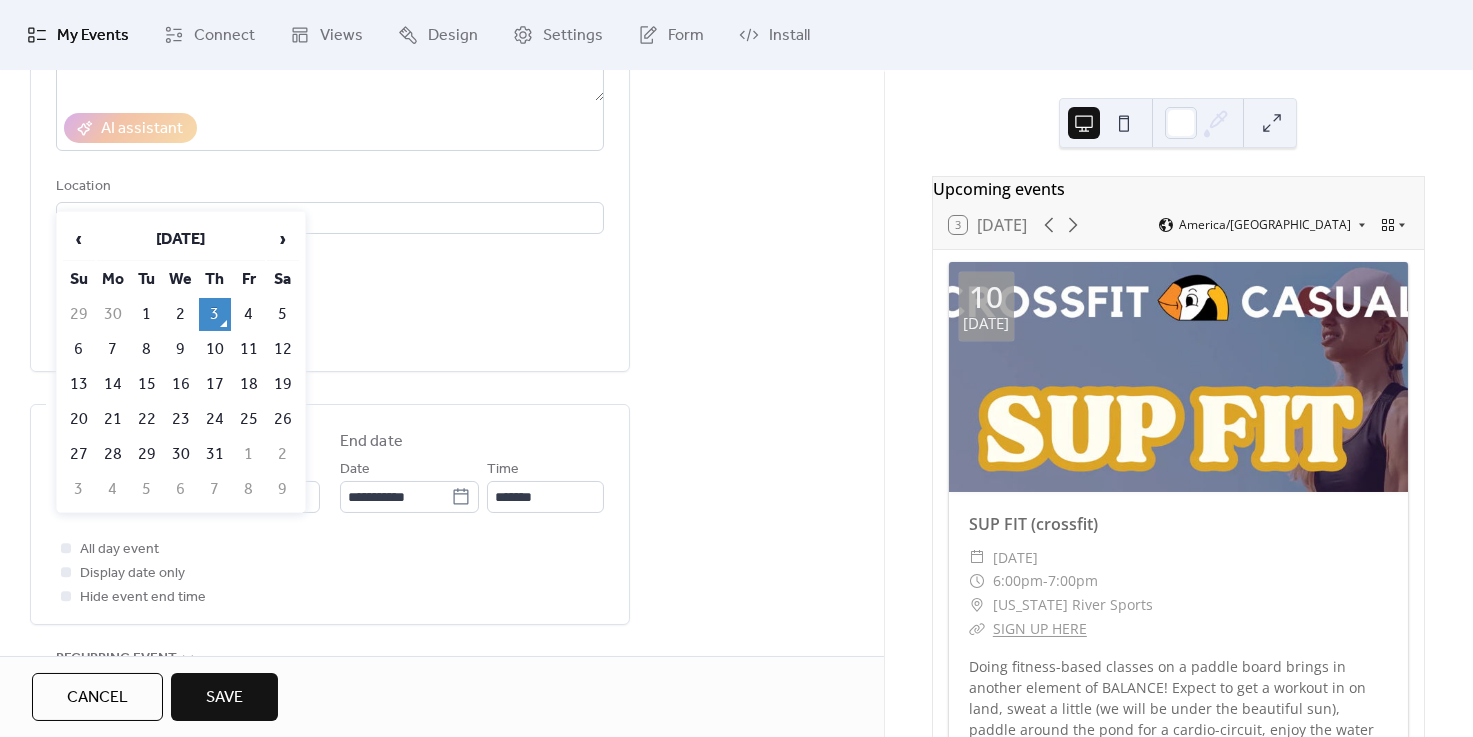click on "All day event Display date only Hide event end time" at bounding box center (330, 573) 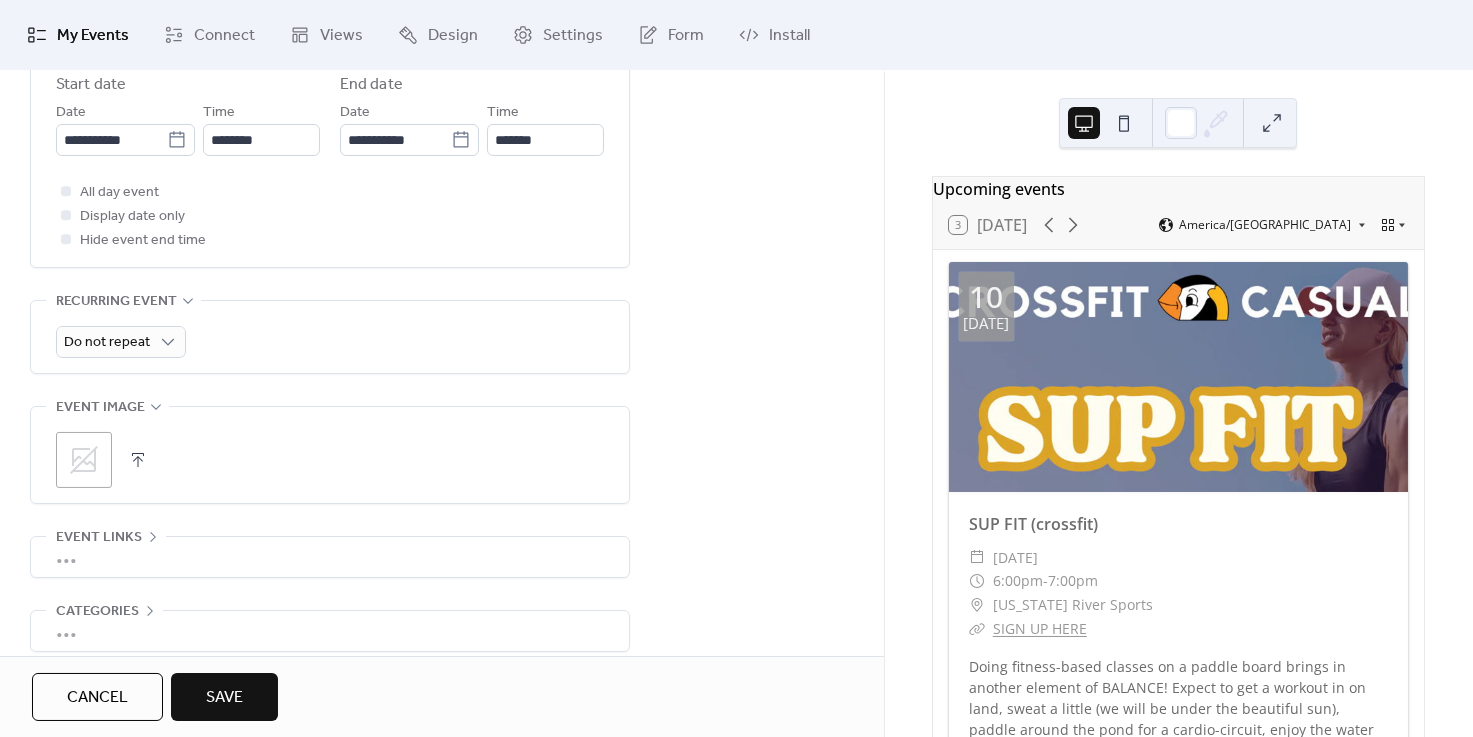scroll, scrollTop: 572, scrollLeft: 0, axis: vertical 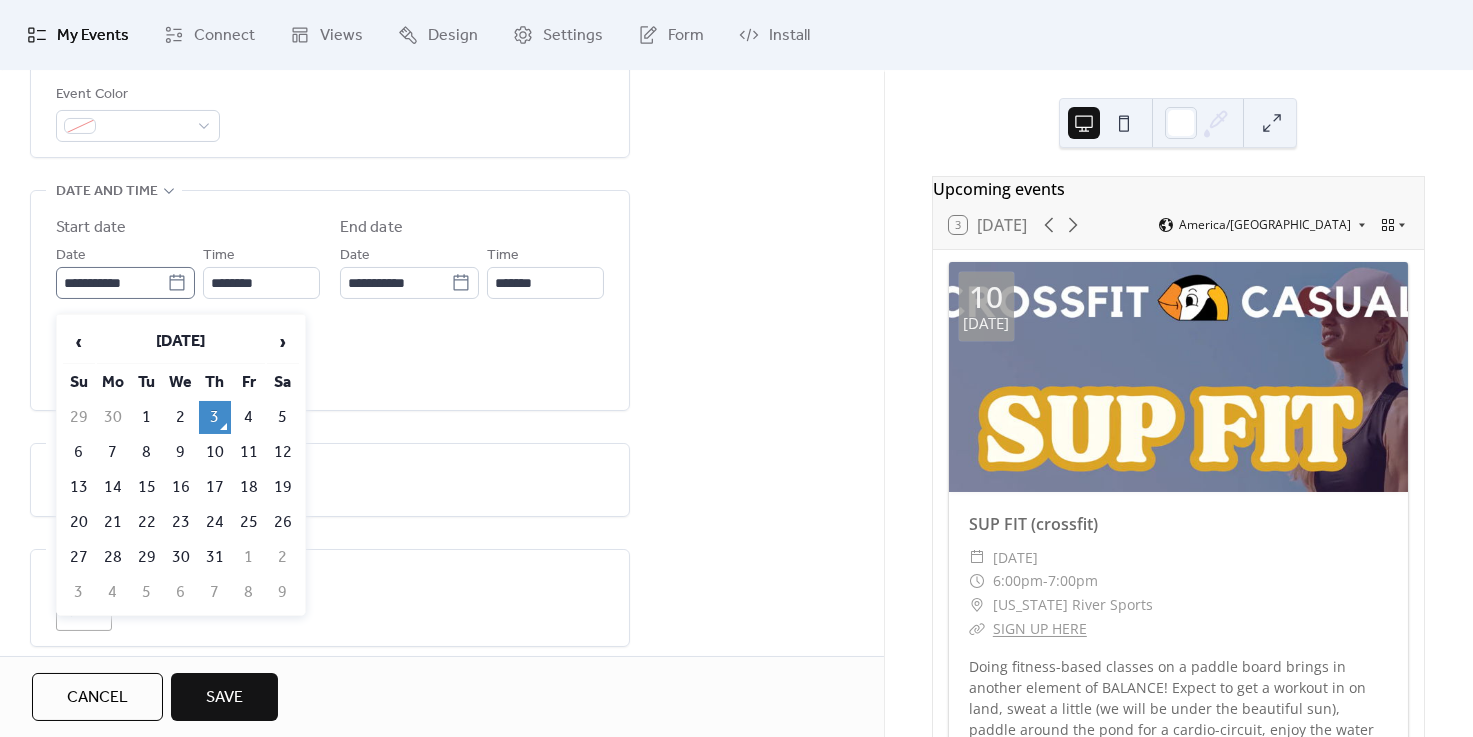 click 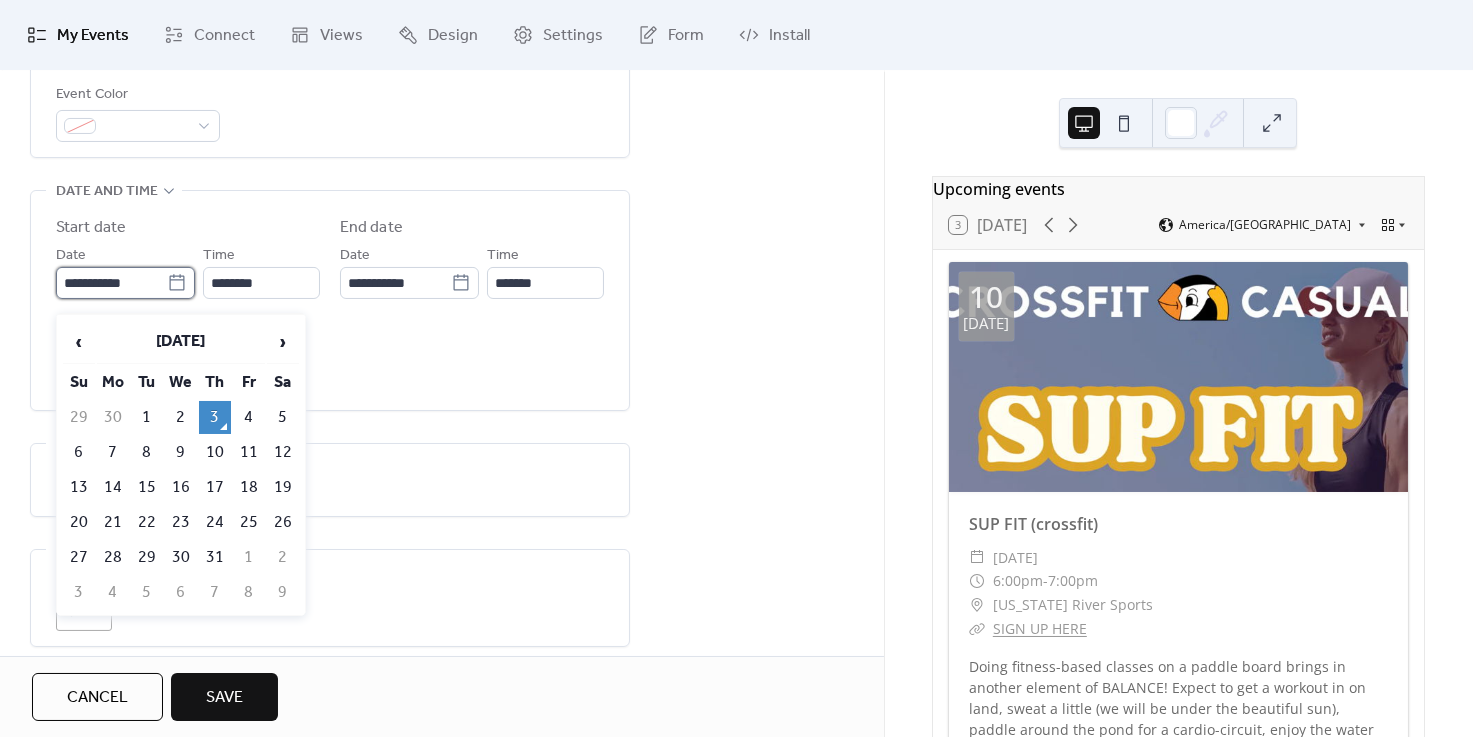 click on "**********" at bounding box center (111, 283) 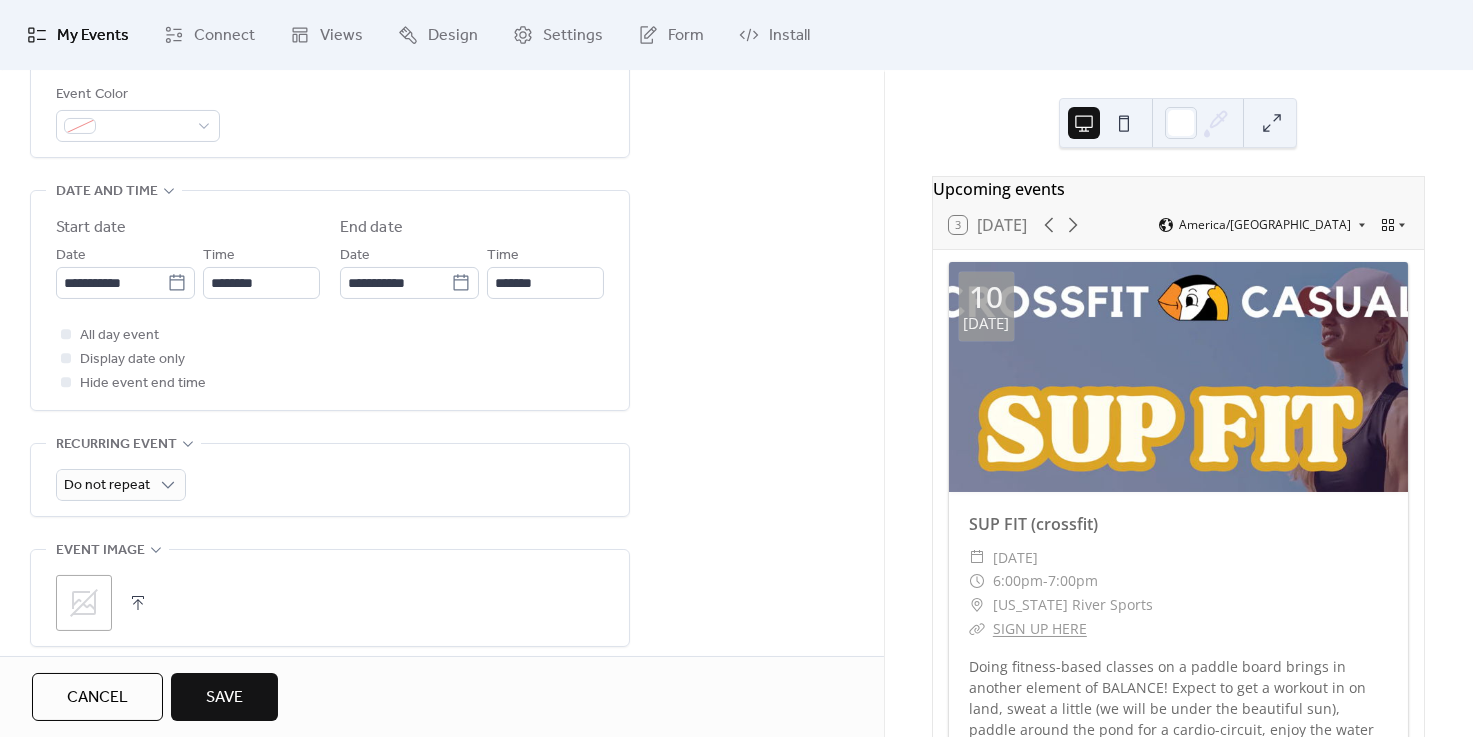 drag, startPoint x: 430, startPoint y: 434, endPoint x: 407, endPoint y: 418, distance: 28.01785 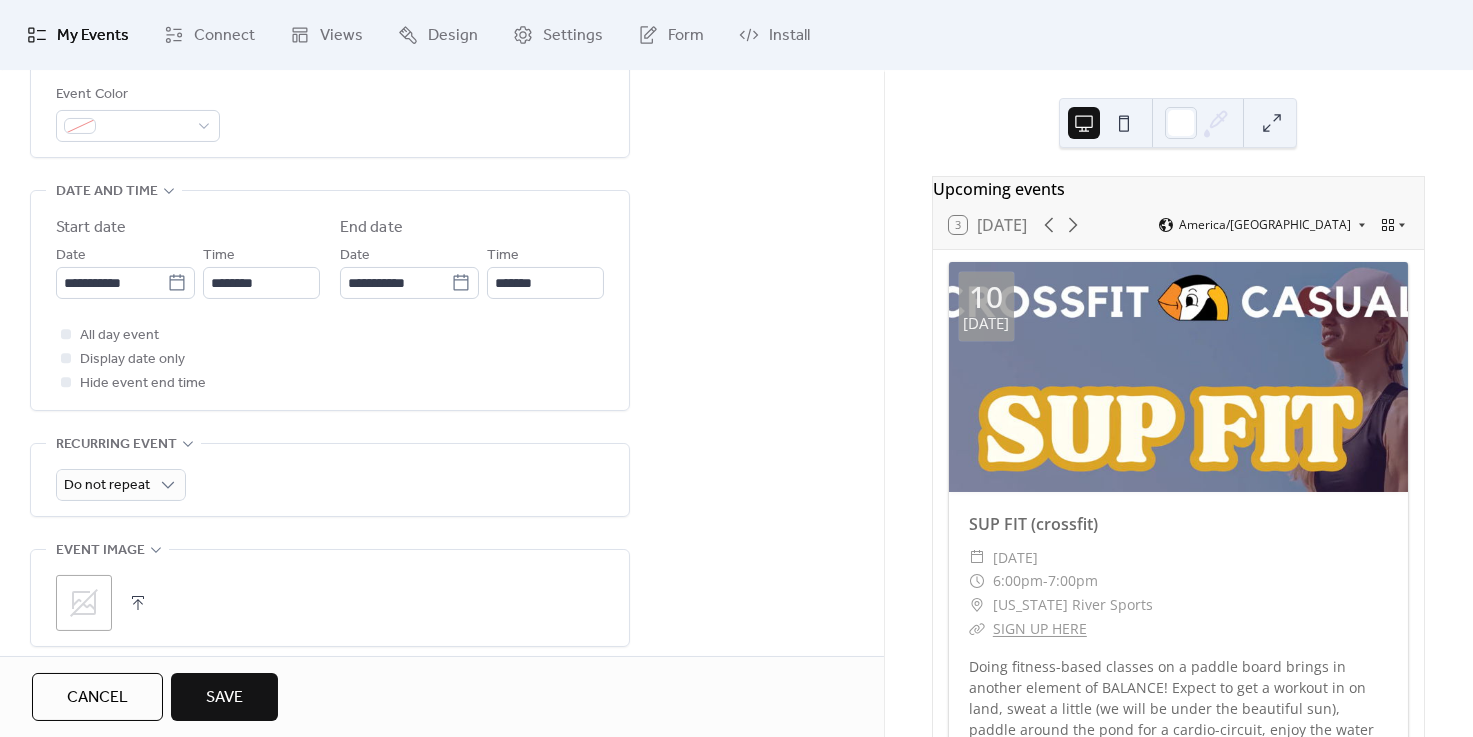 click on "**********" at bounding box center [330, 238] 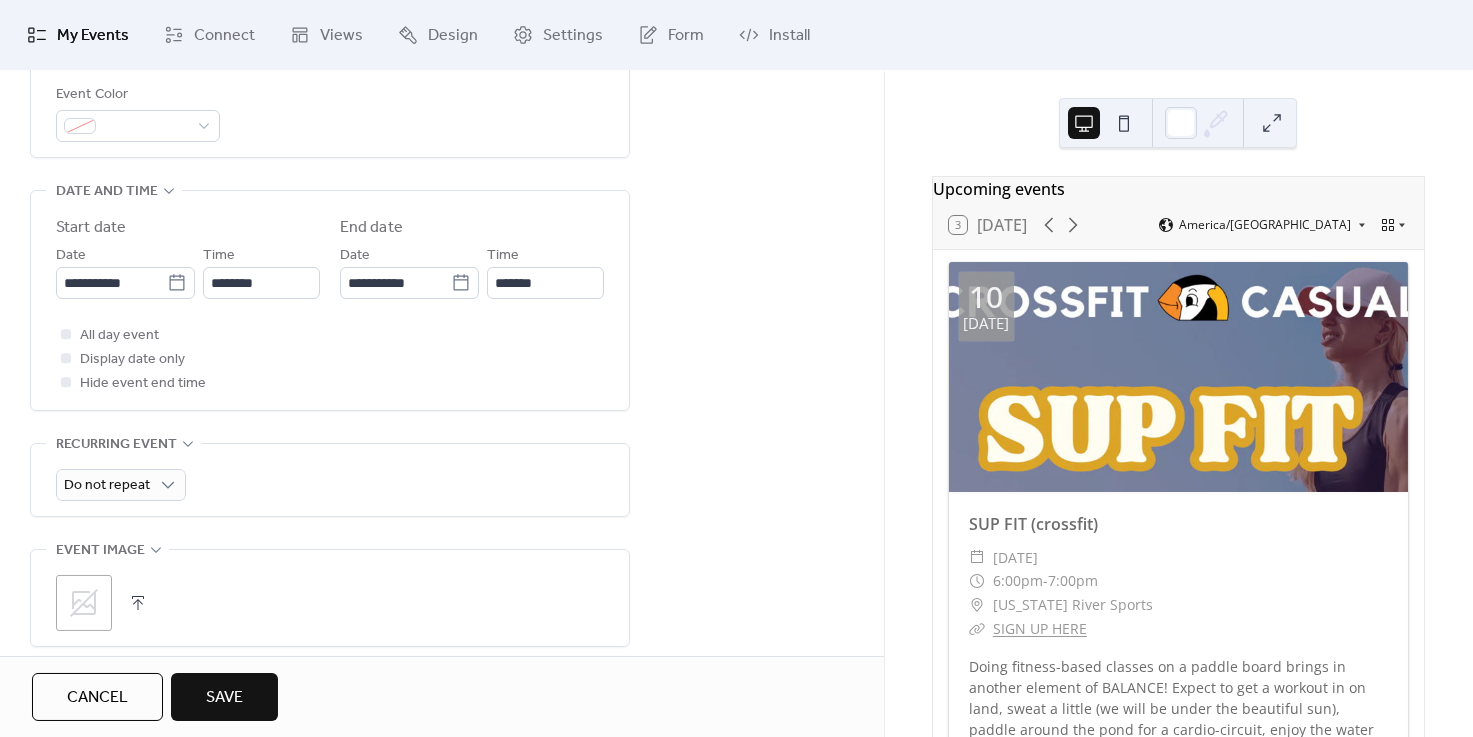scroll, scrollTop: 28, scrollLeft: 0, axis: vertical 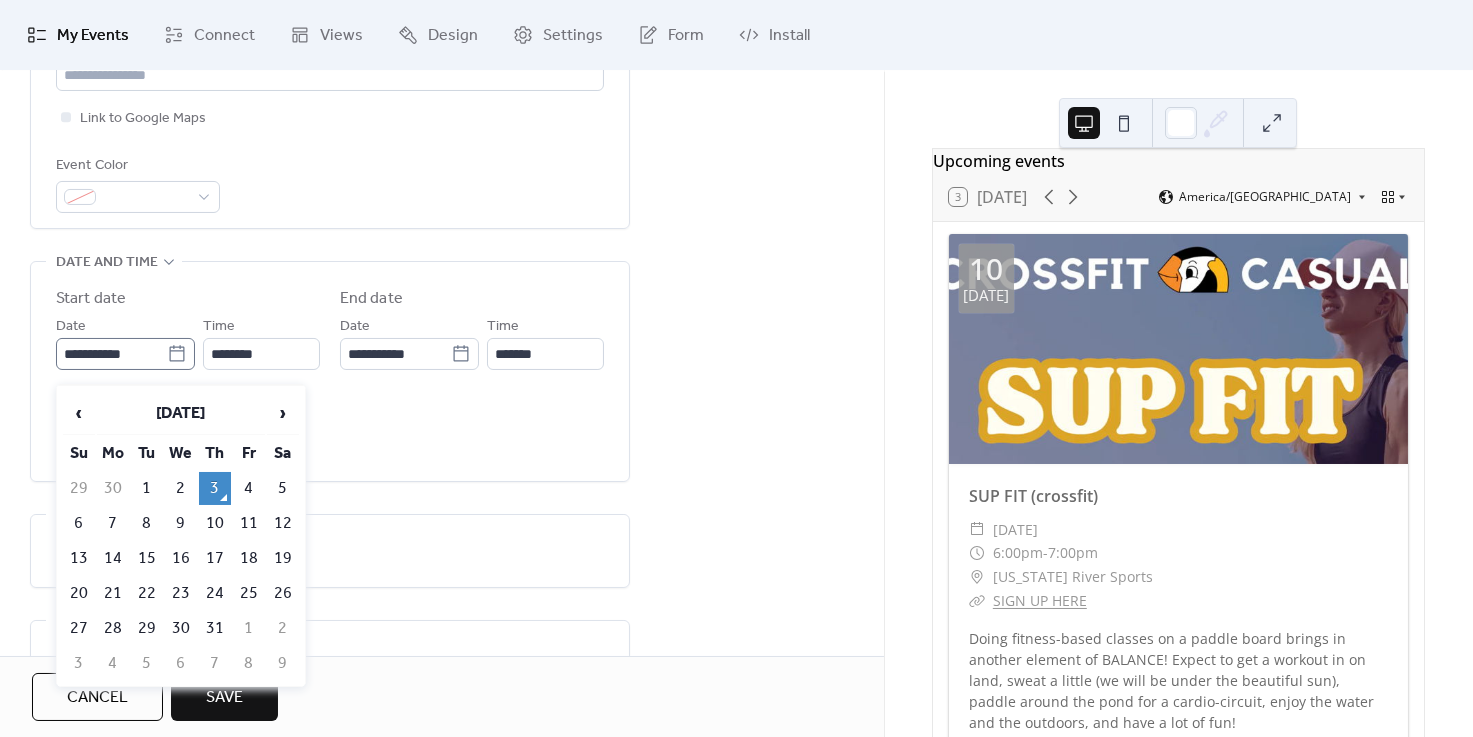 click 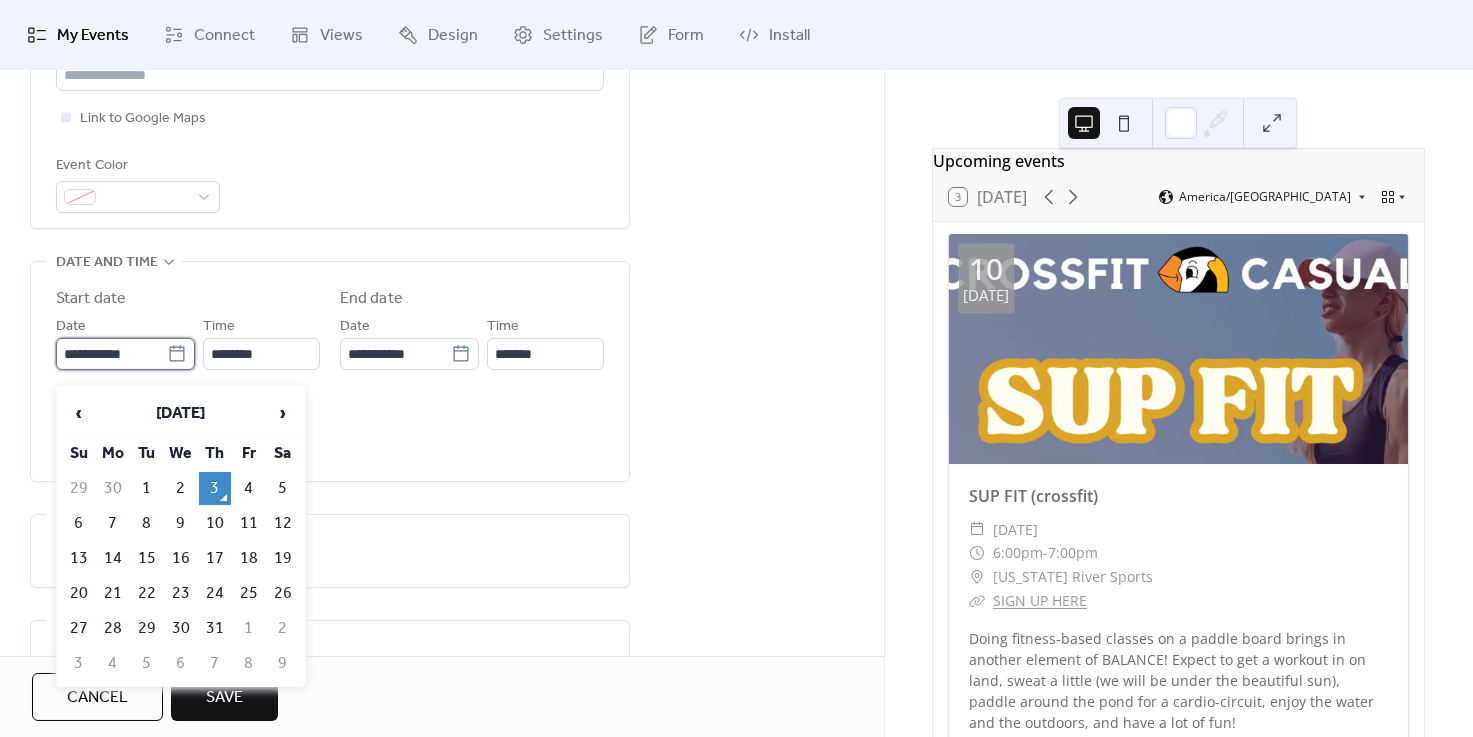 click on "**********" at bounding box center (111, 354) 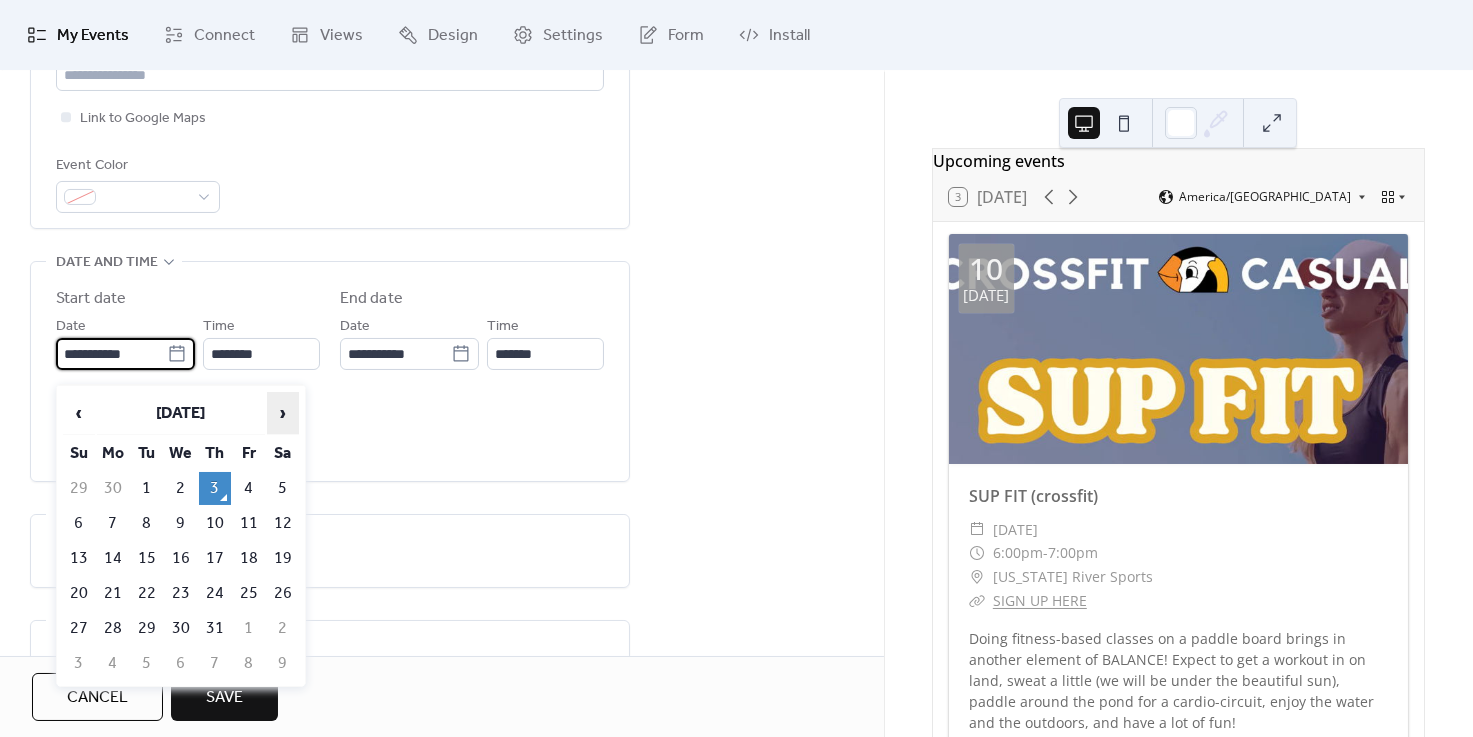 click on "›" at bounding box center [283, 413] 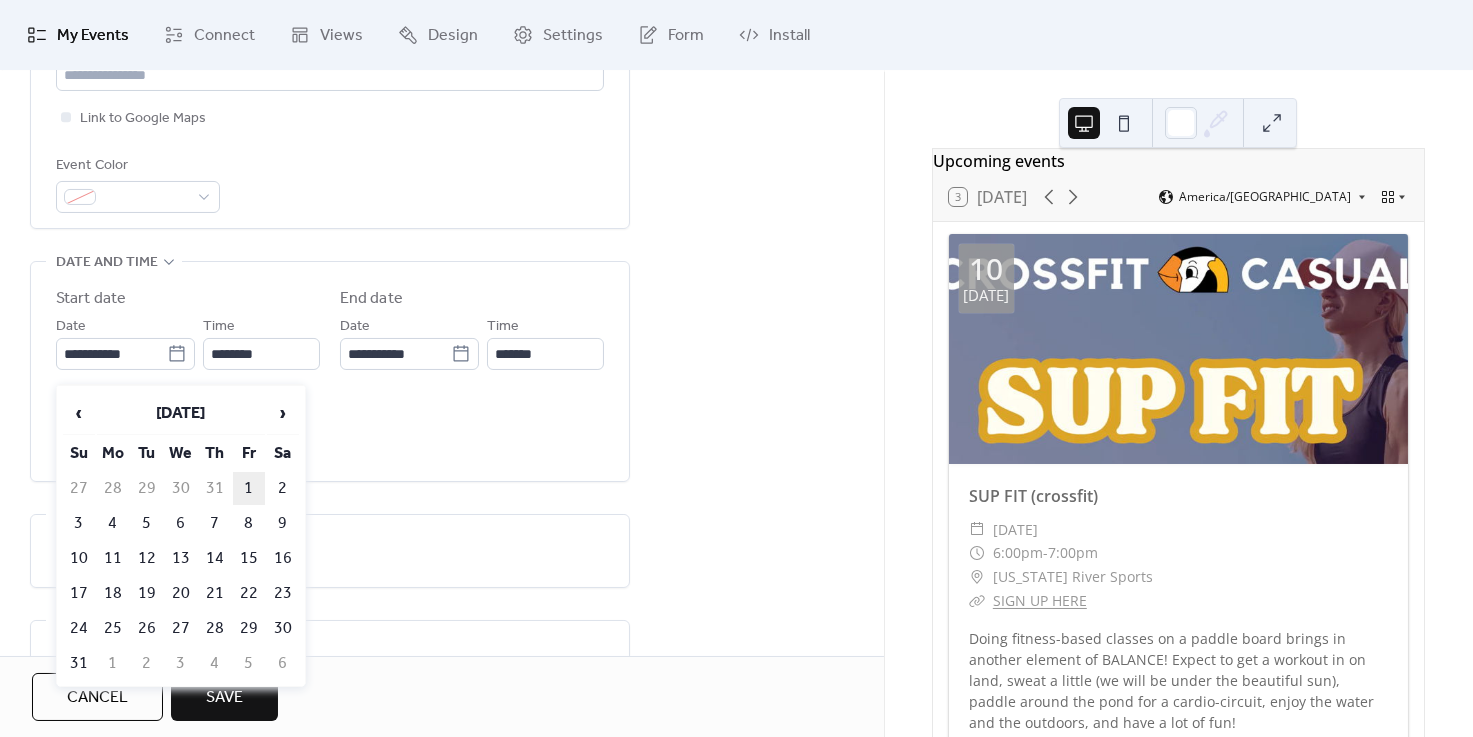 click on "1" at bounding box center [249, 488] 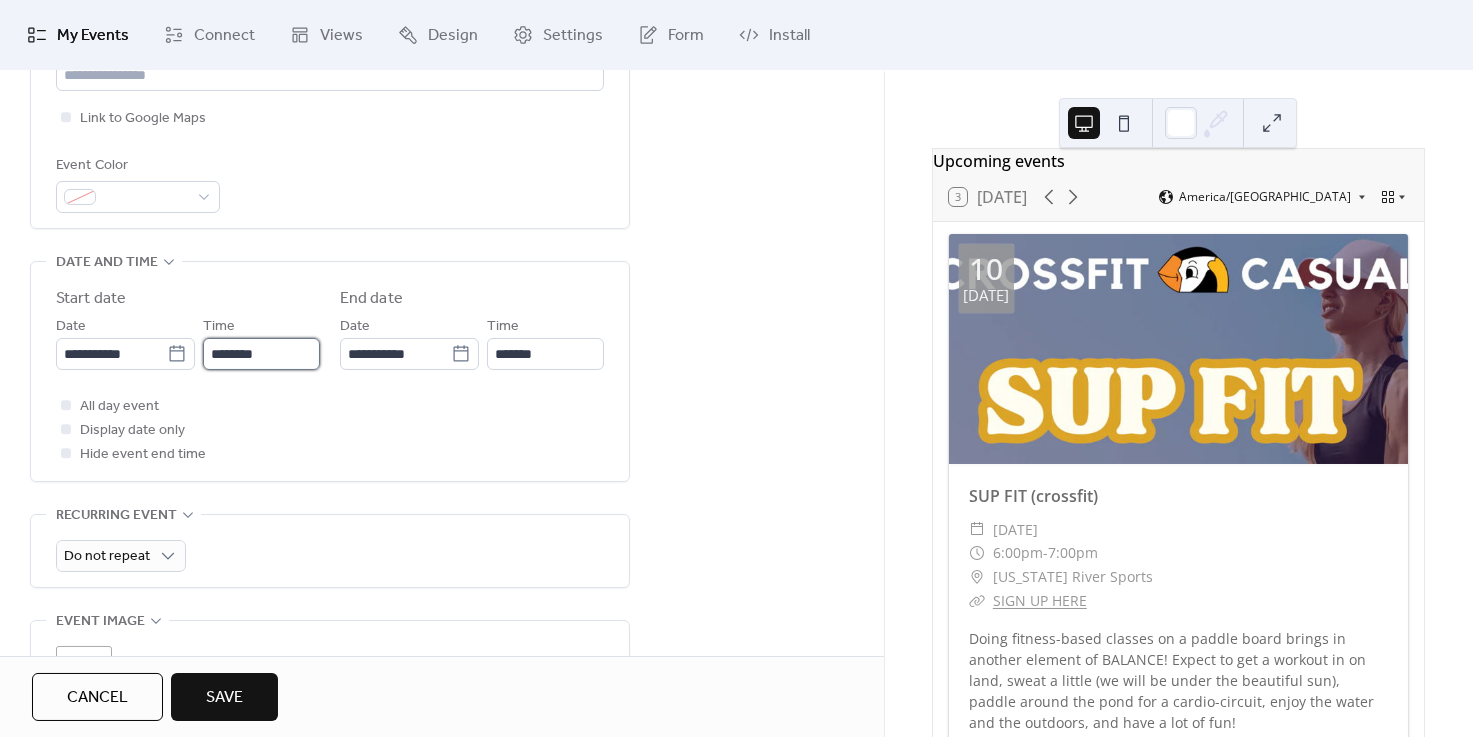 click on "********" at bounding box center [261, 354] 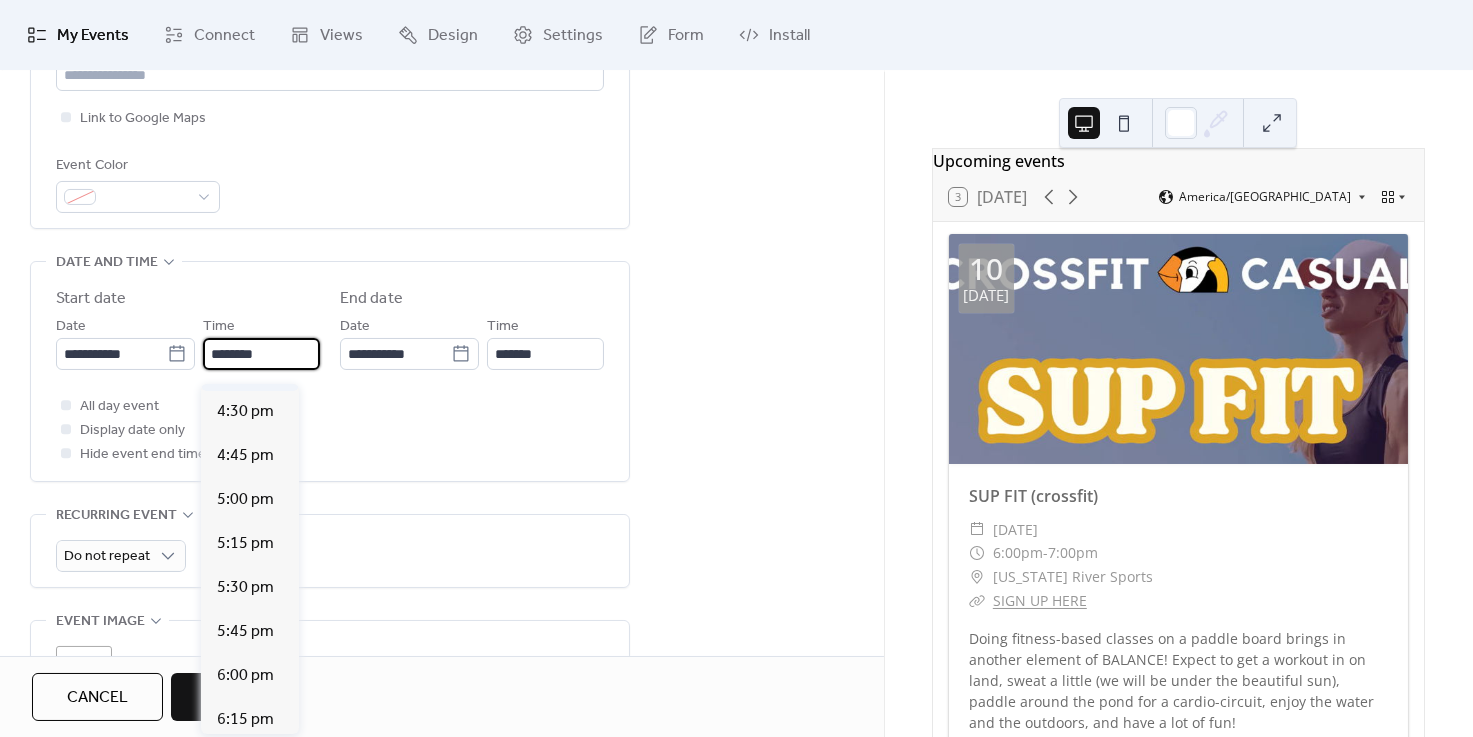 scroll, scrollTop: 2905, scrollLeft: 0, axis: vertical 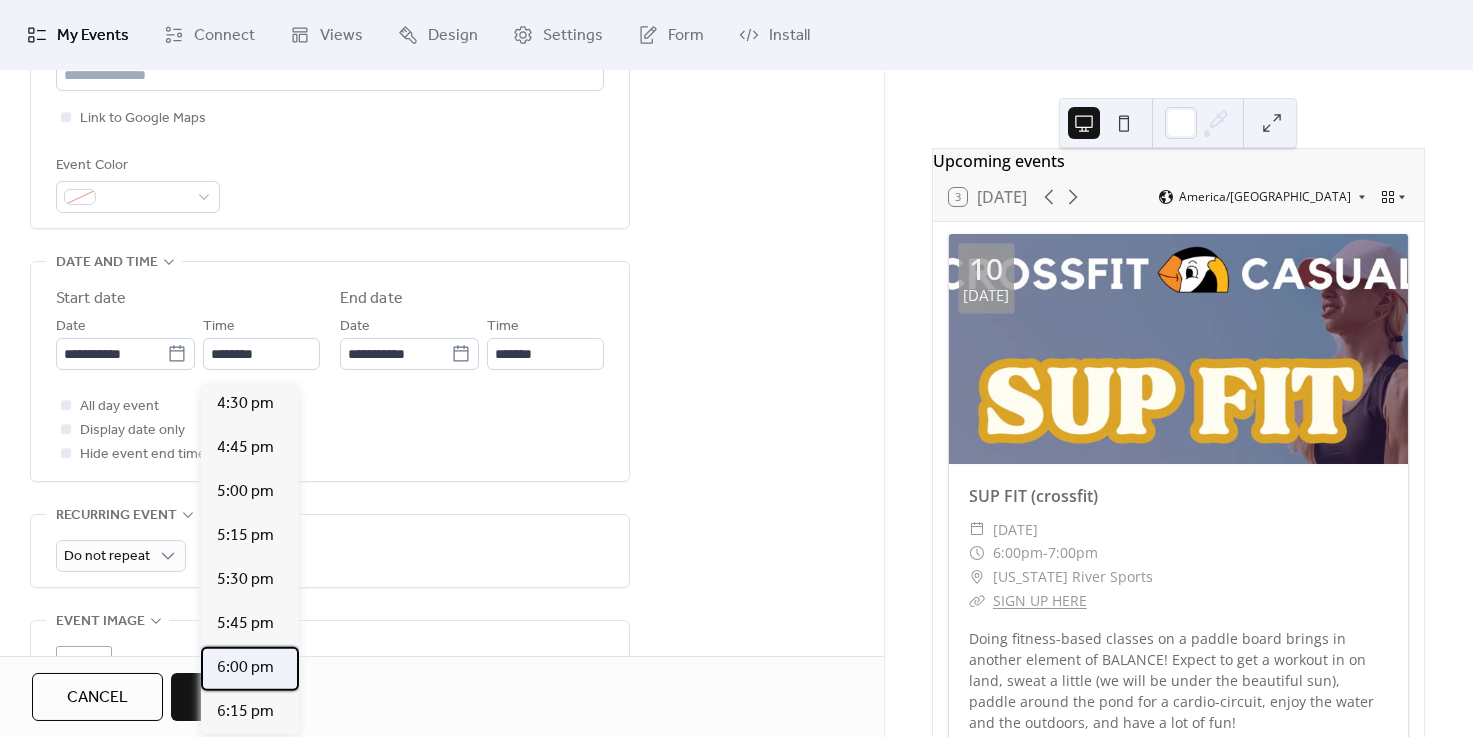 click on "6:00 pm" at bounding box center [250, 669] 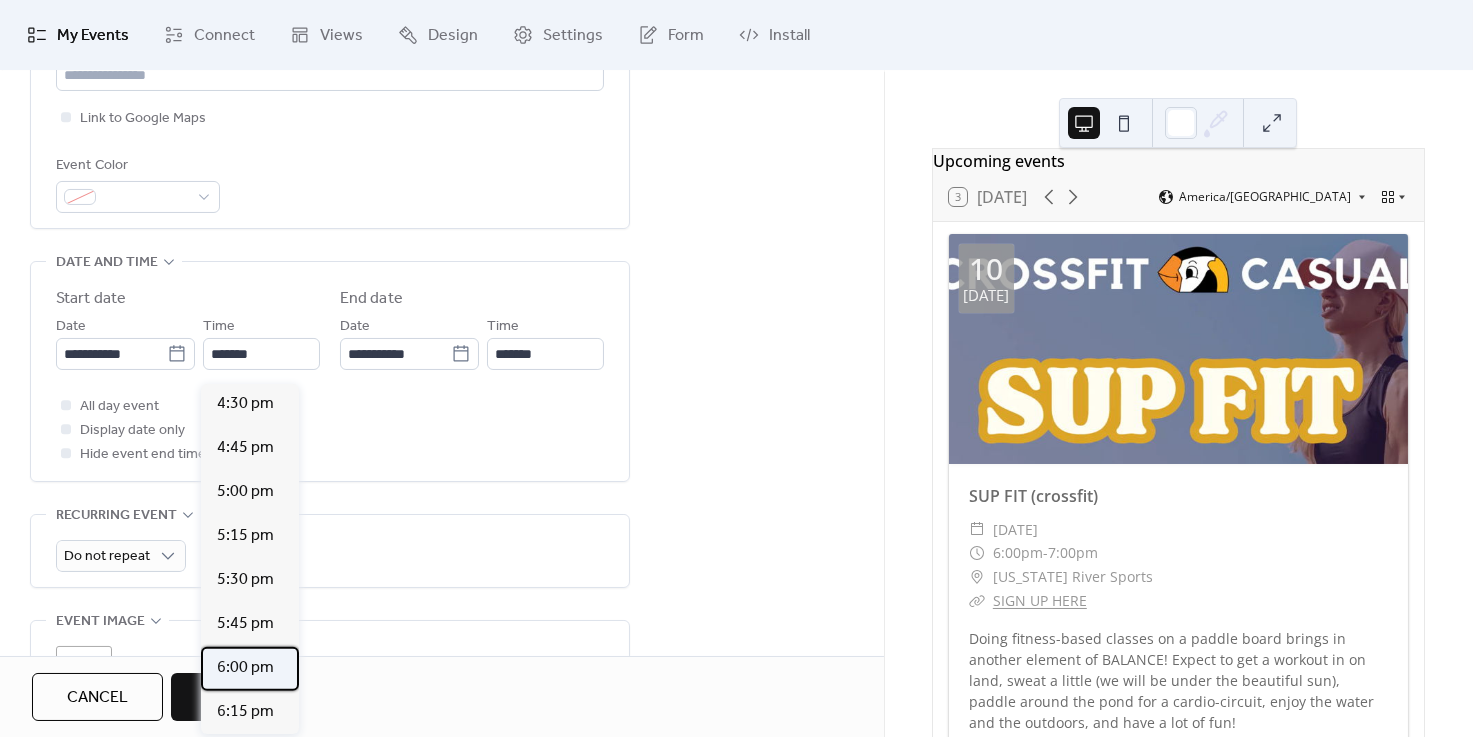 type on "*******" 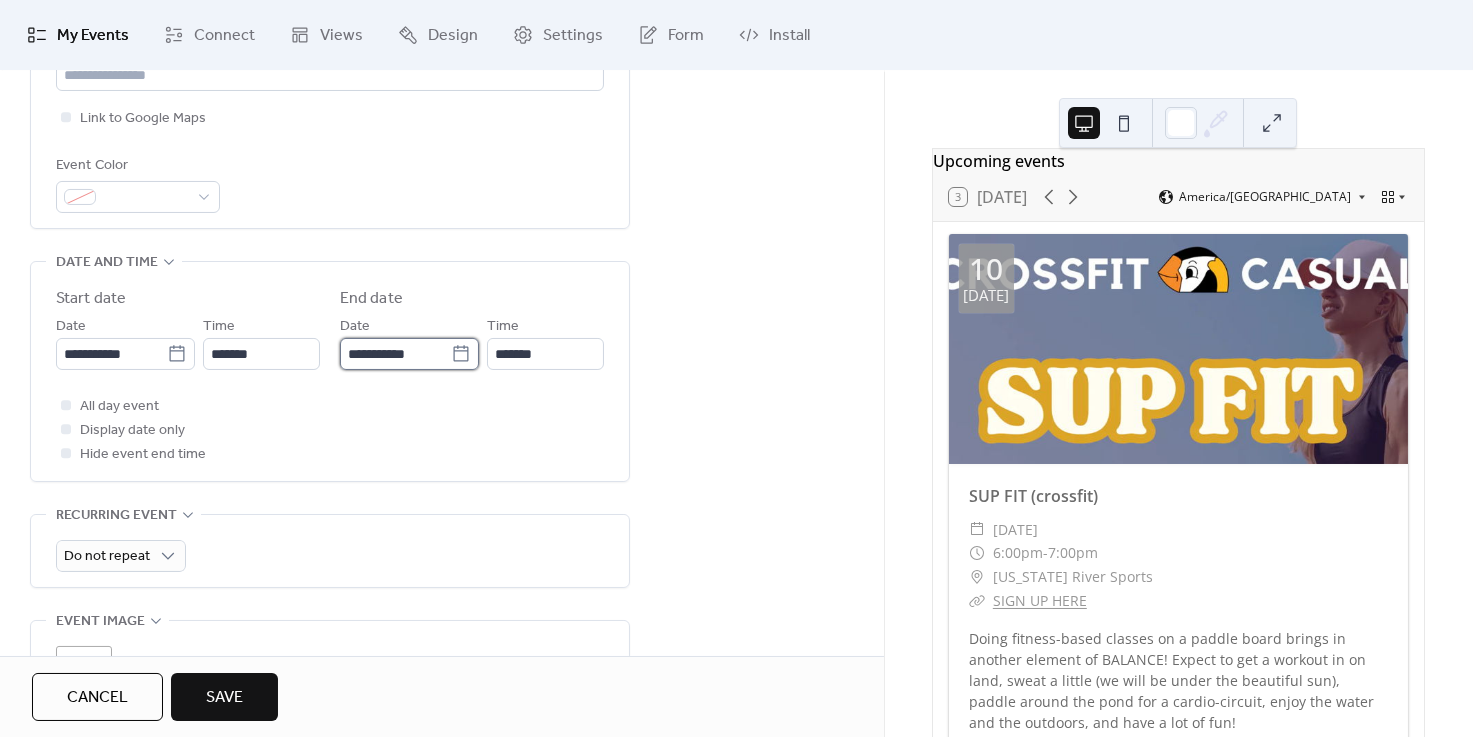 click on "**********" at bounding box center (395, 354) 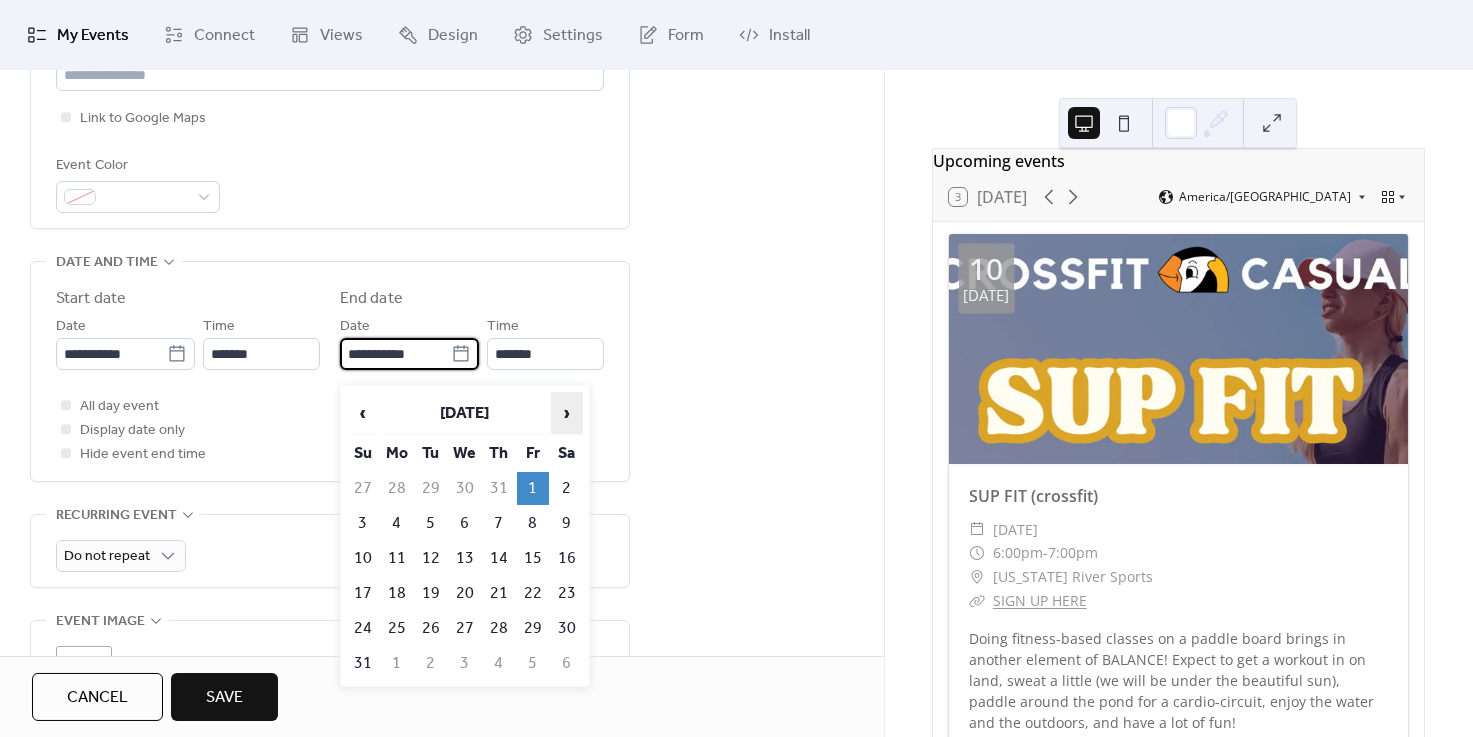 click on "›" at bounding box center (567, 413) 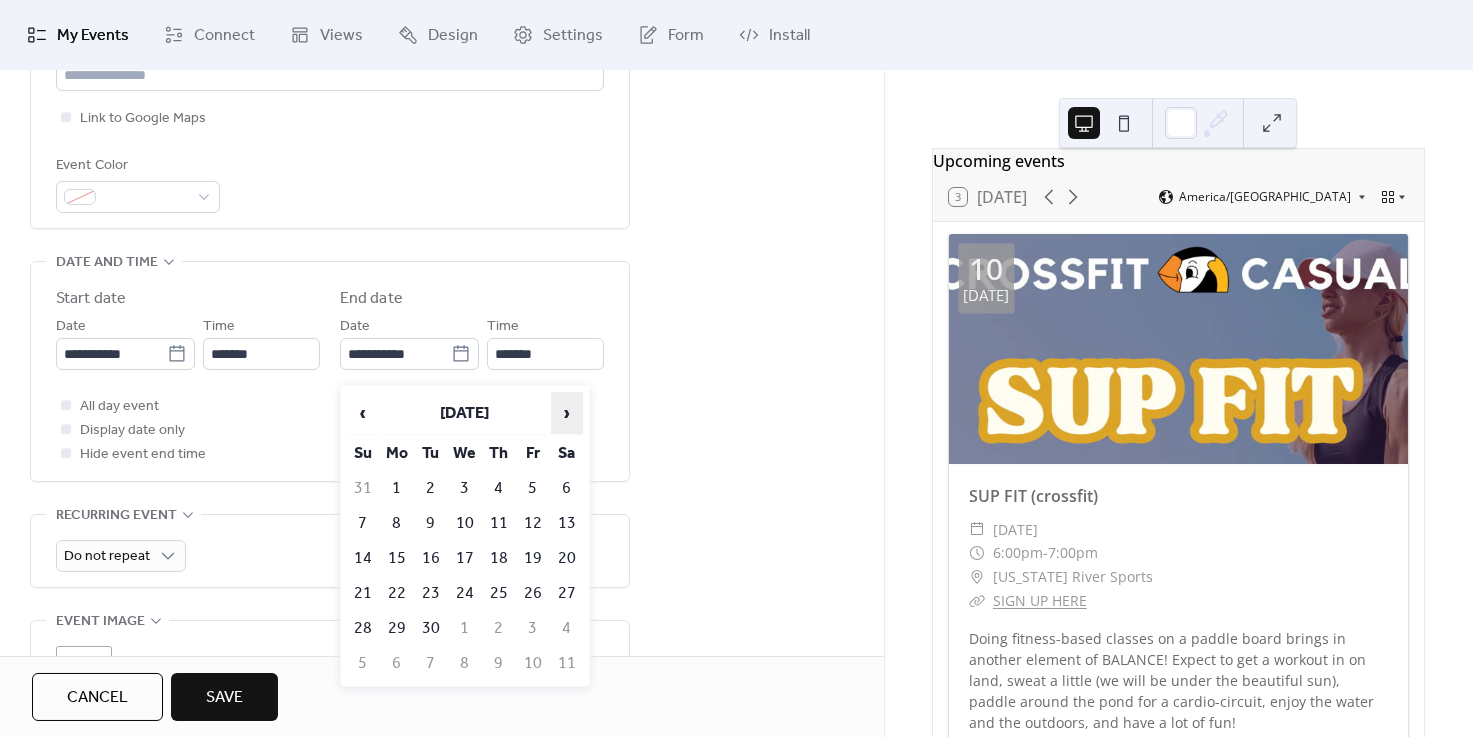 click on "›" at bounding box center [567, 413] 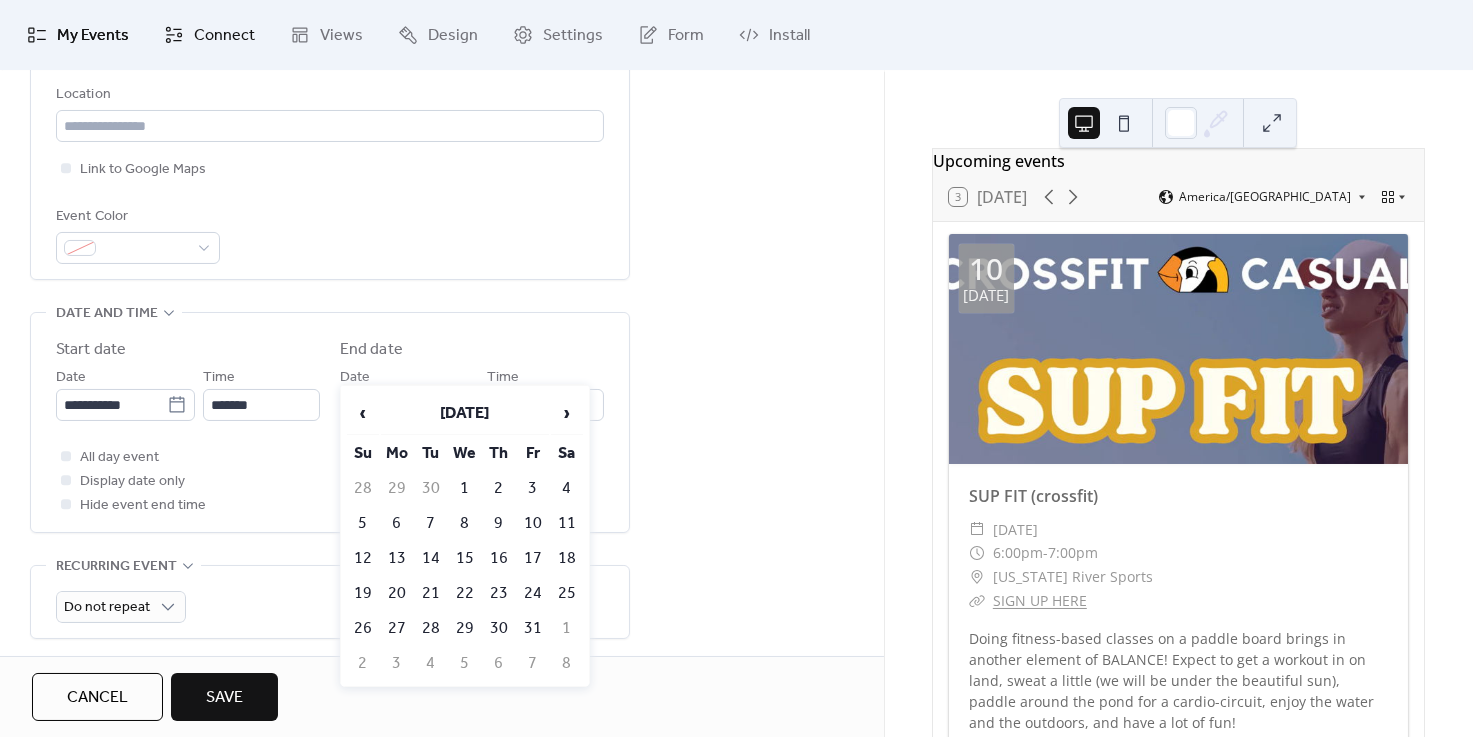 scroll, scrollTop: 429, scrollLeft: 0, axis: vertical 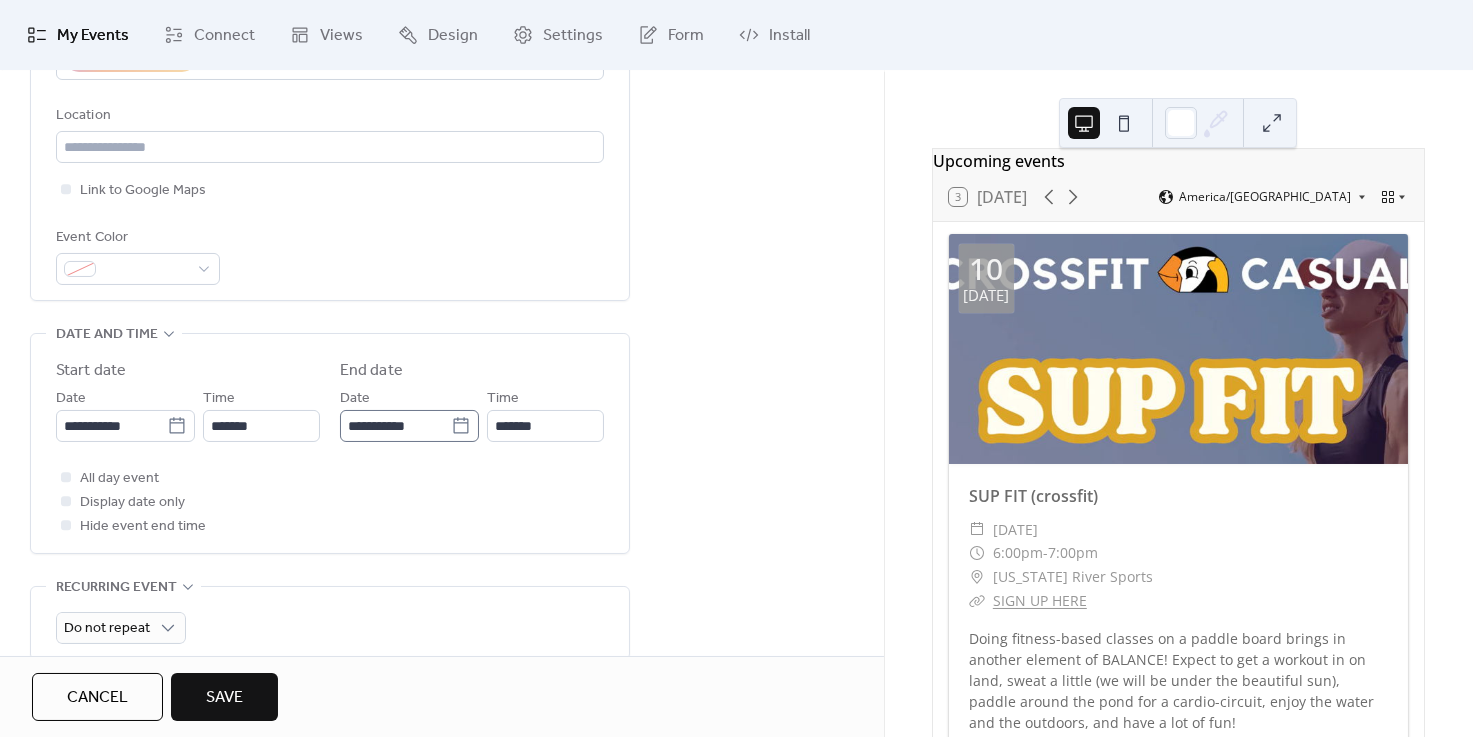 click 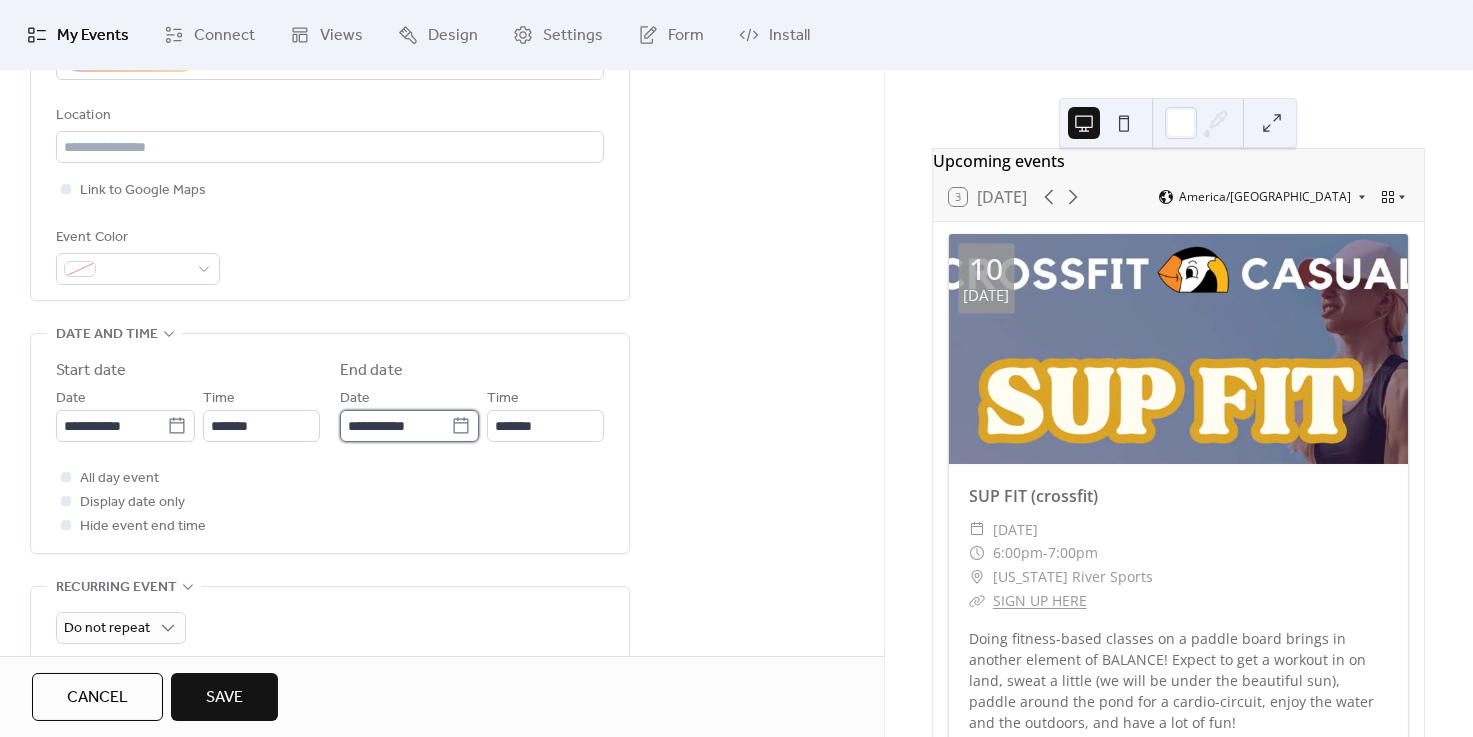 click on "**********" at bounding box center (395, 426) 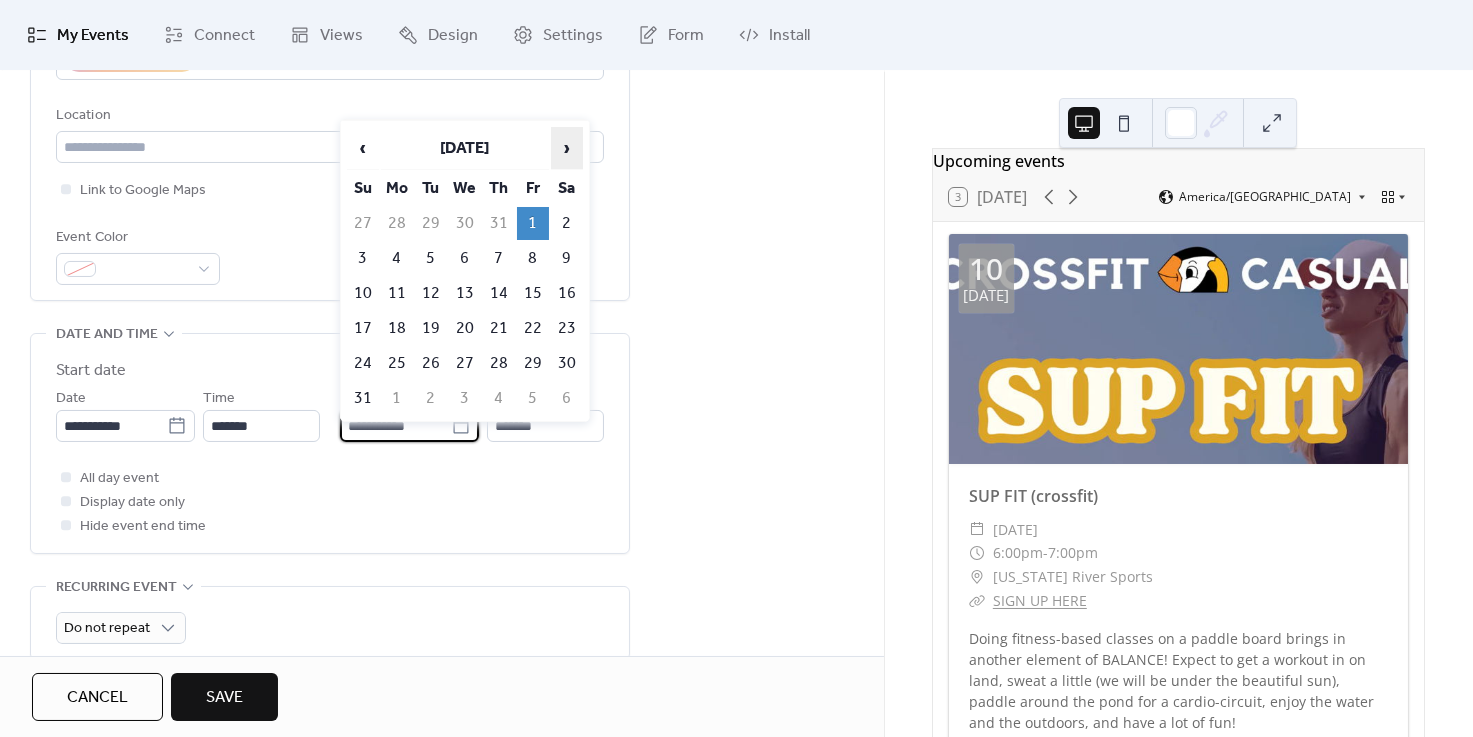 click on "›" at bounding box center [567, 148] 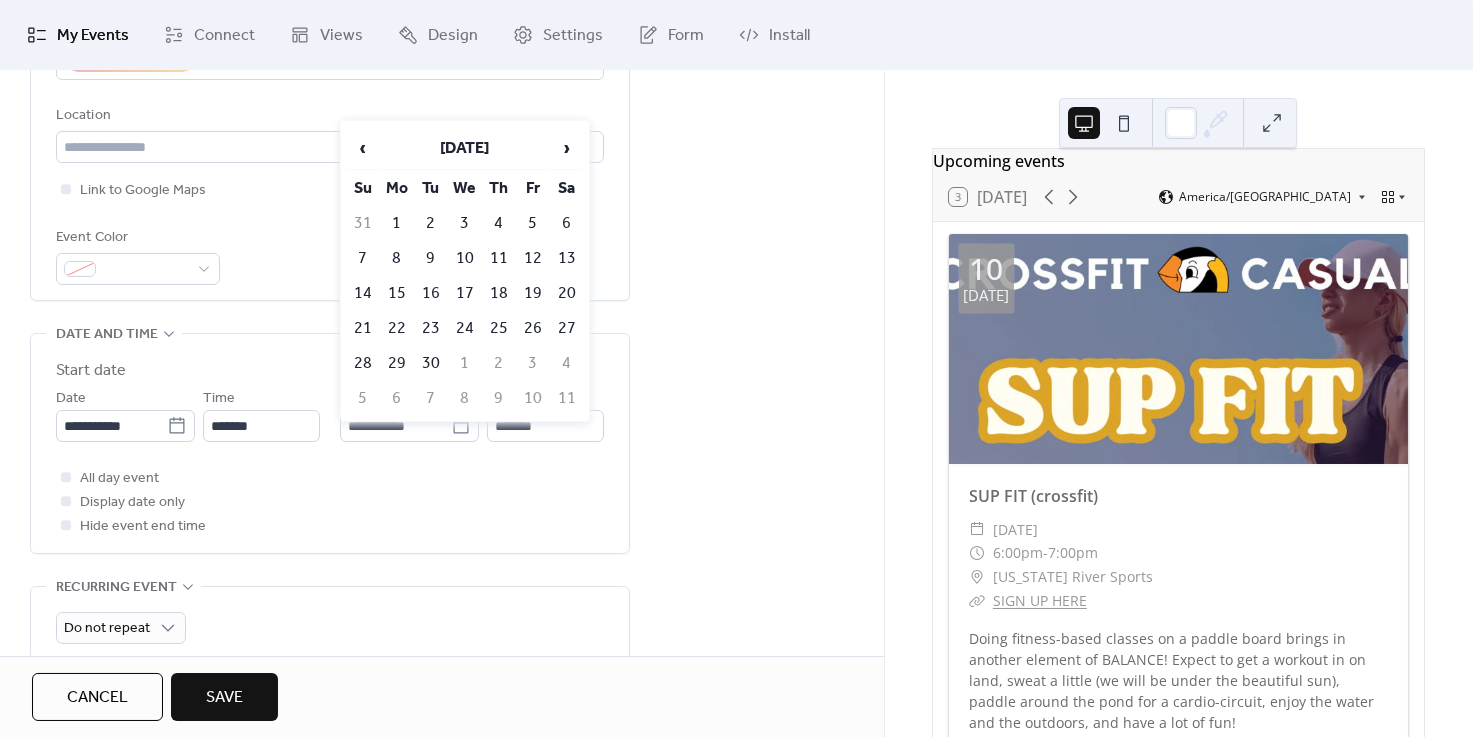 click on "‹ September 2025 › Su Mo Tu We Th Fr Sa 31 1 2 3 4 5 6 7 8 9 10 11 12 13 14 15 16 17 18 19 20 21 22 23 24 25 26 27 28 29 30 1 2 3 4 5 6 7 8 9 10 11" at bounding box center (465, 271) 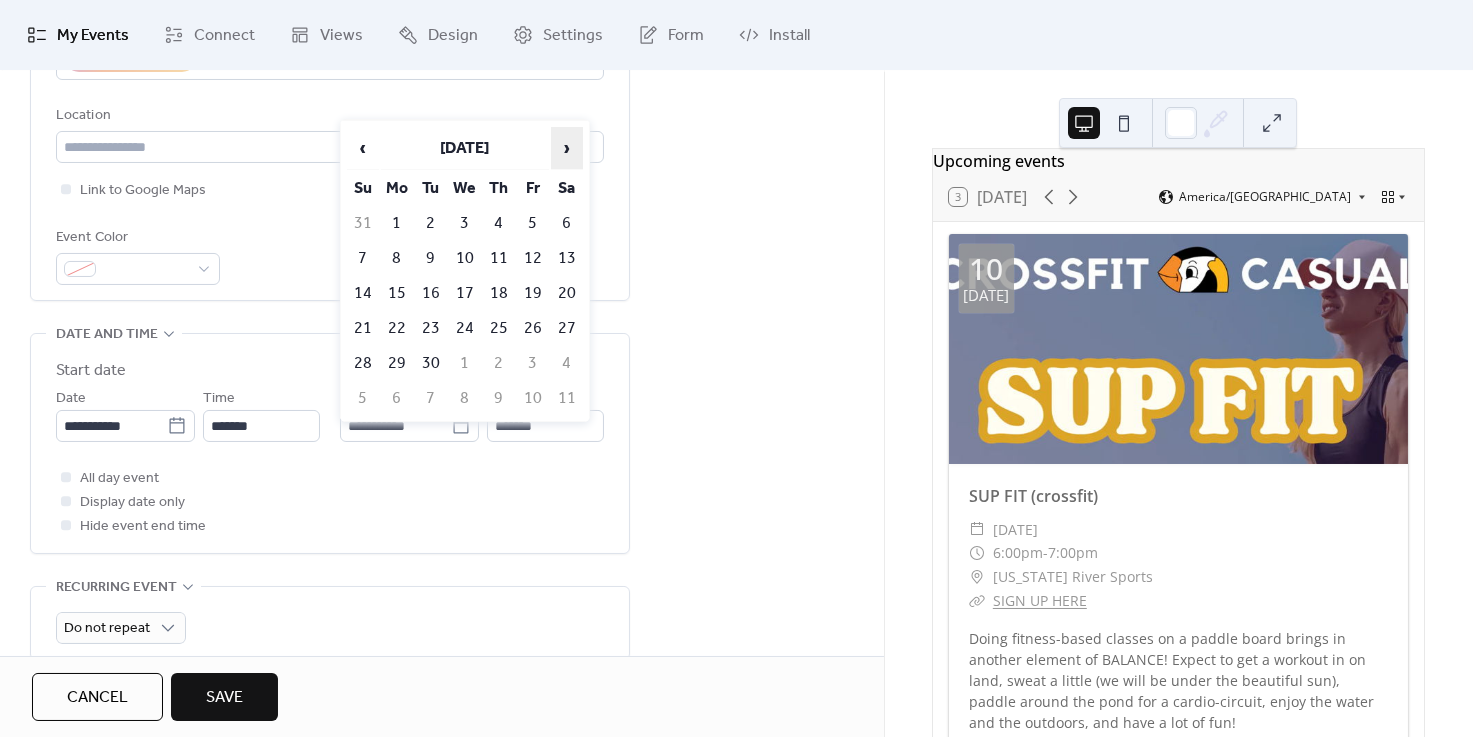 click on "›" at bounding box center (567, 148) 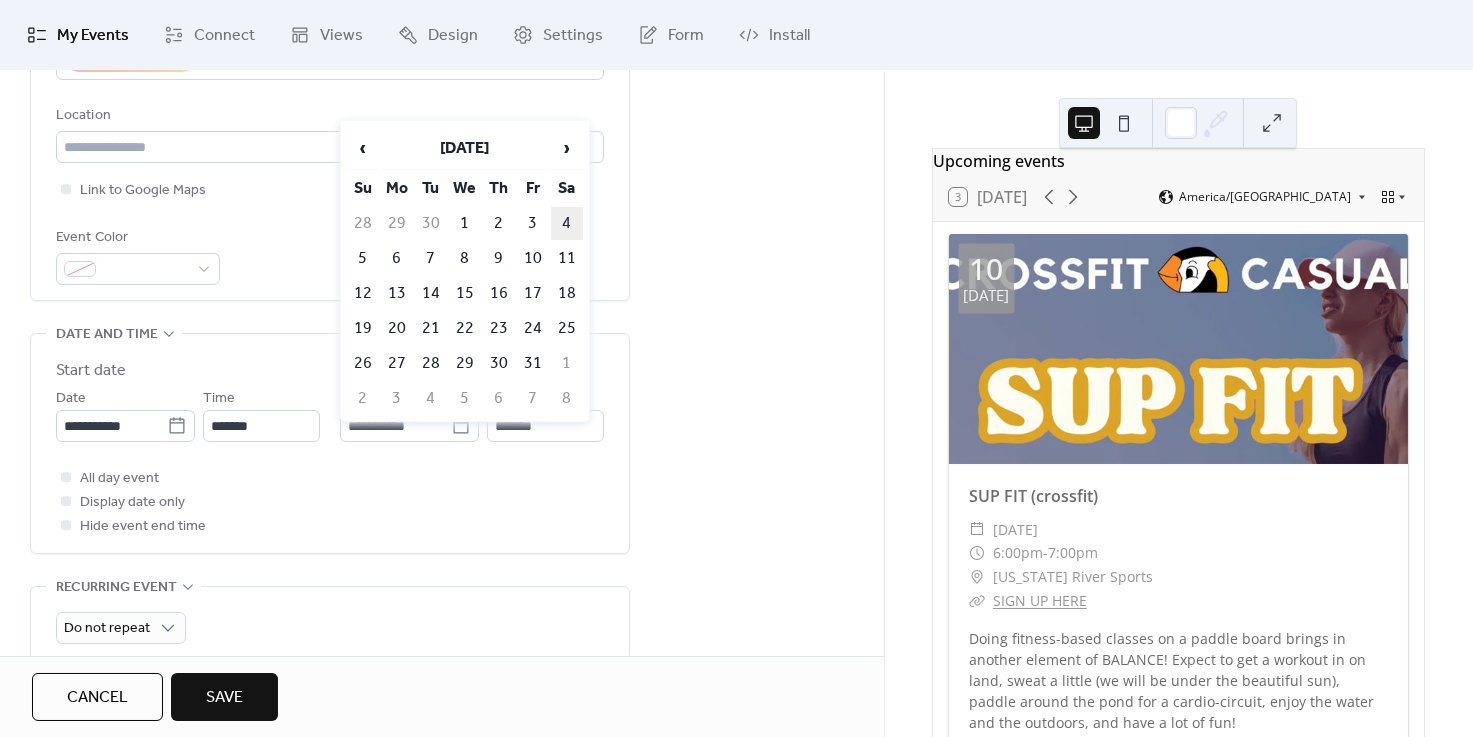 click on "4" at bounding box center [567, 223] 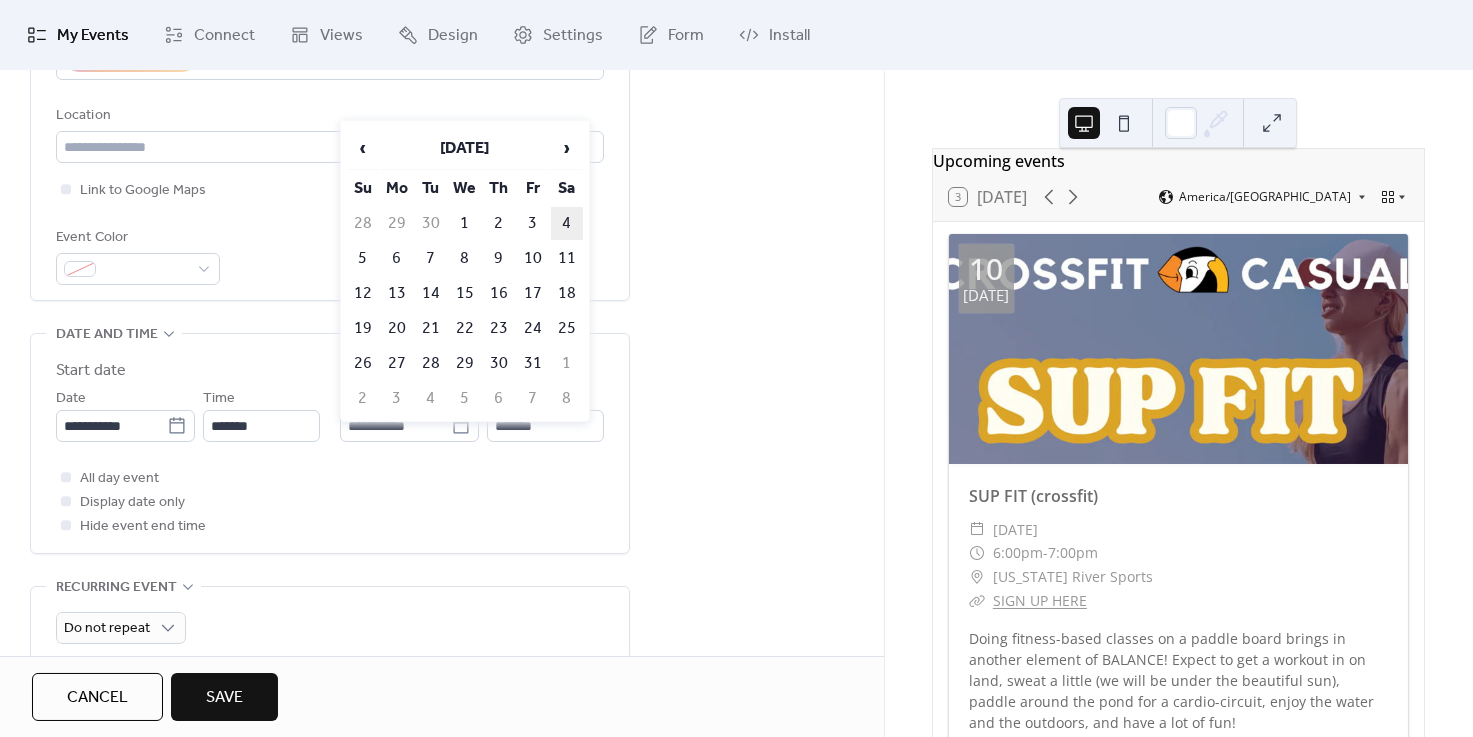 type on "**********" 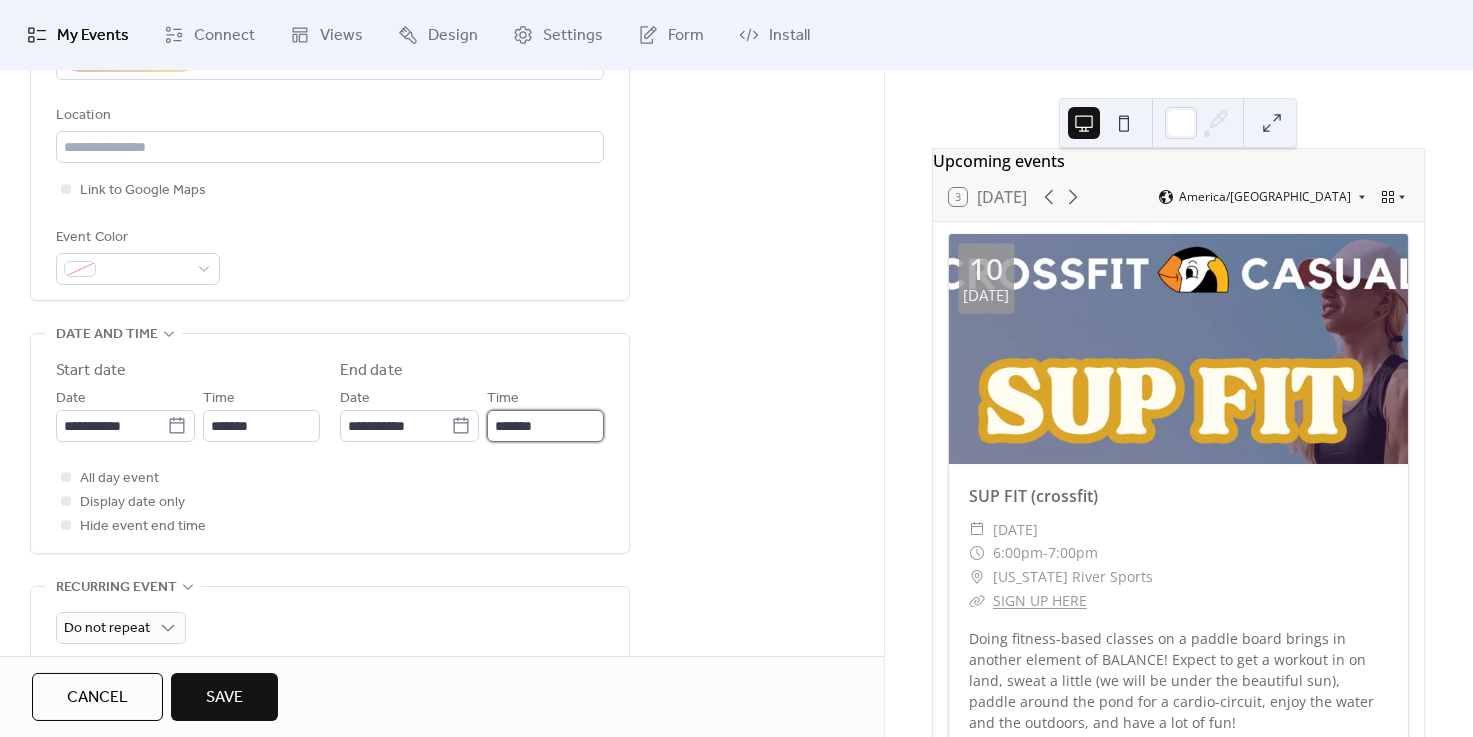 click on "*******" at bounding box center [545, 426] 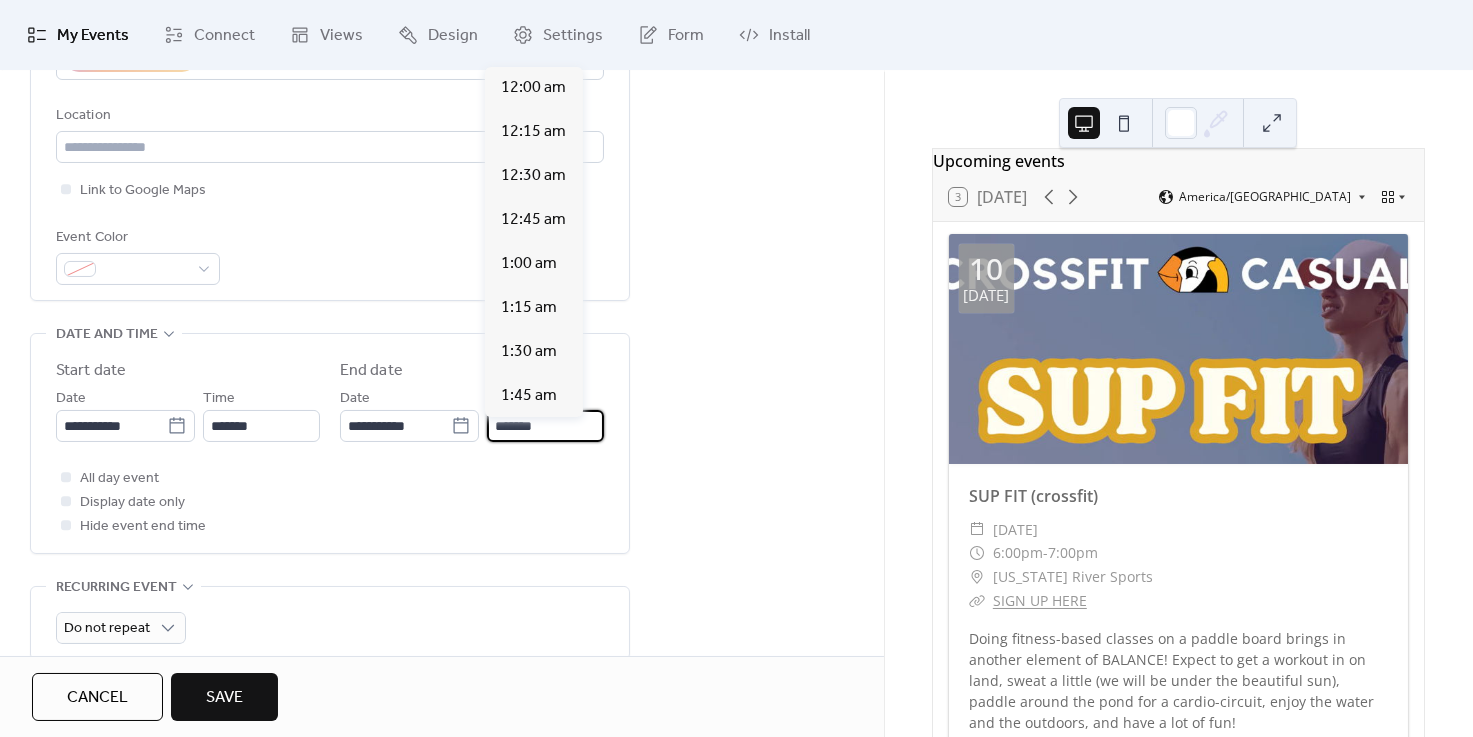 scroll, scrollTop: 3318, scrollLeft: 0, axis: vertical 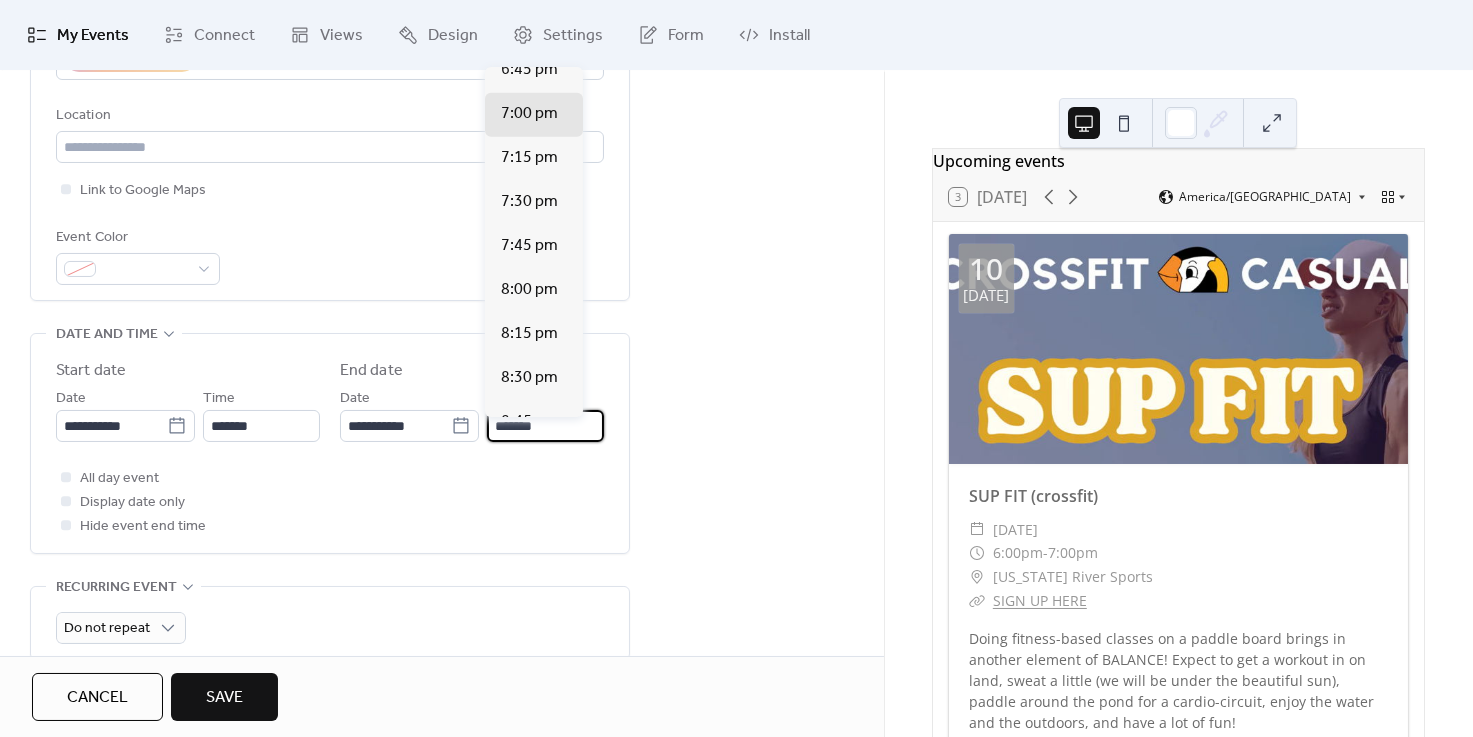 click on "*******" at bounding box center (545, 426) 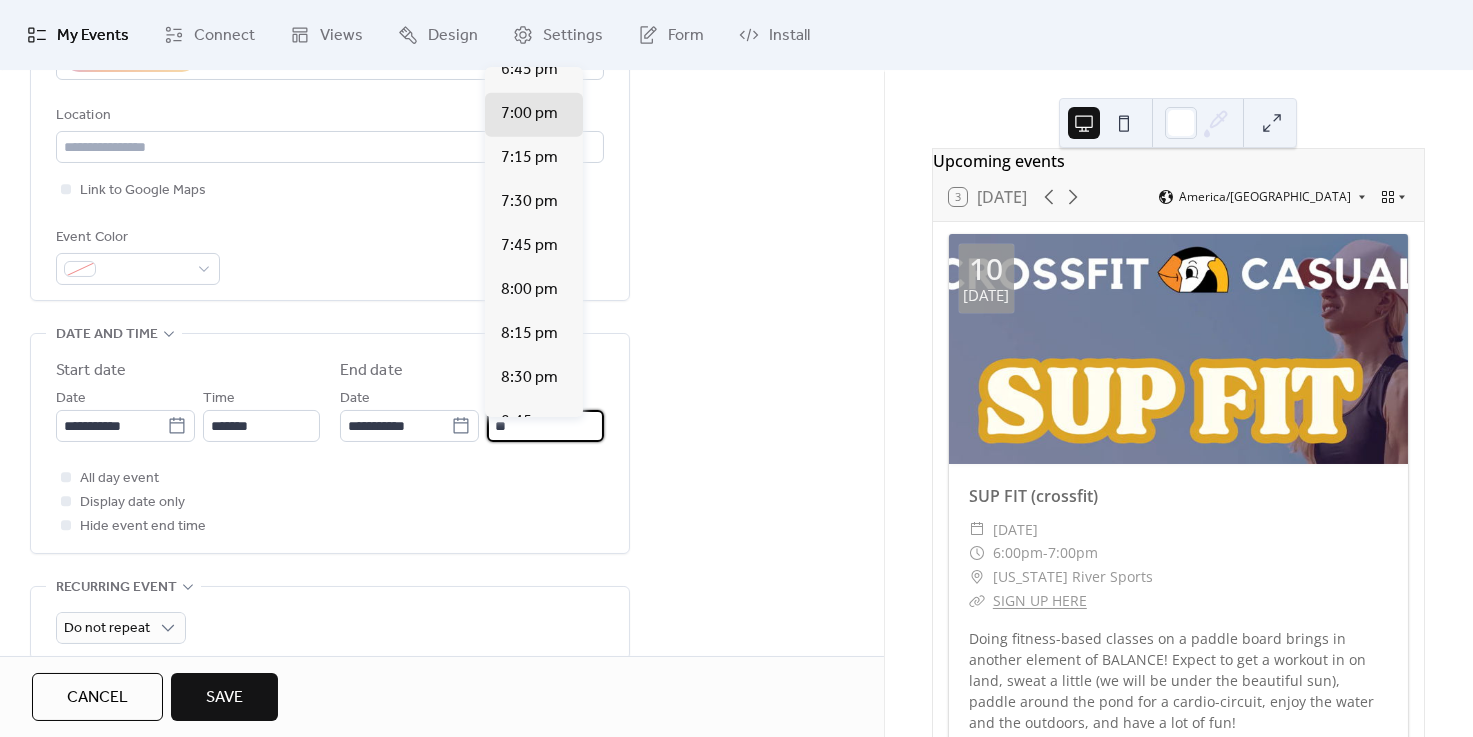 scroll, scrollTop: 0, scrollLeft: 0, axis: both 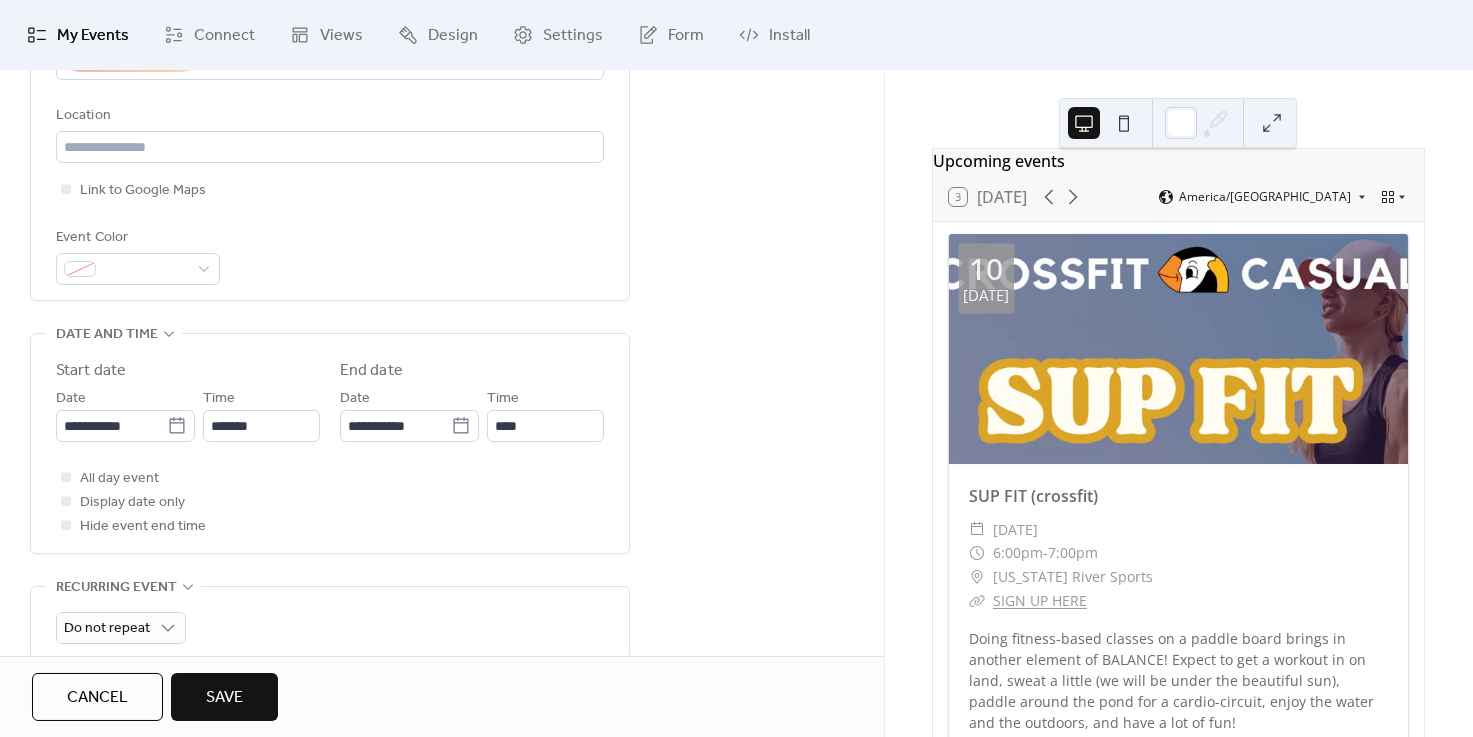 type on "********" 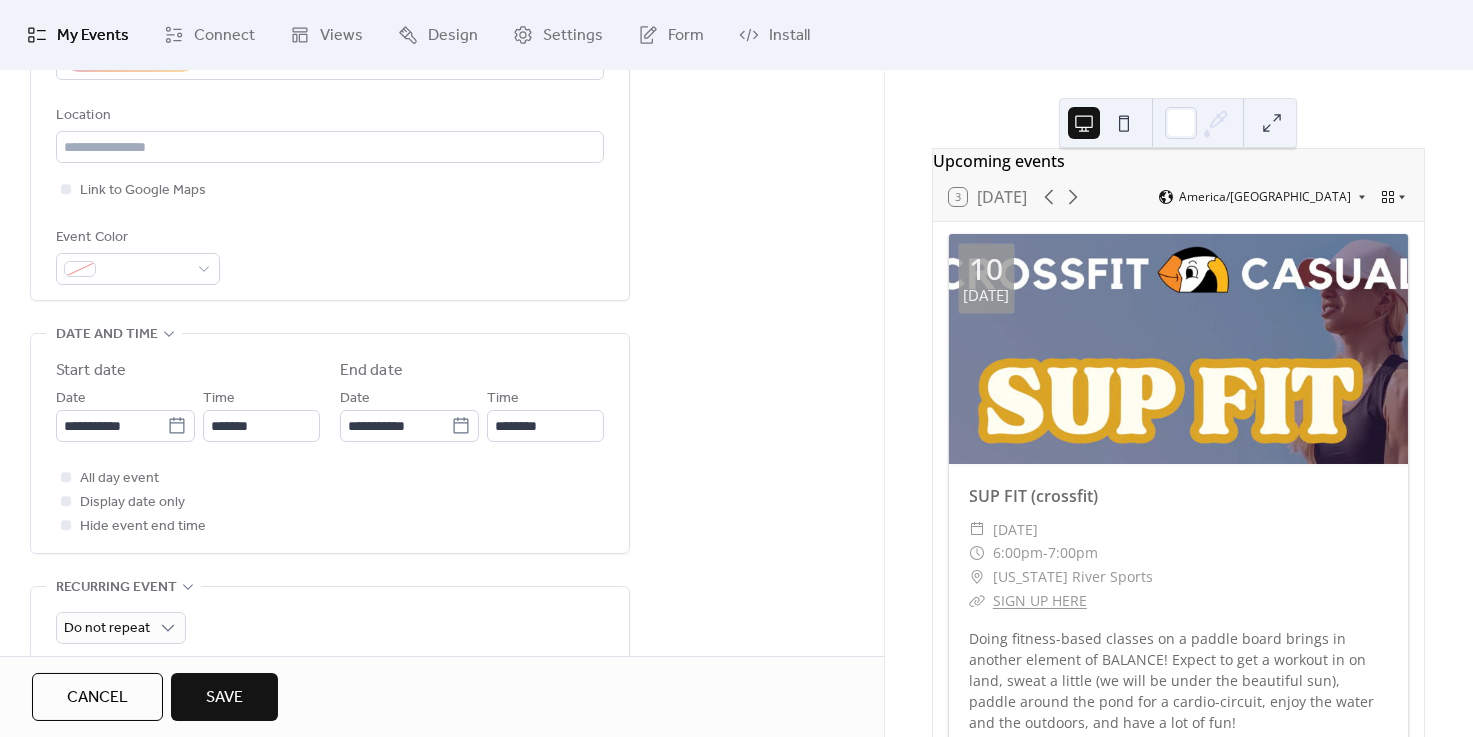 click on "All day event Display date only Hide event end time" at bounding box center (330, 502) 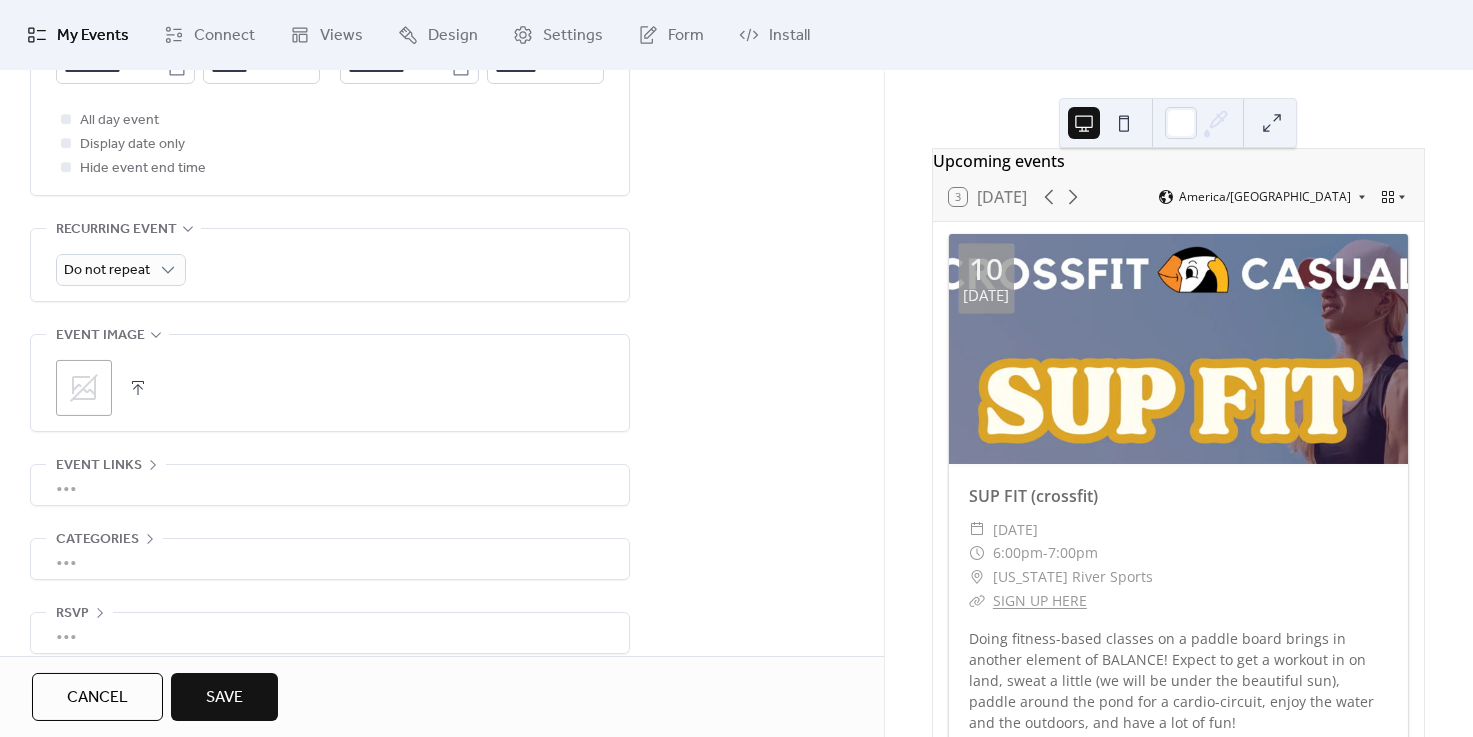 scroll, scrollTop: 817, scrollLeft: 0, axis: vertical 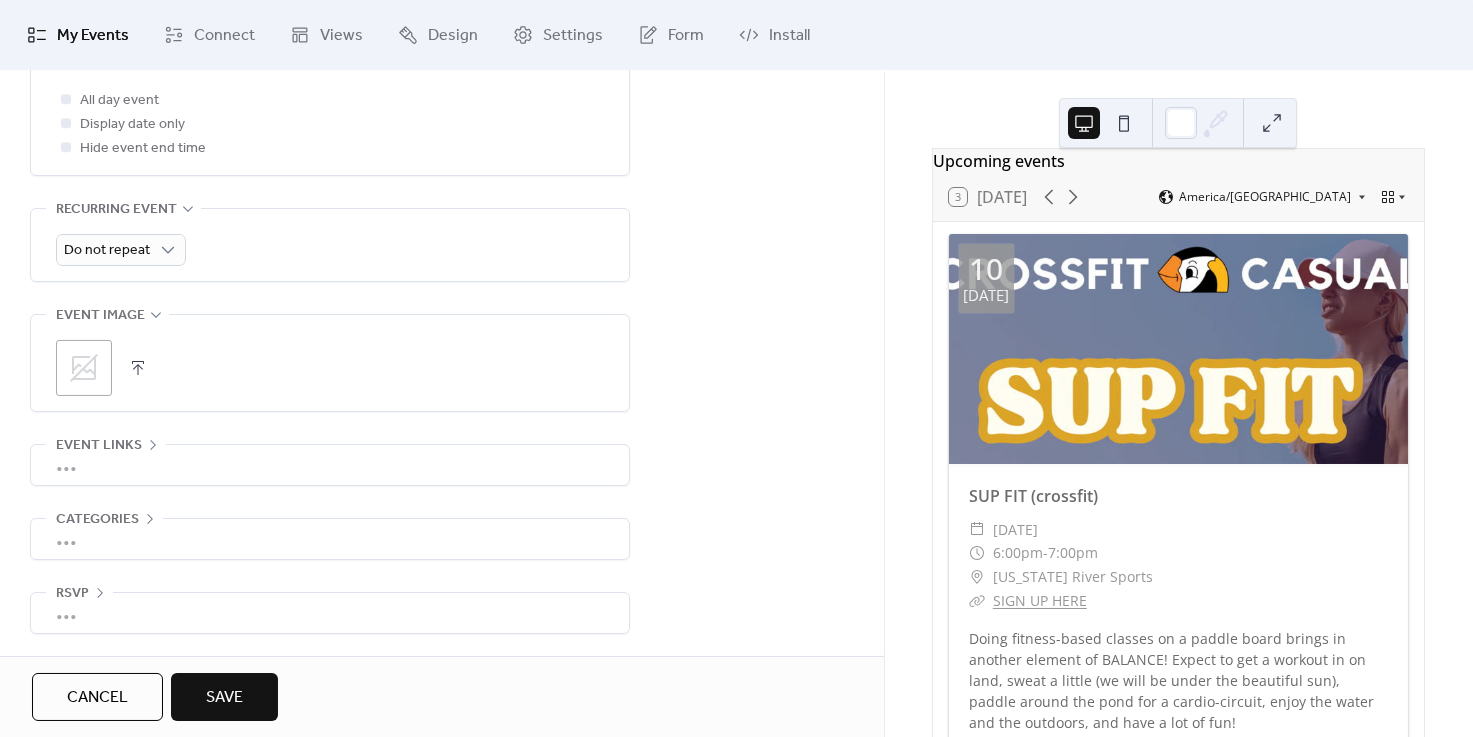 click on "•••" at bounding box center (330, 465) 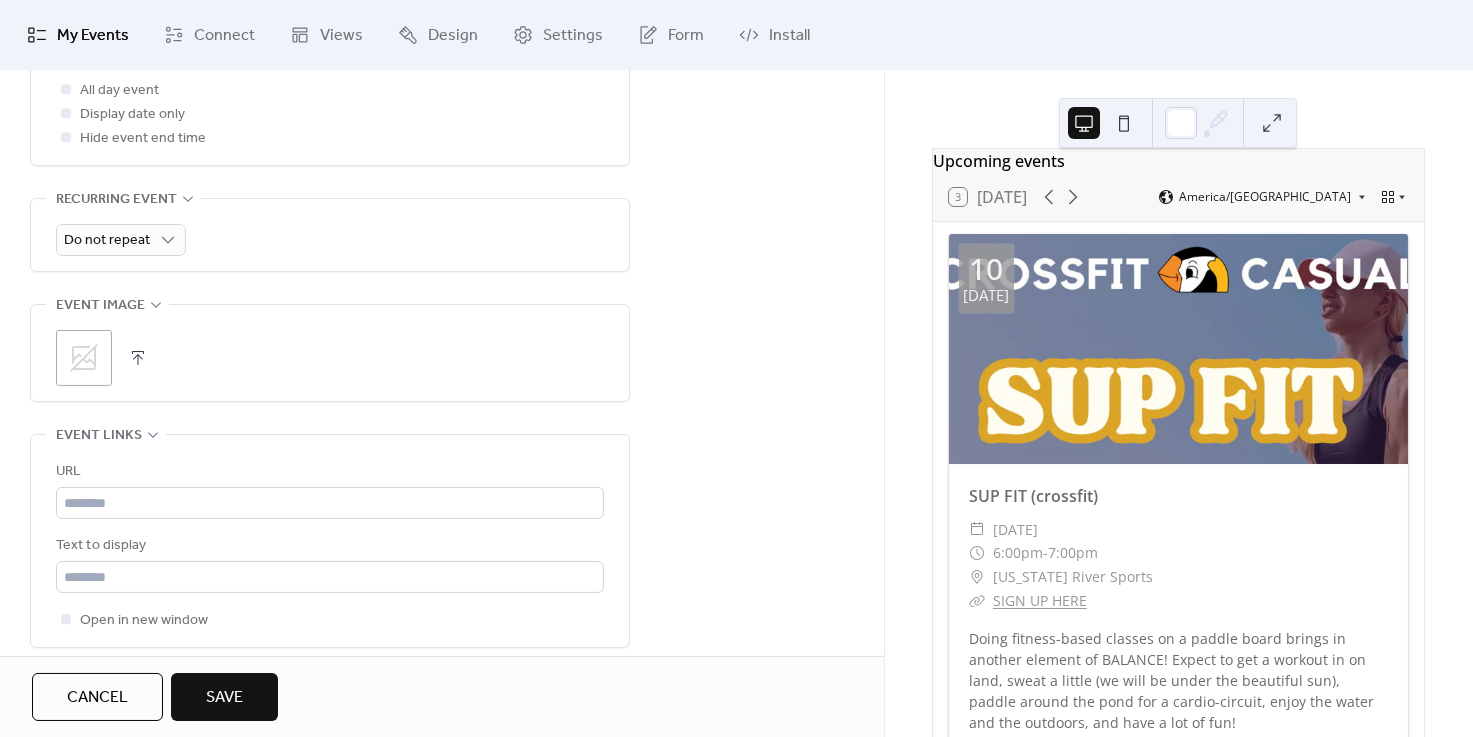 scroll, scrollTop: 814, scrollLeft: 0, axis: vertical 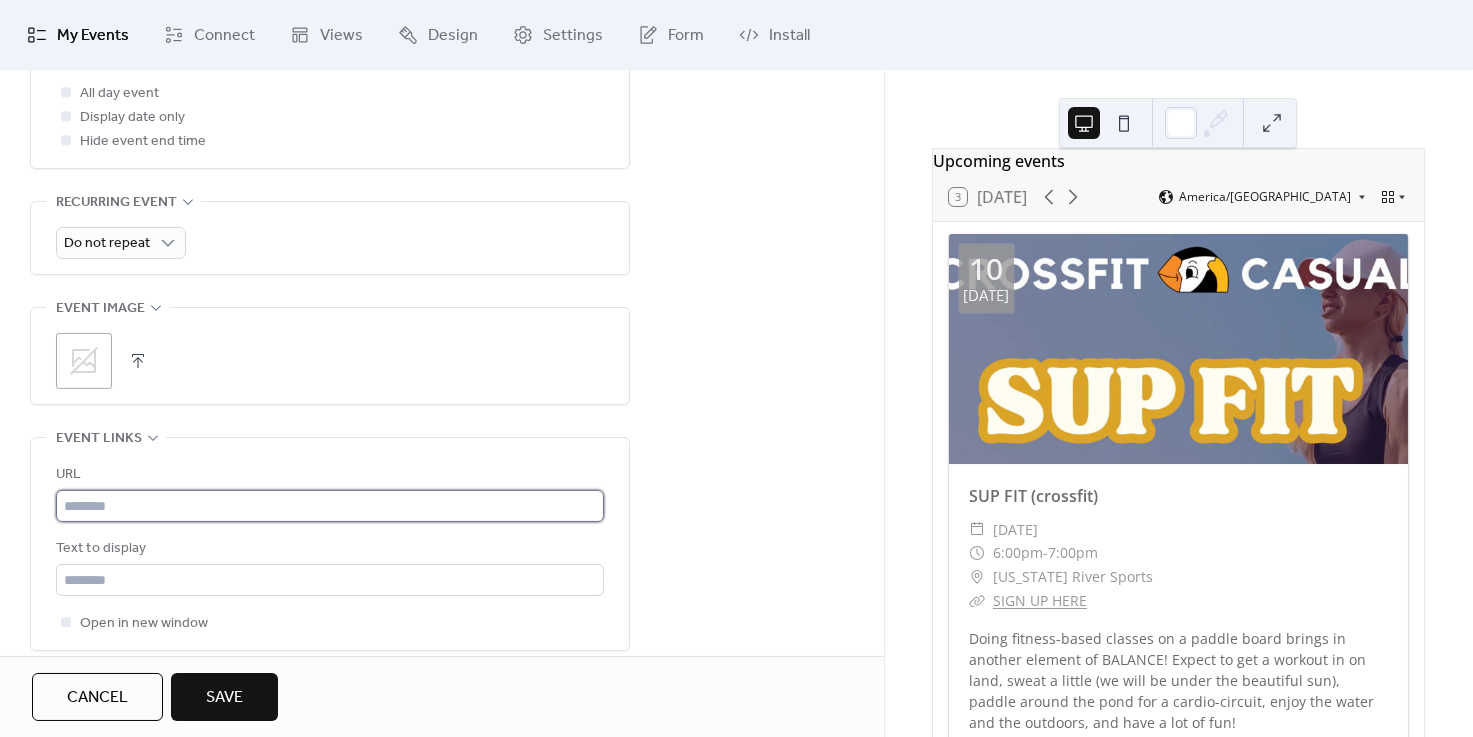 click at bounding box center (330, 506) 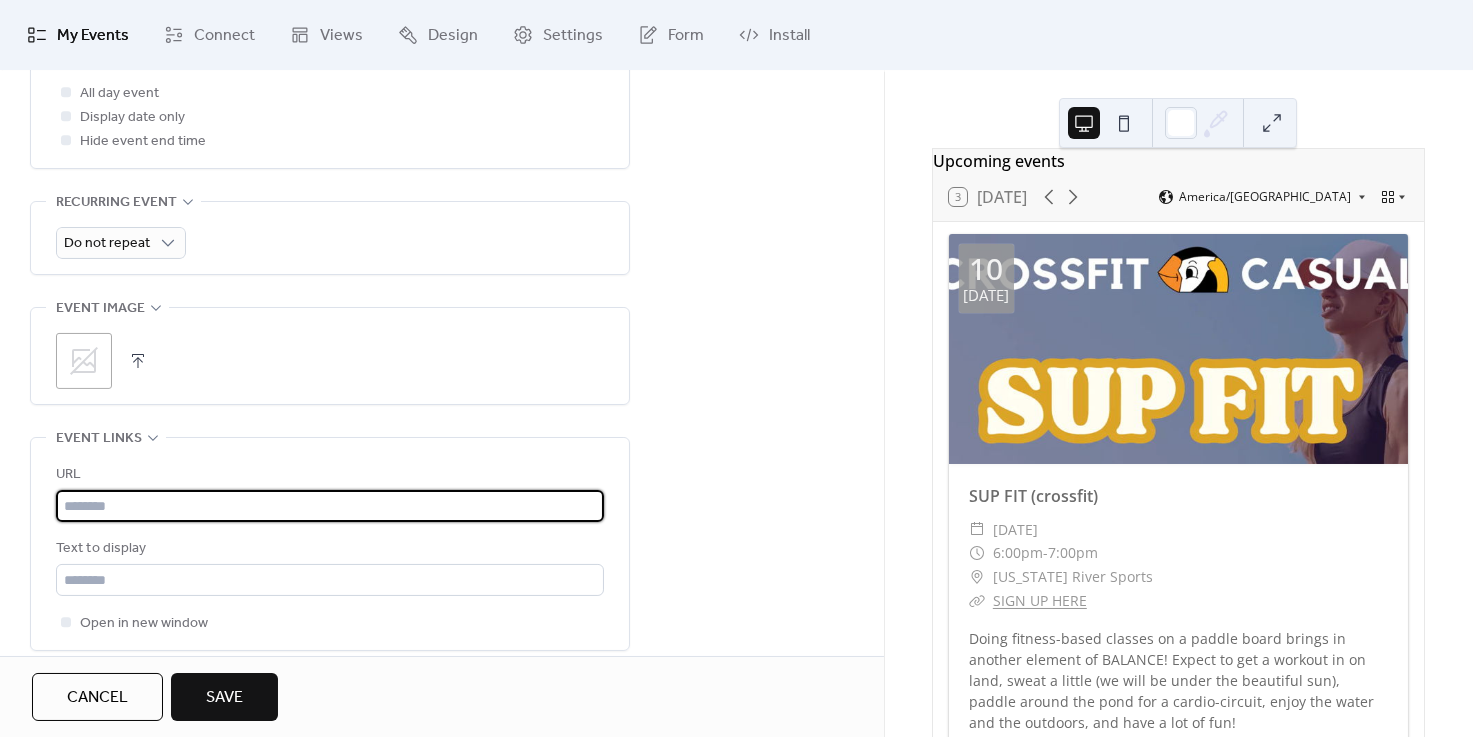 paste on "**********" 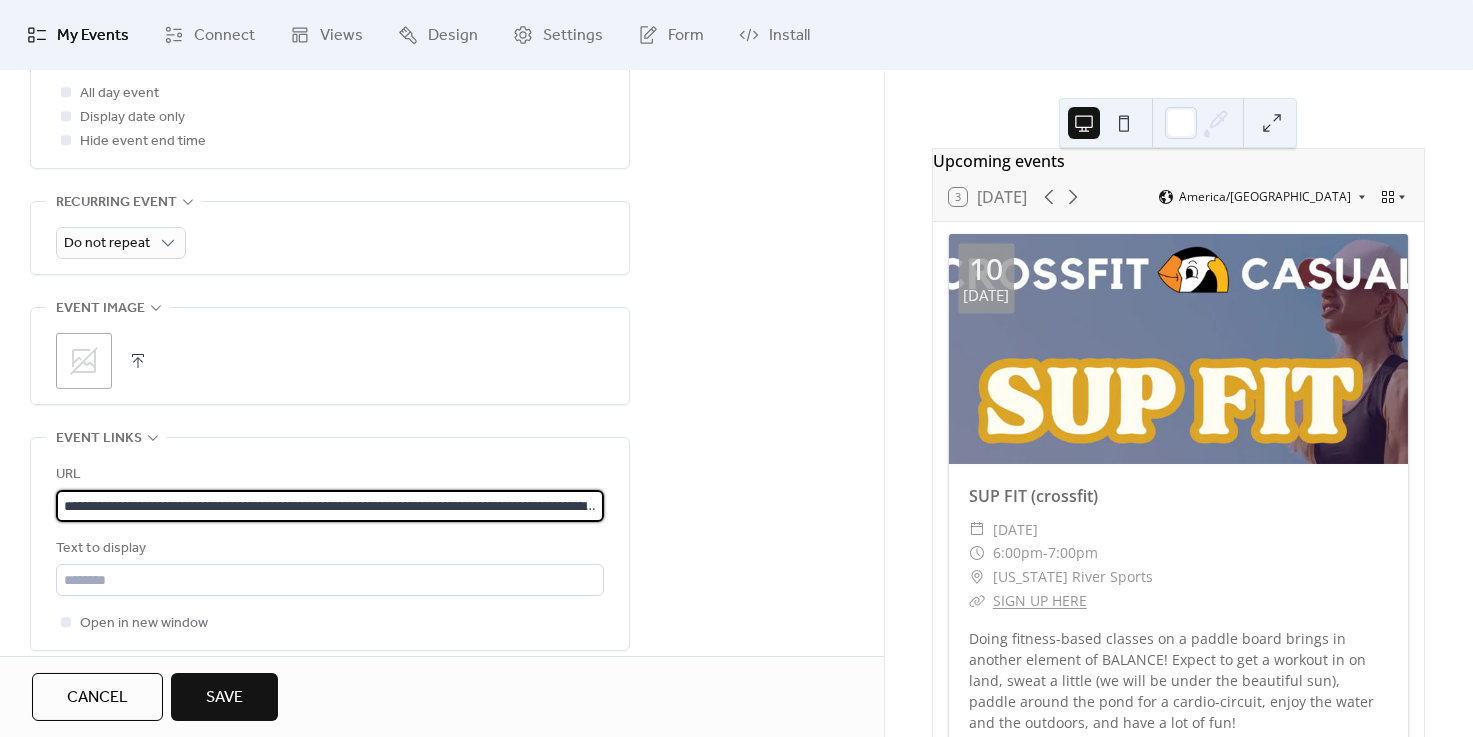 scroll, scrollTop: 0, scrollLeft: 316, axis: horizontal 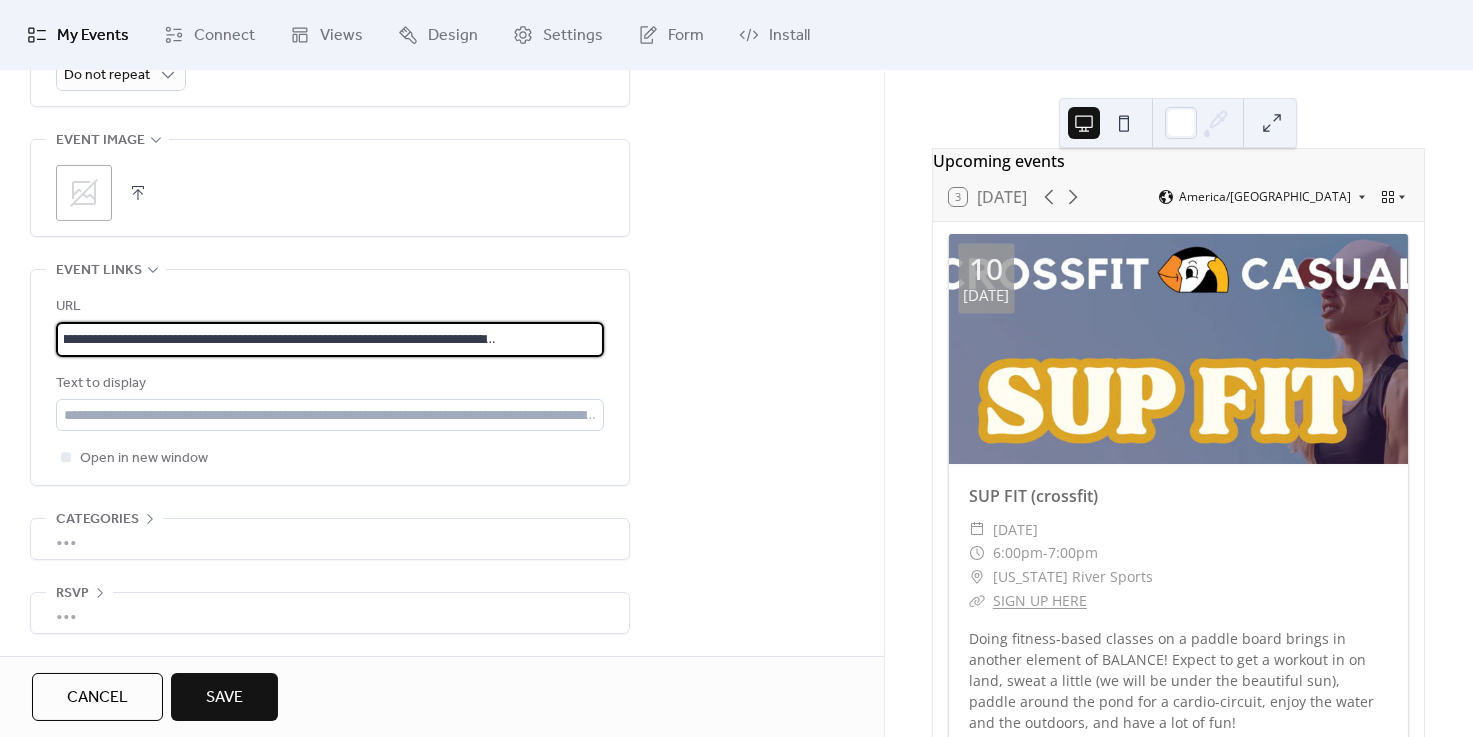 type on "**********" 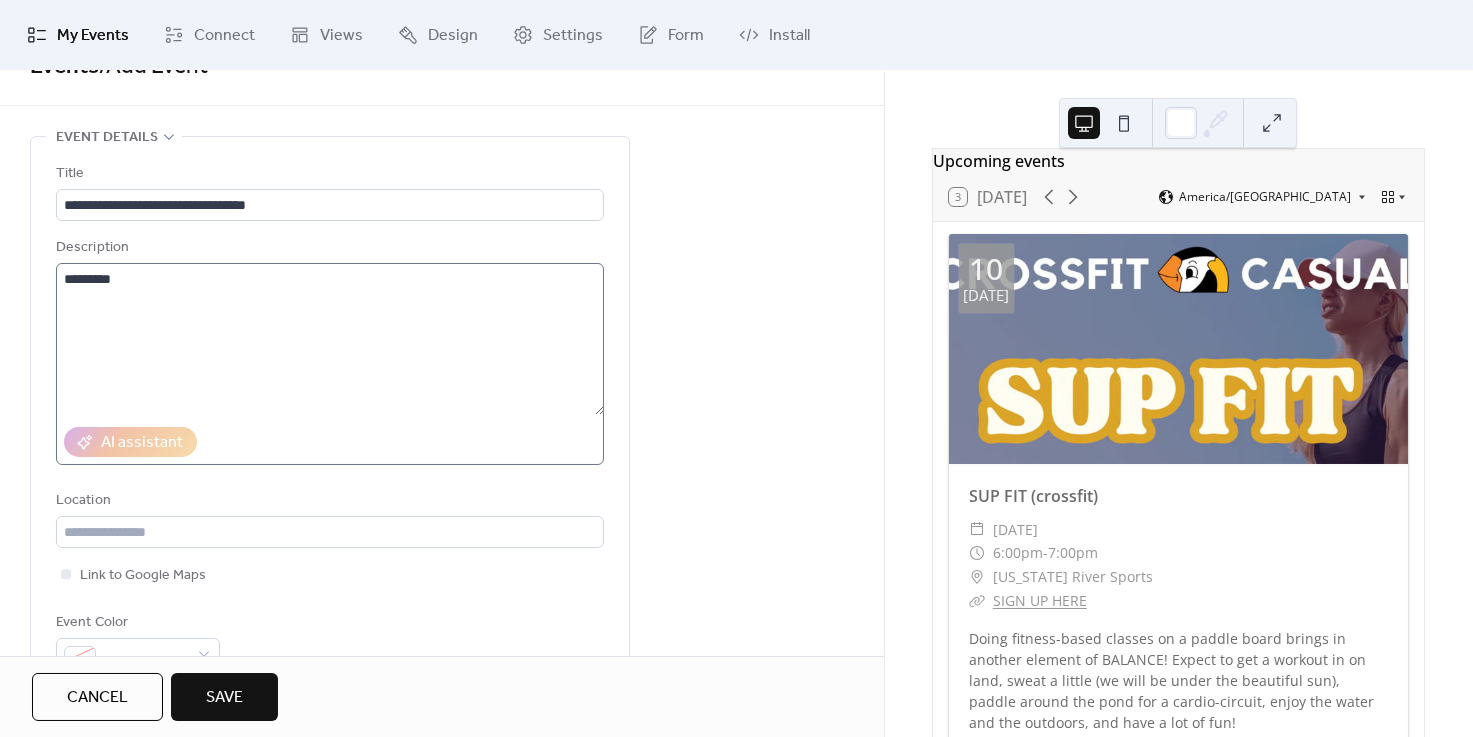 scroll, scrollTop: 12, scrollLeft: 0, axis: vertical 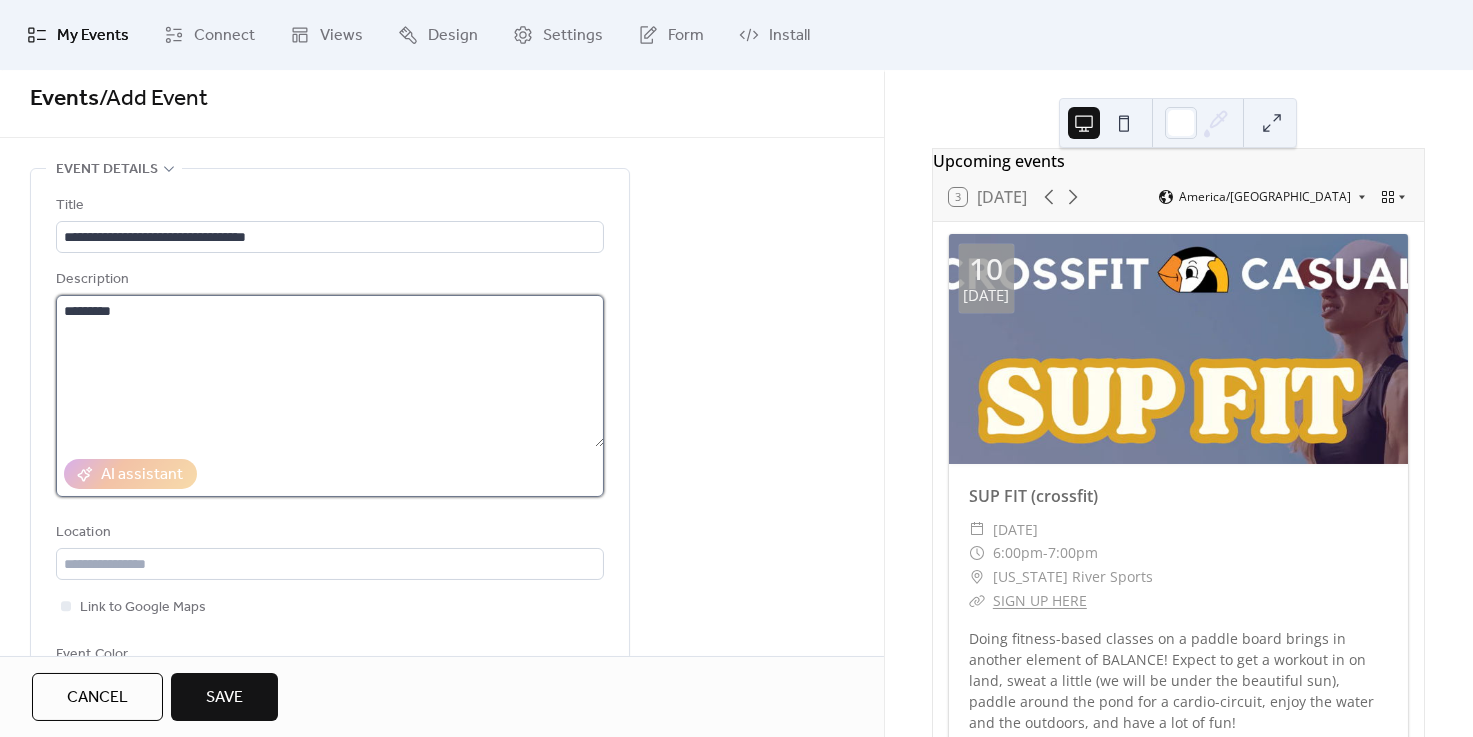 click on "********" at bounding box center (330, 371) 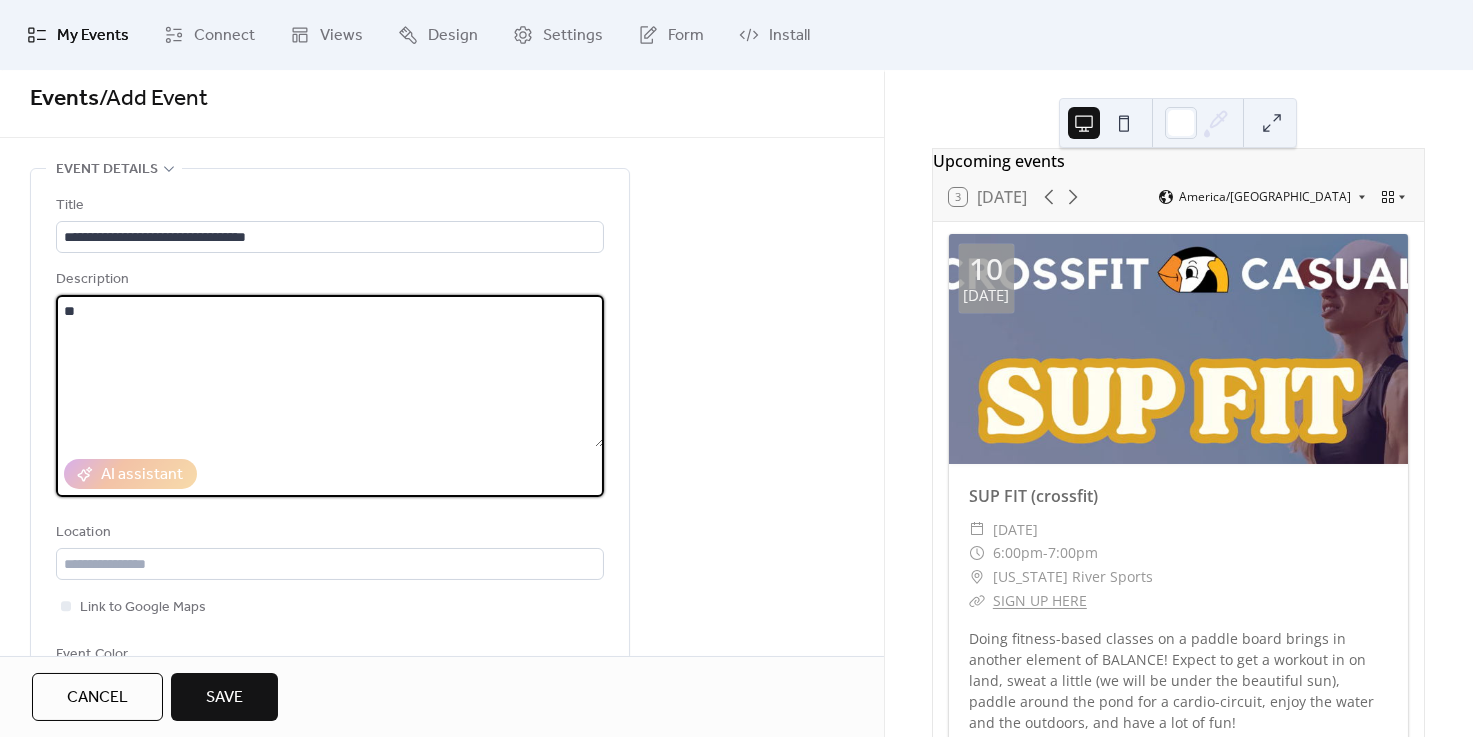 type on "*" 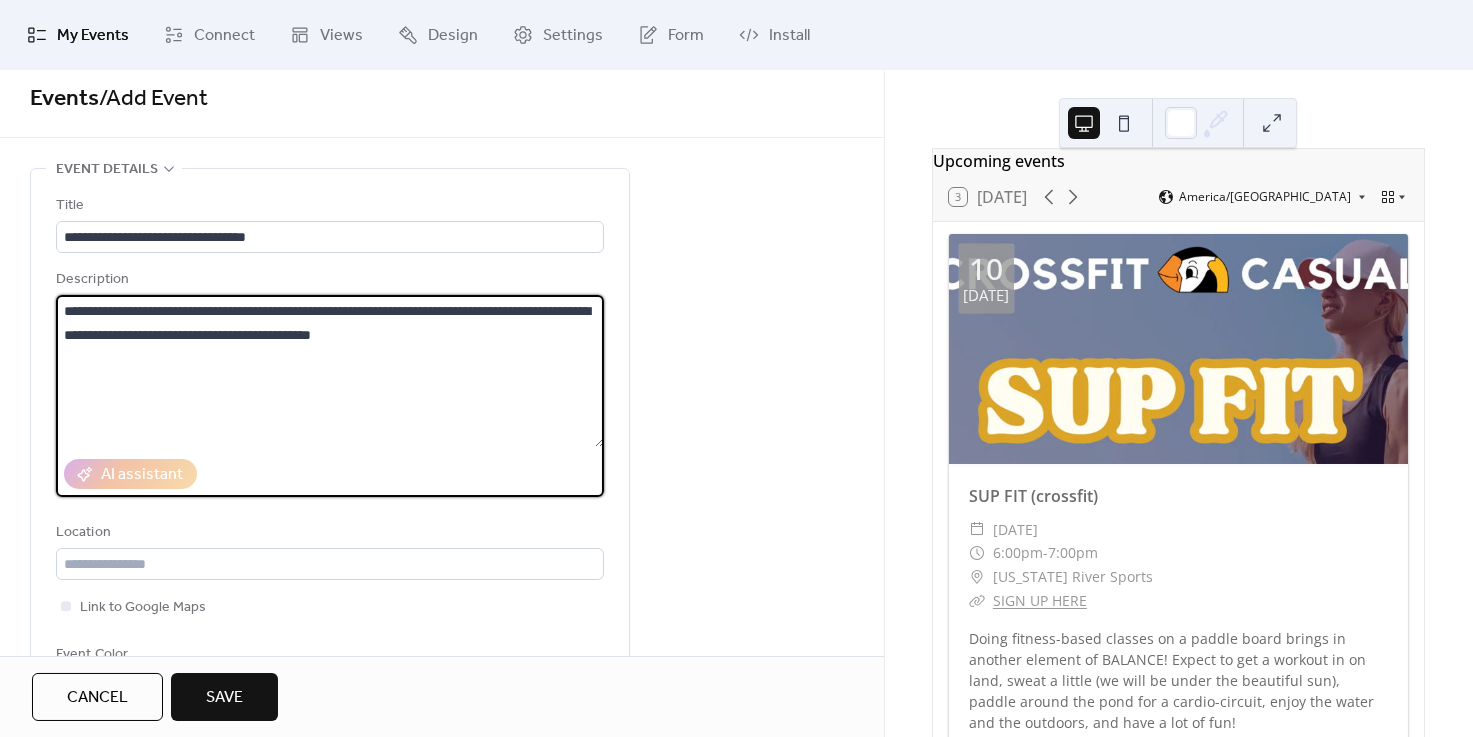 click on "**********" at bounding box center [330, 371] 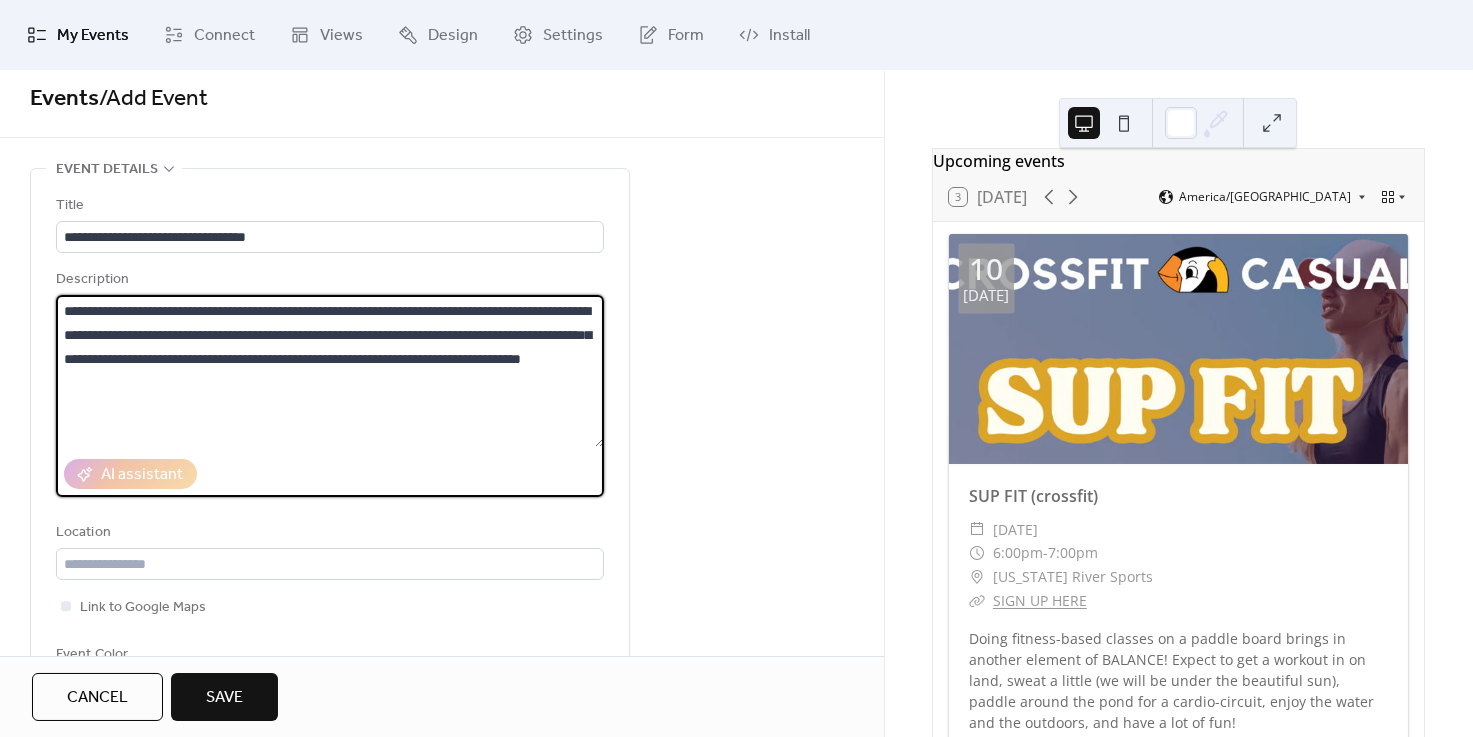 click on "**********" at bounding box center (330, 371) 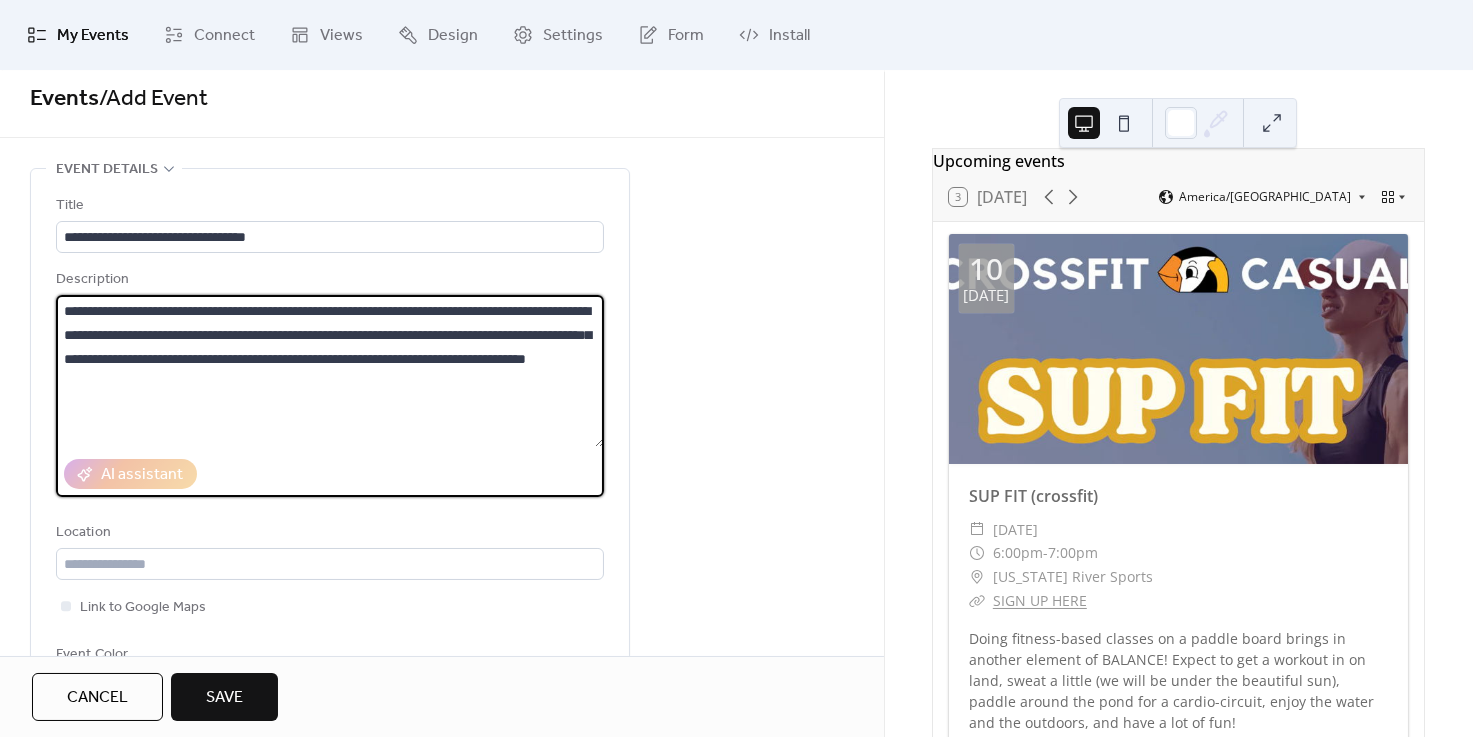 click on "**********" at bounding box center (330, 371) 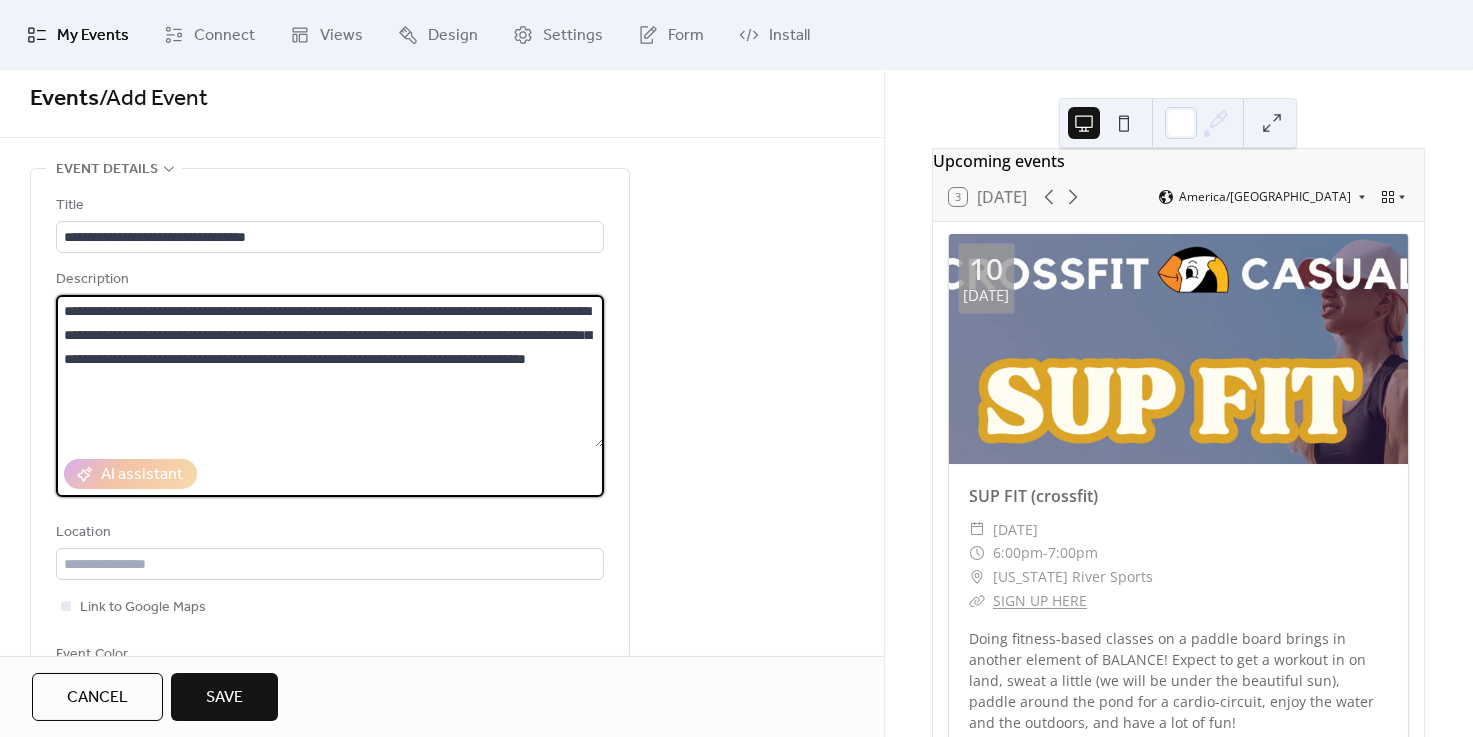 drag, startPoint x: 413, startPoint y: 338, endPoint x: 117, endPoint y: 337, distance: 296.00168 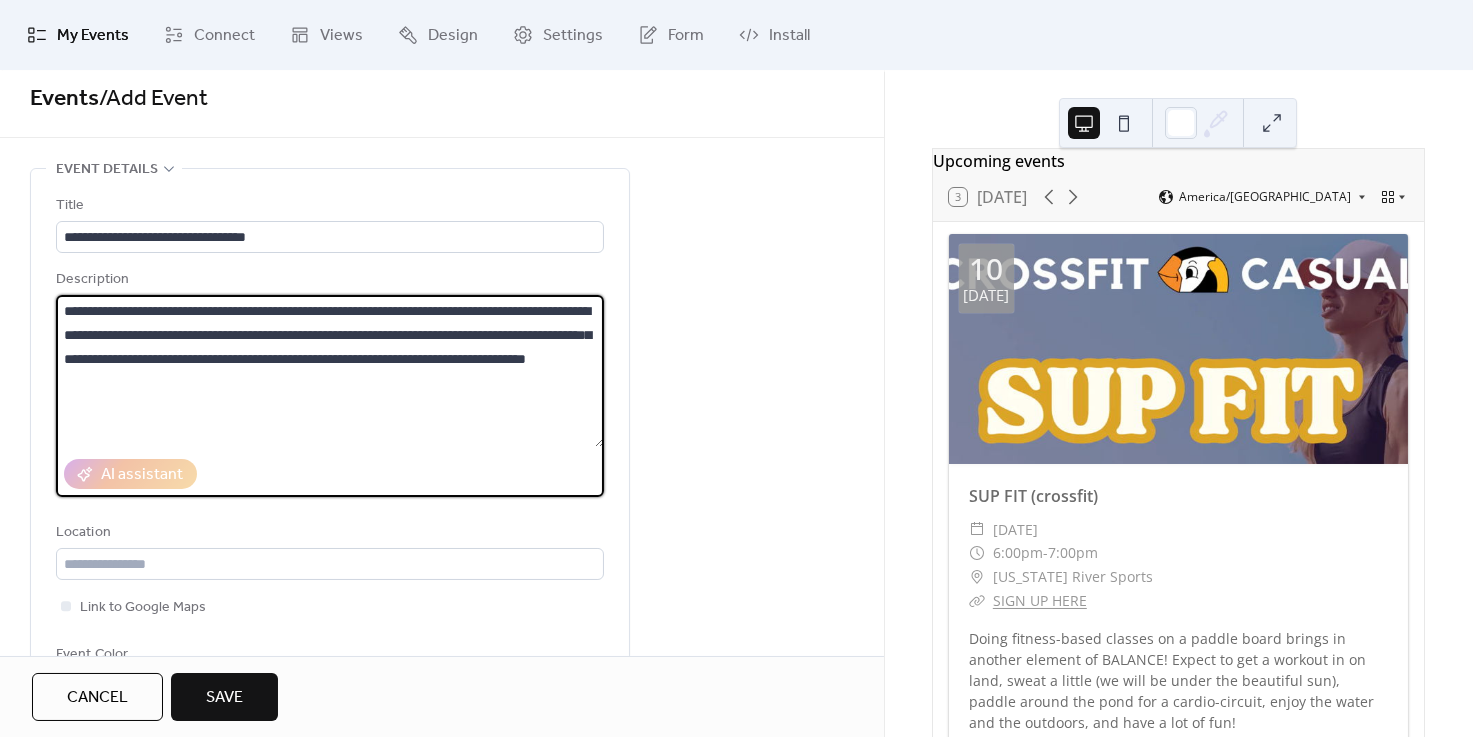 click on "**********" at bounding box center (330, 371) 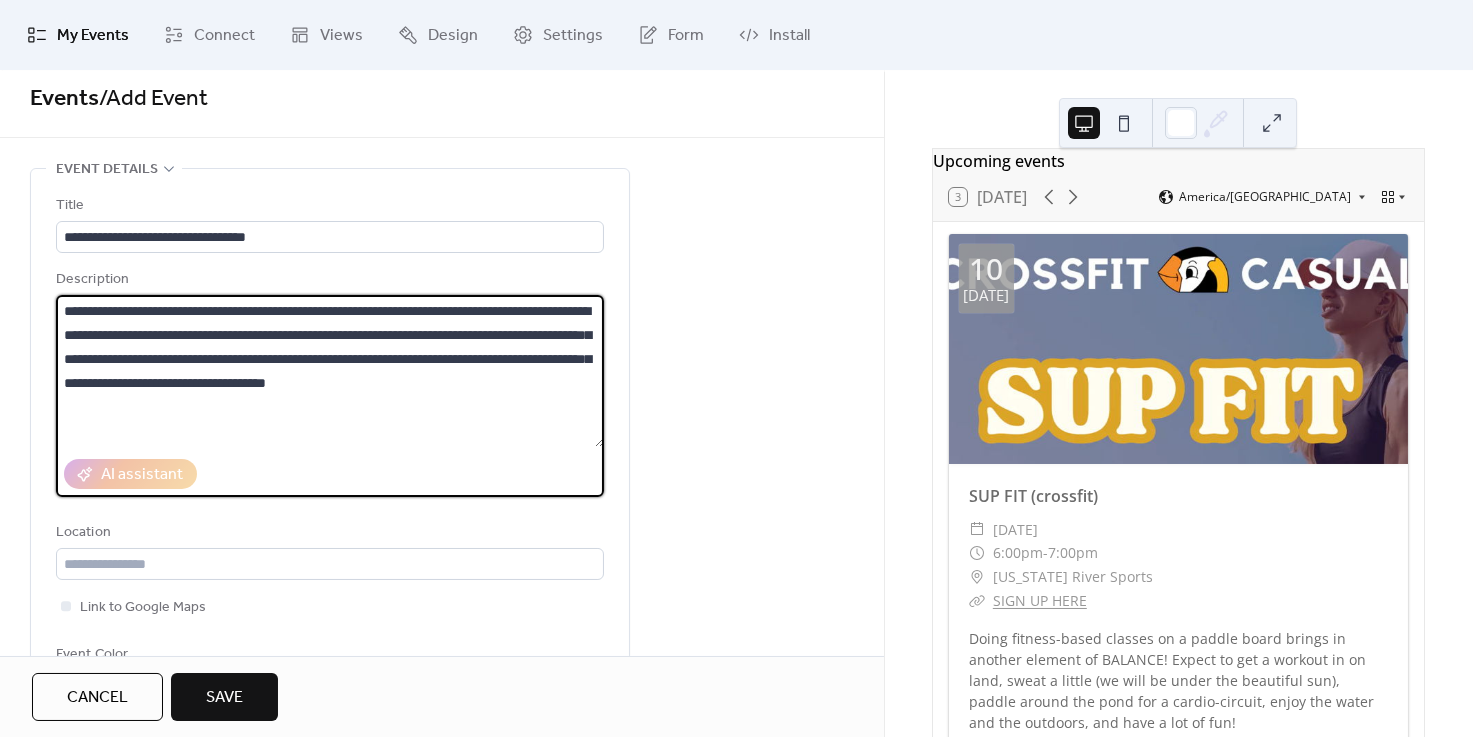 drag, startPoint x: 413, startPoint y: 339, endPoint x: 118, endPoint y: 336, distance: 295.01526 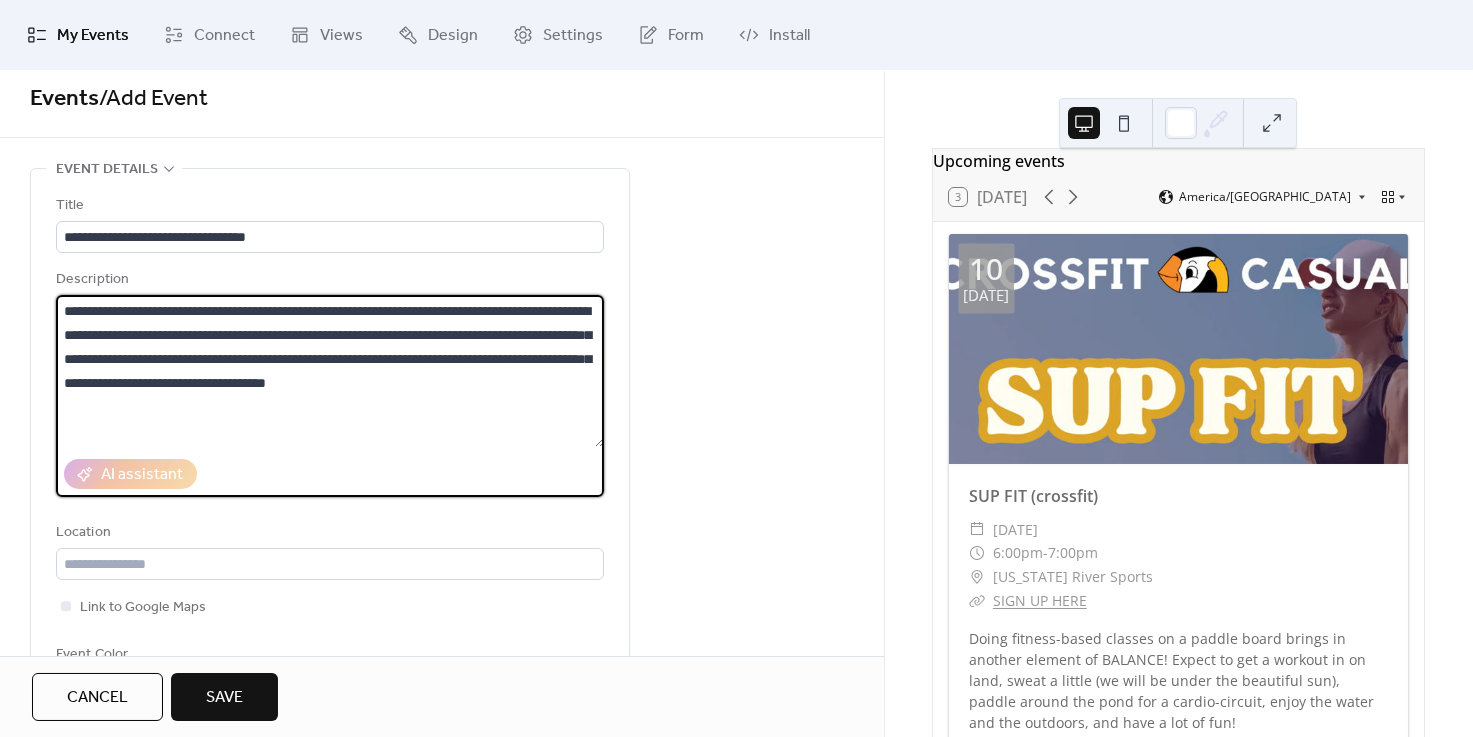 click on "**********" at bounding box center [330, 371] 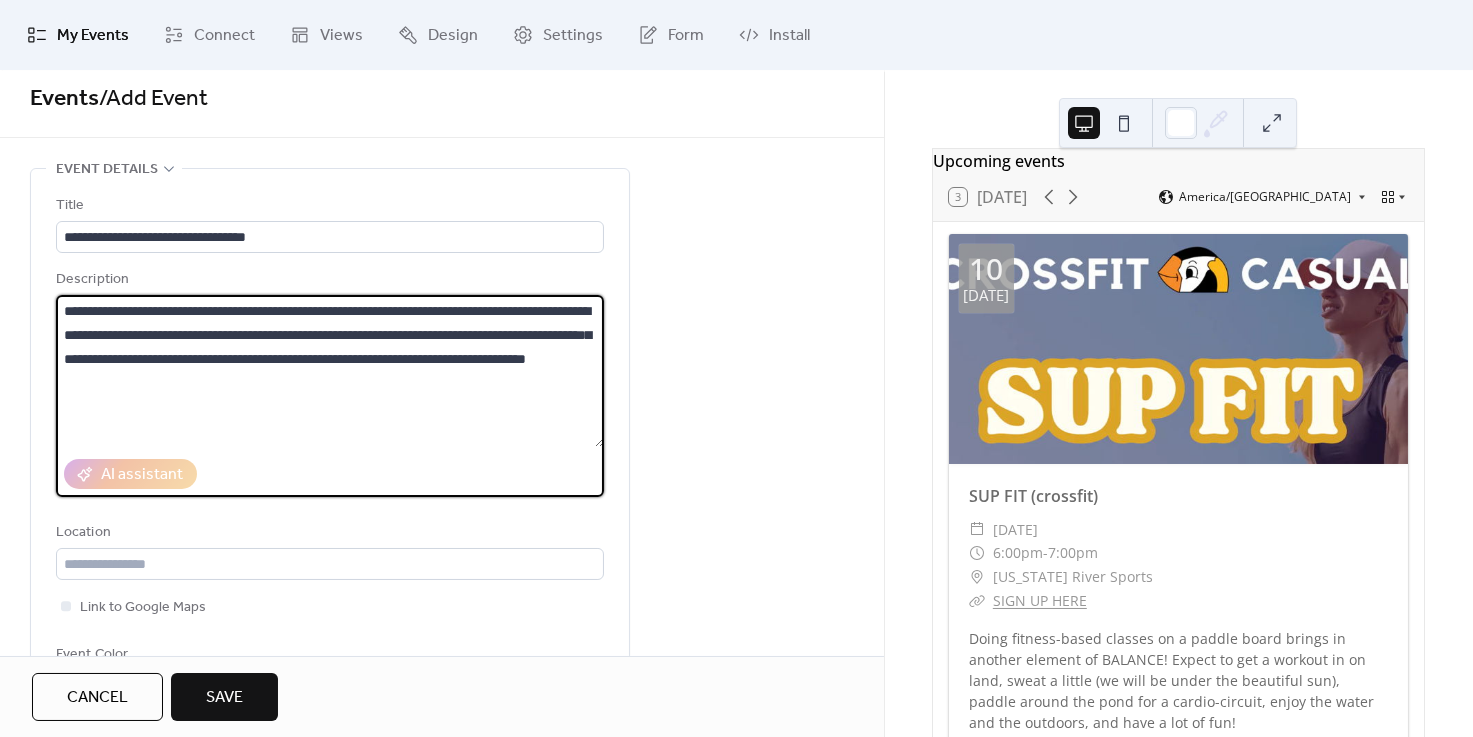 click on "**********" at bounding box center [330, 371] 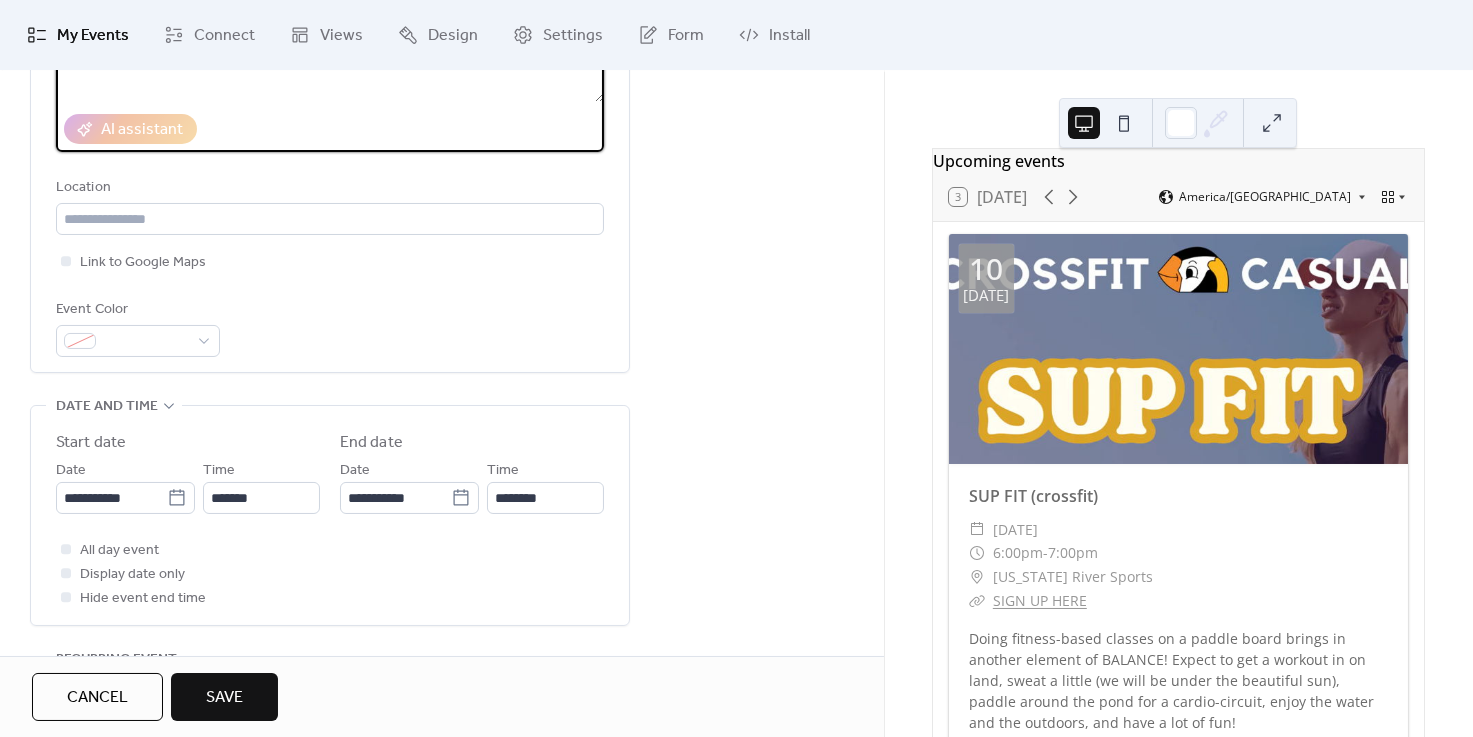scroll, scrollTop: 369, scrollLeft: 0, axis: vertical 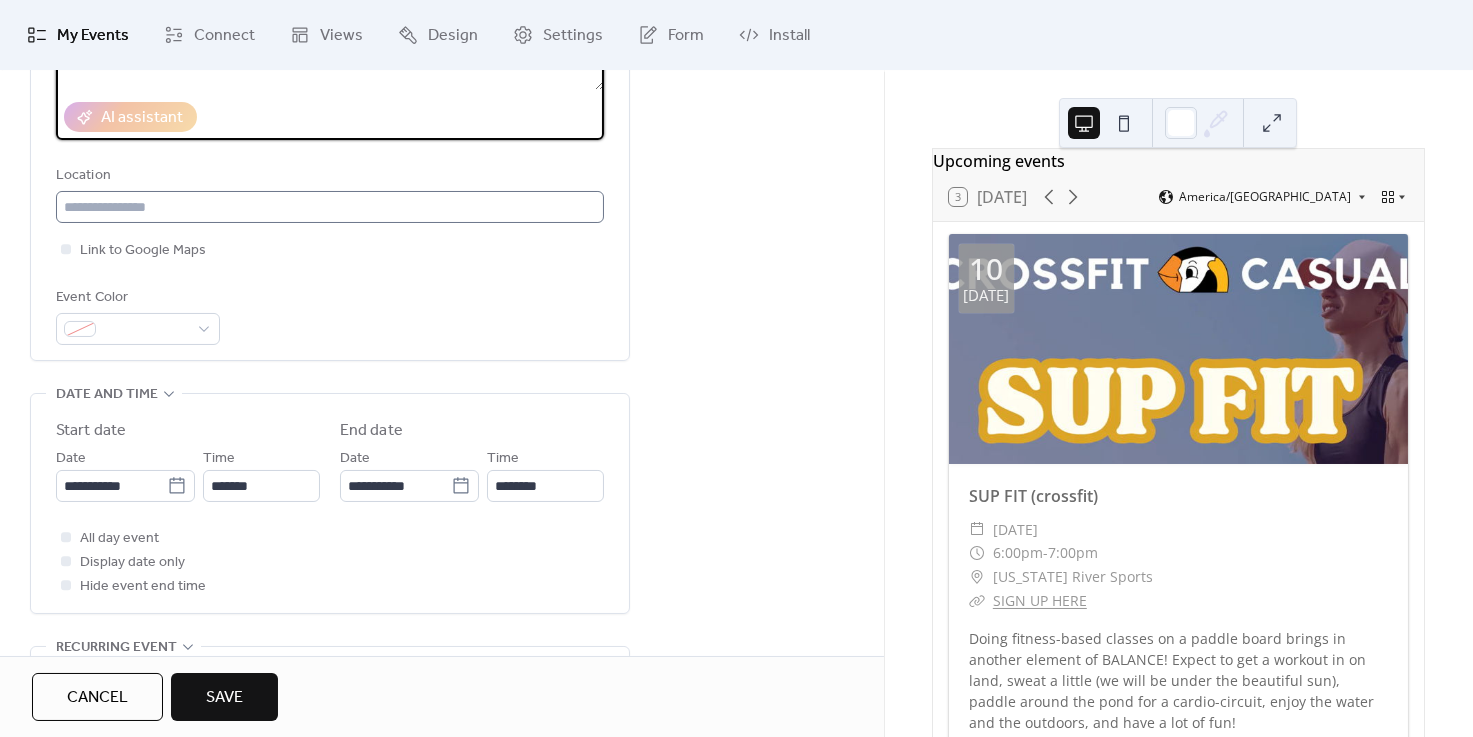 type on "**********" 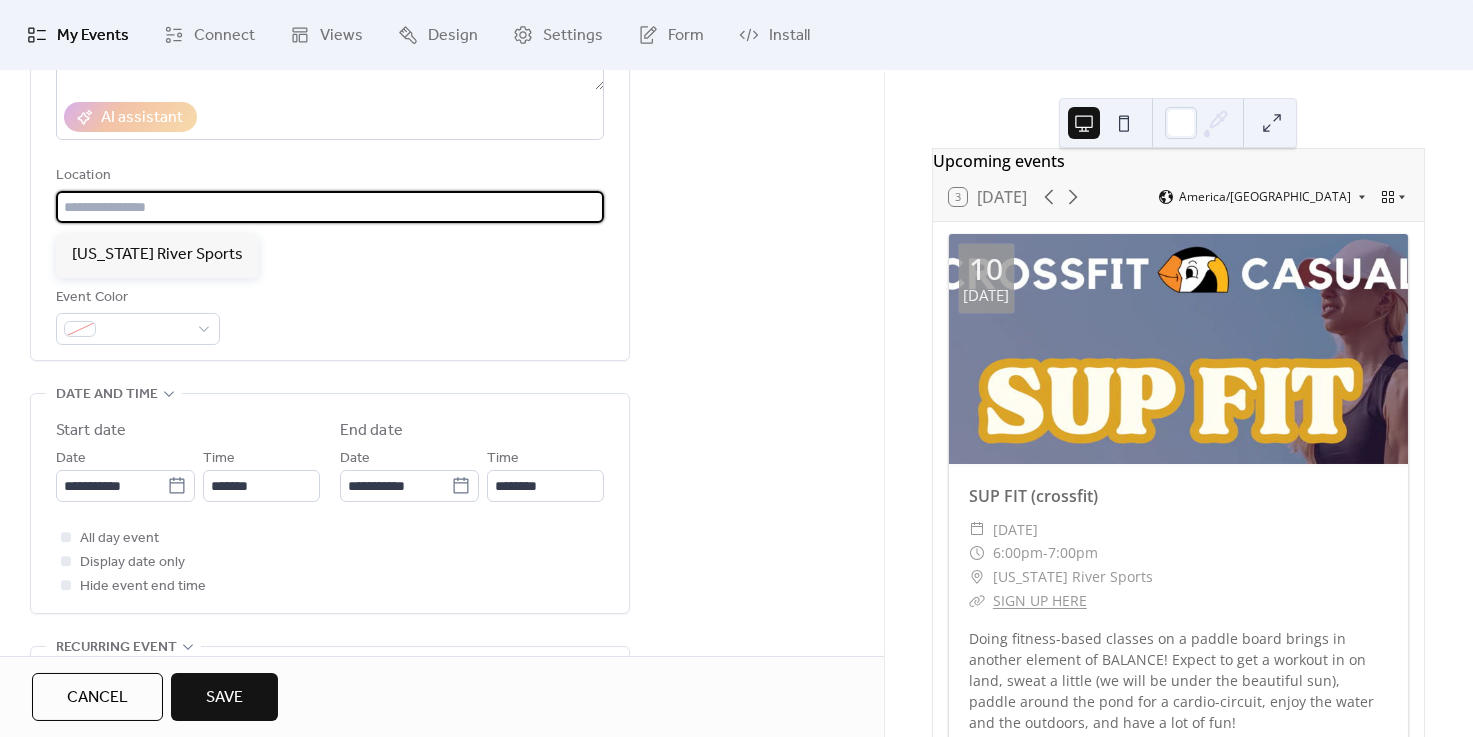 click at bounding box center (330, 207) 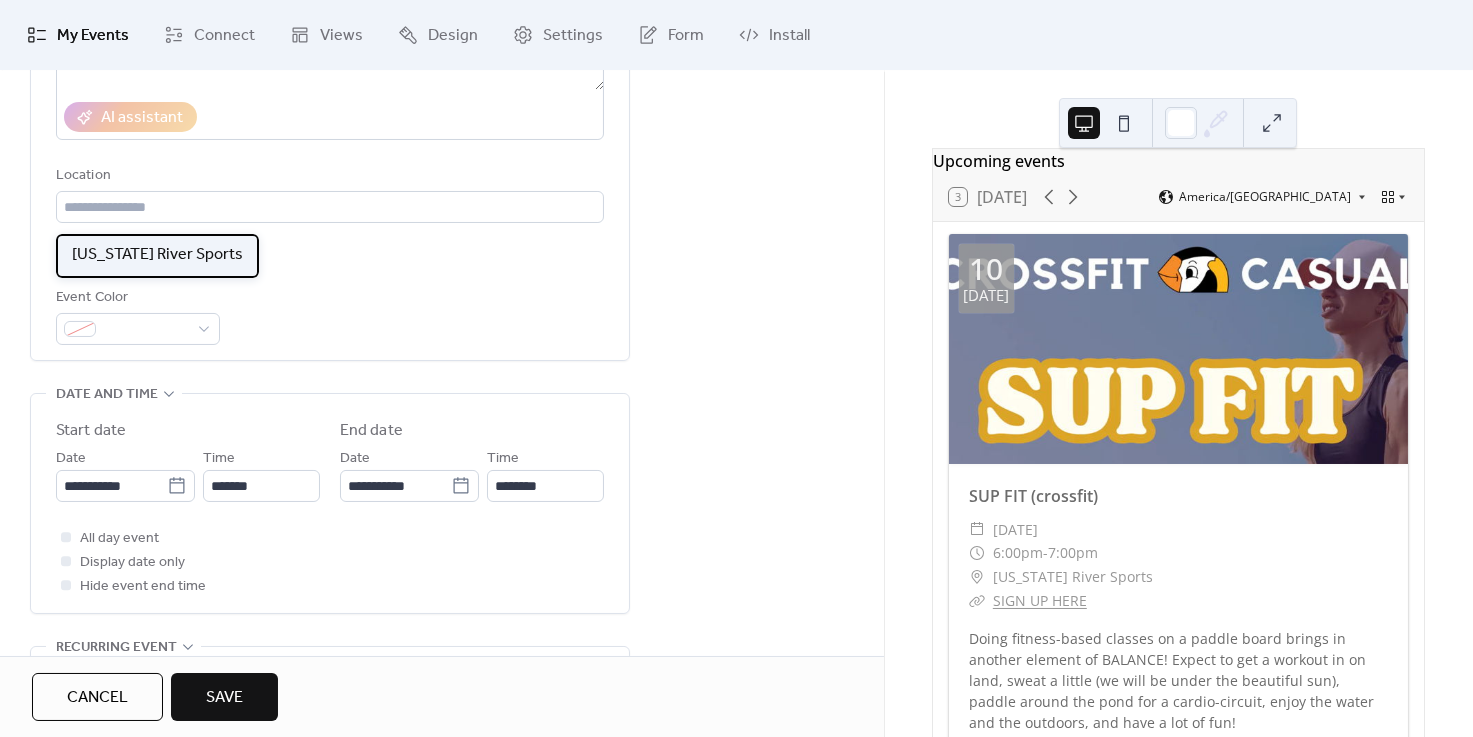 click on "[US_STATE] River Sports" at bounding box center (157, 255) 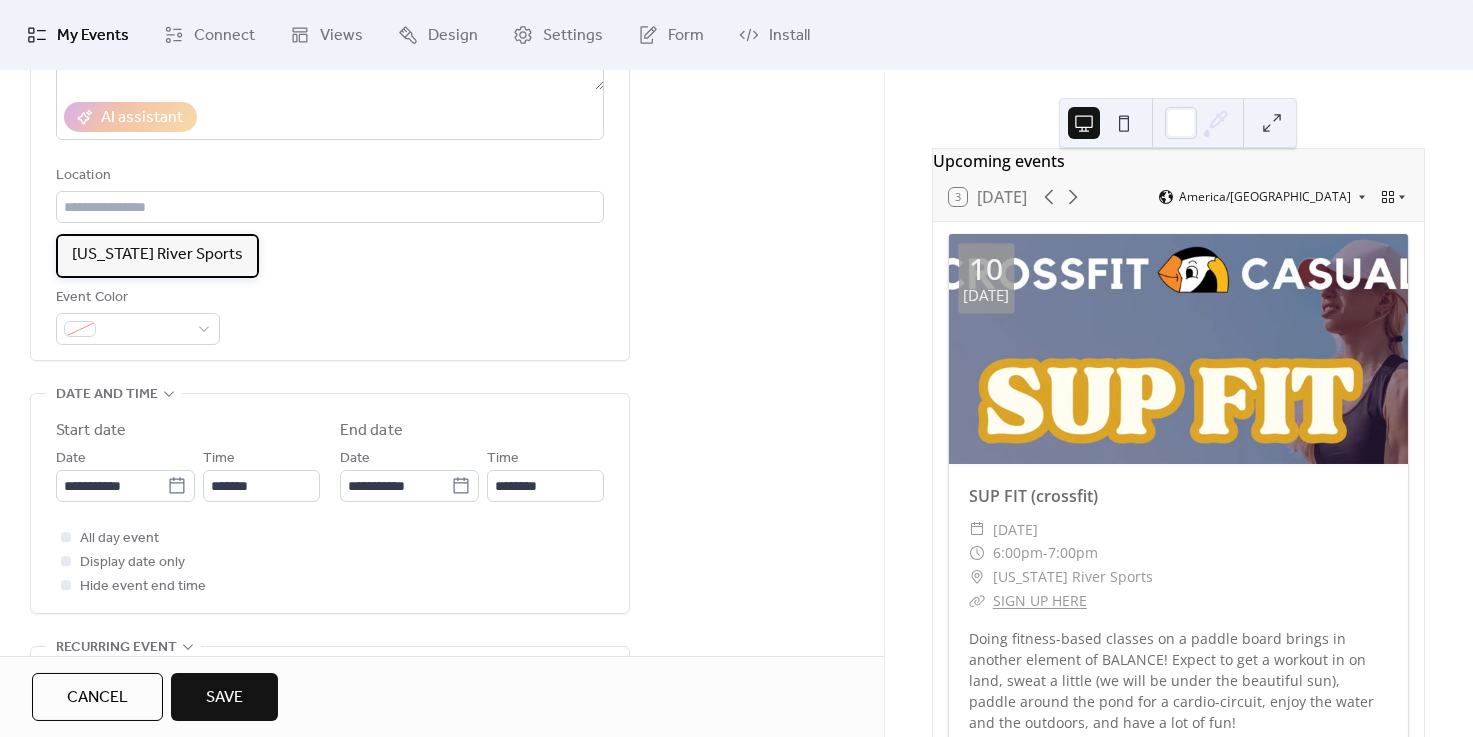 type on "**********" 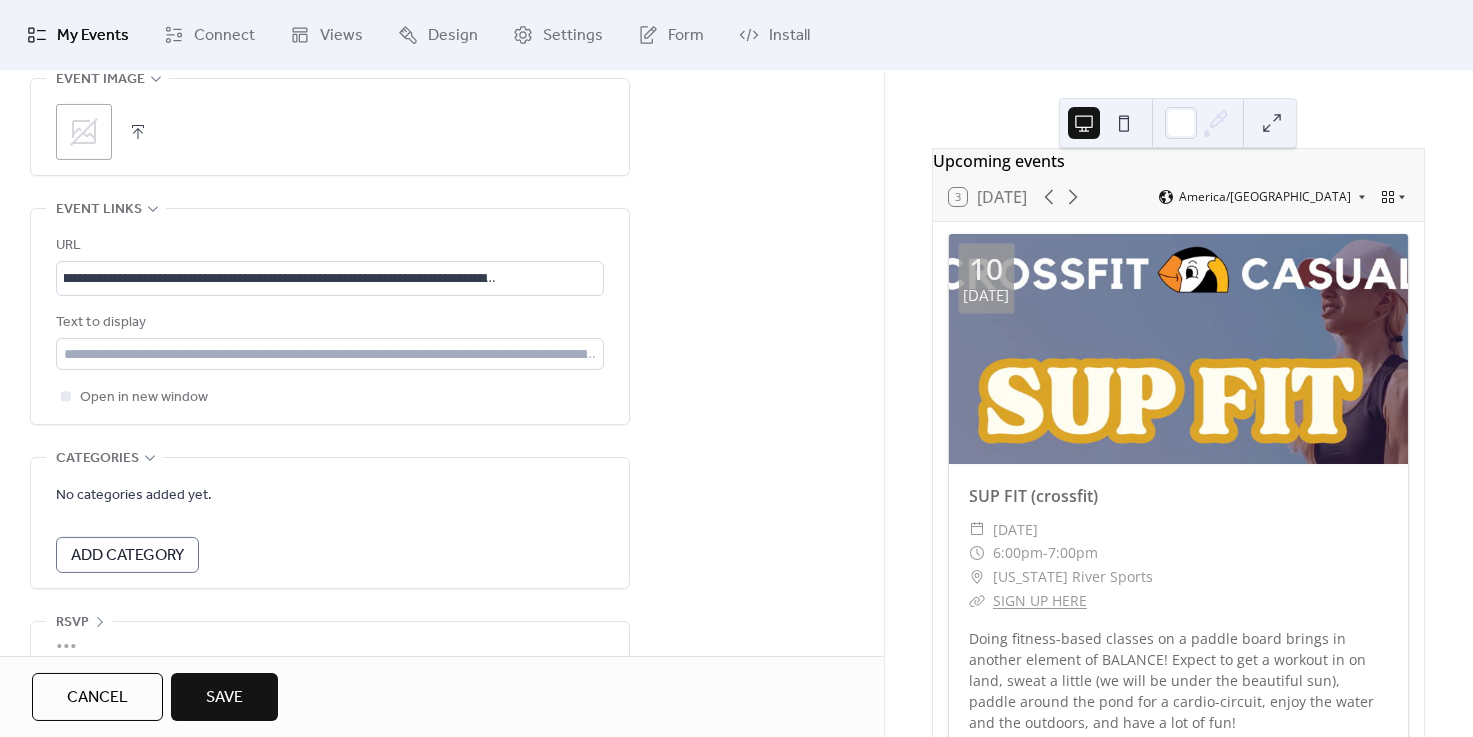 scroll, scrollTop: 1084, scrollLeft: 0, axis: vertical 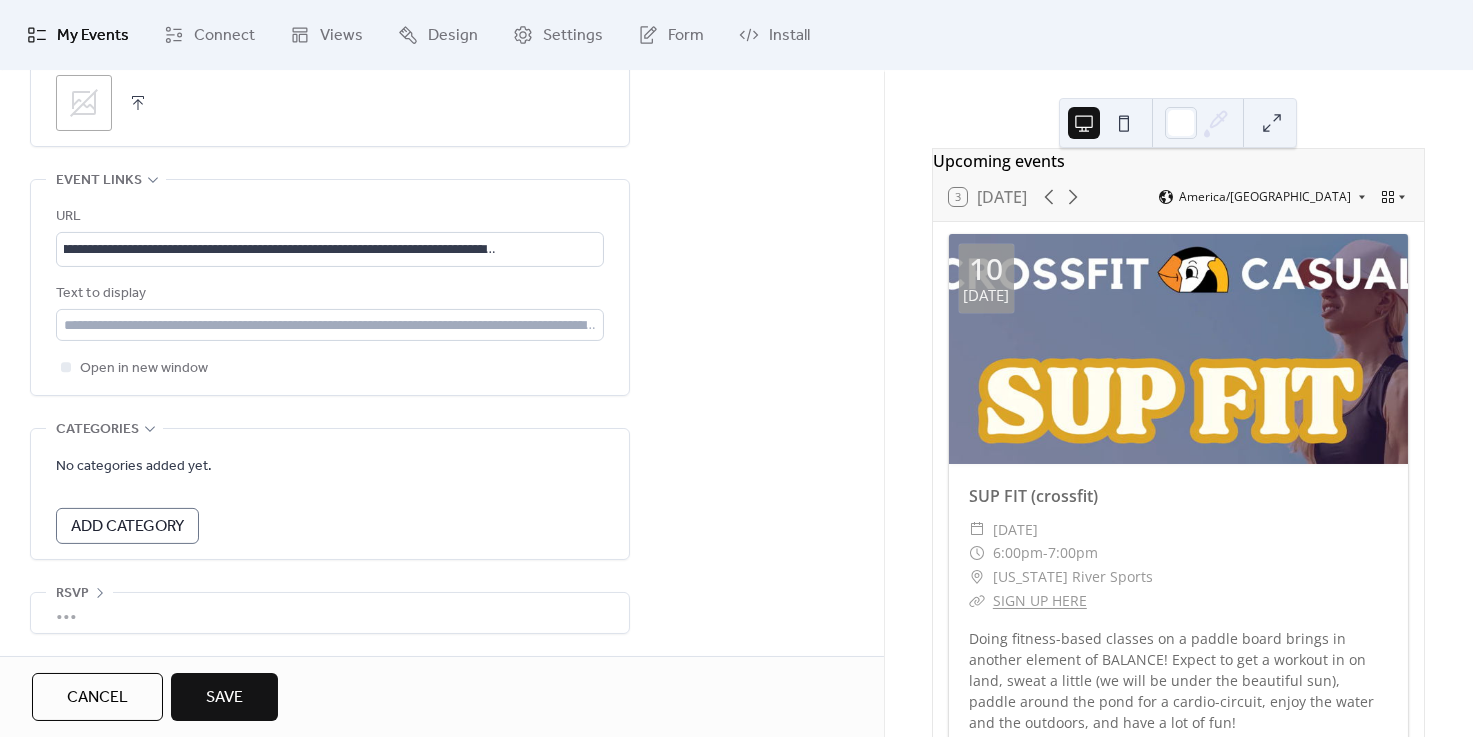 click on "Add Category" at bounding box center (127, 527) 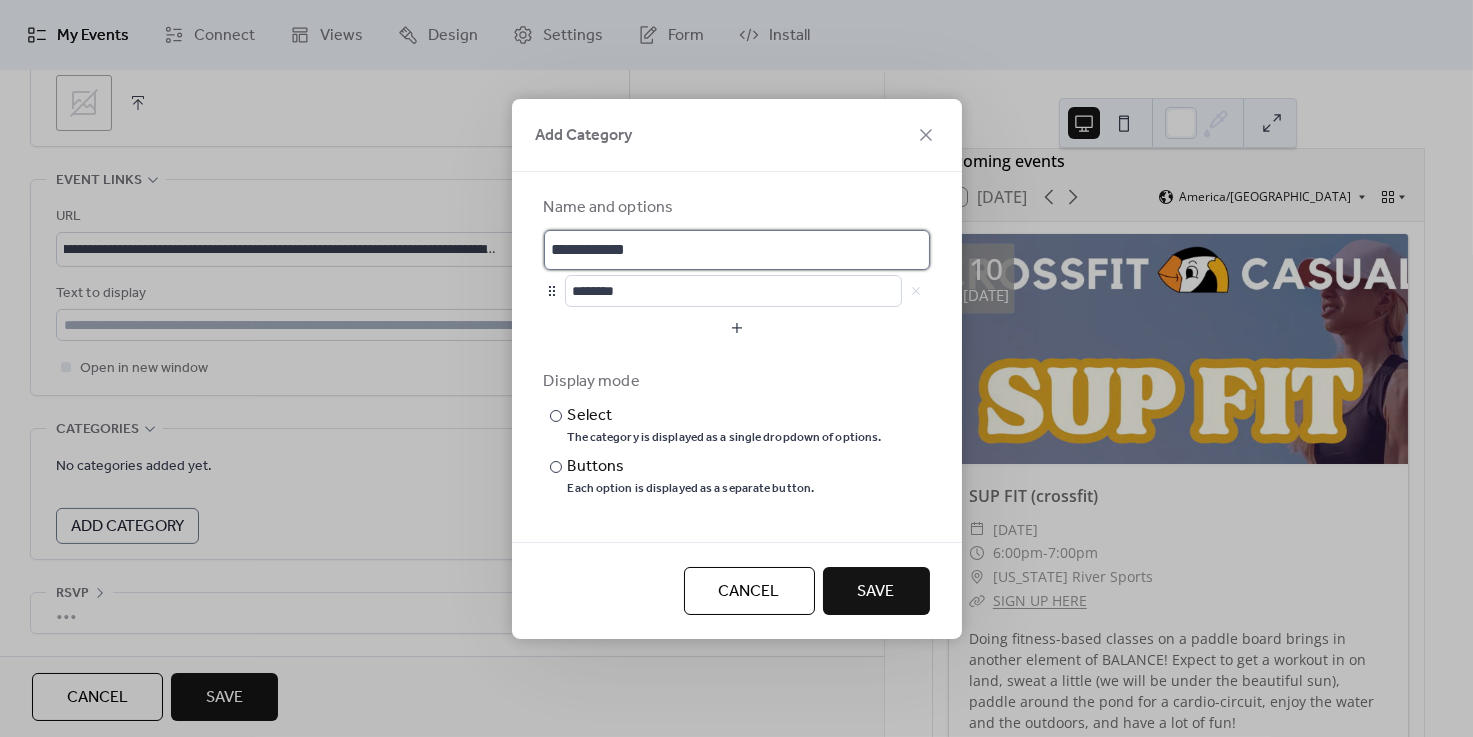 click on "**********" at bounding box center [737, 250] 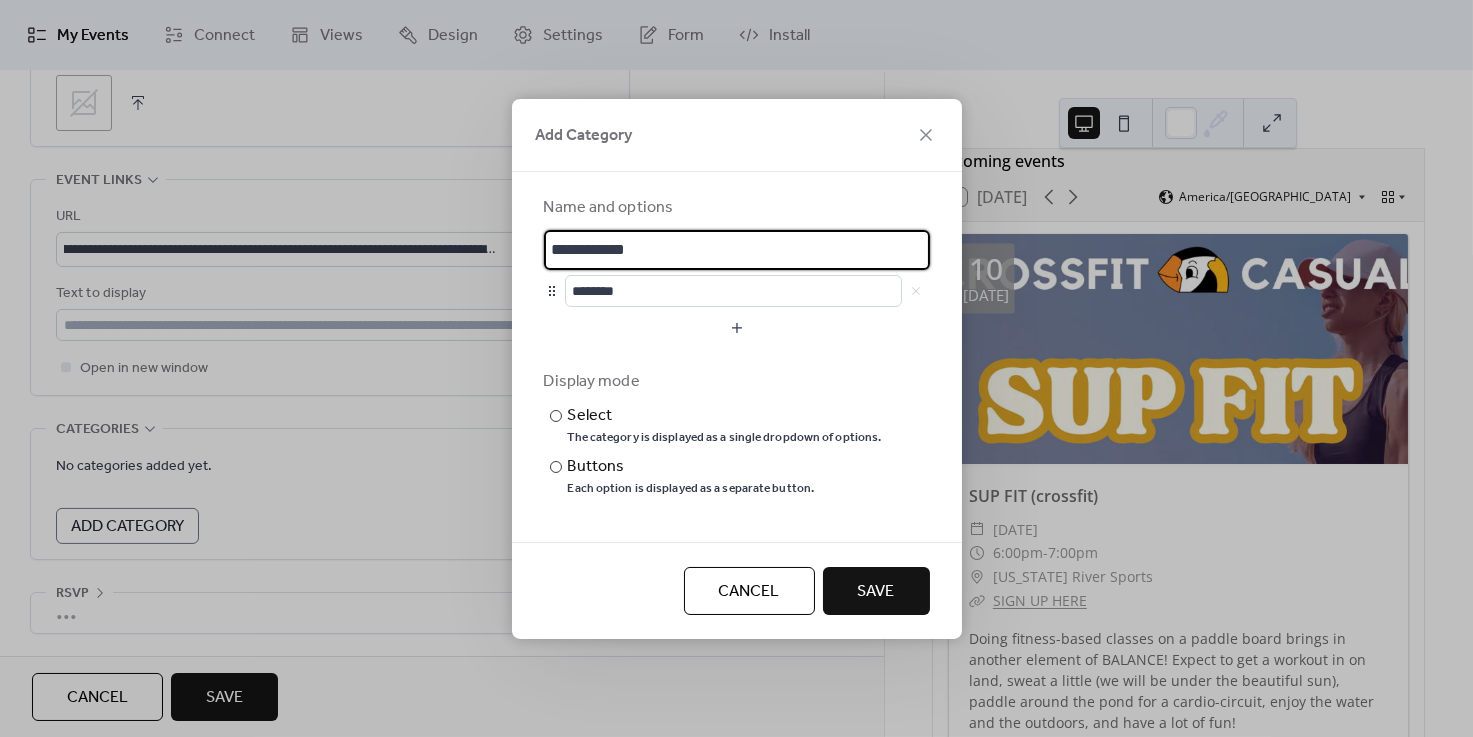 drag, startPoint x: 683, startPoint y: 249, endPoint x: 402, endPoint y: 237, distance: 281.2561 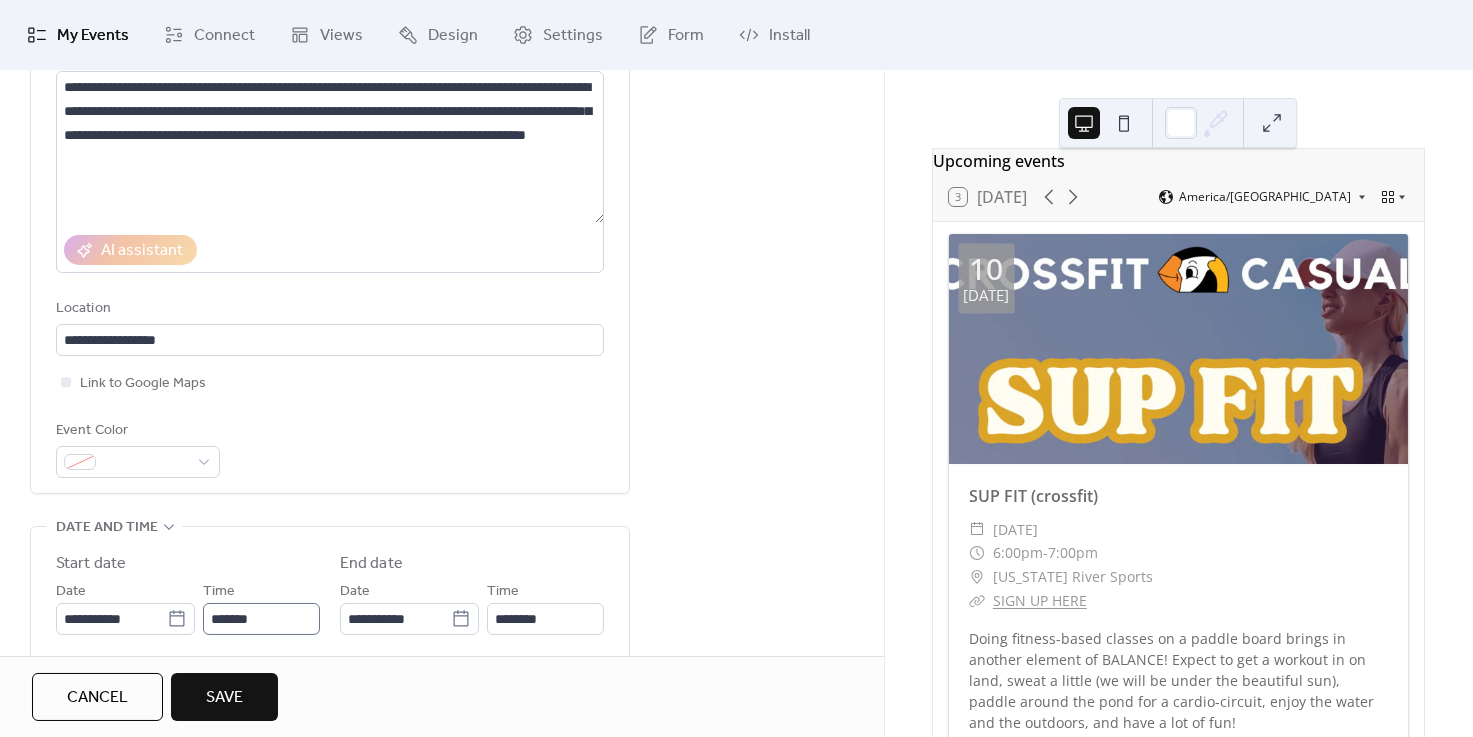 scroll, scrollTop: 286, scrollLeft: 0, axis: vertical 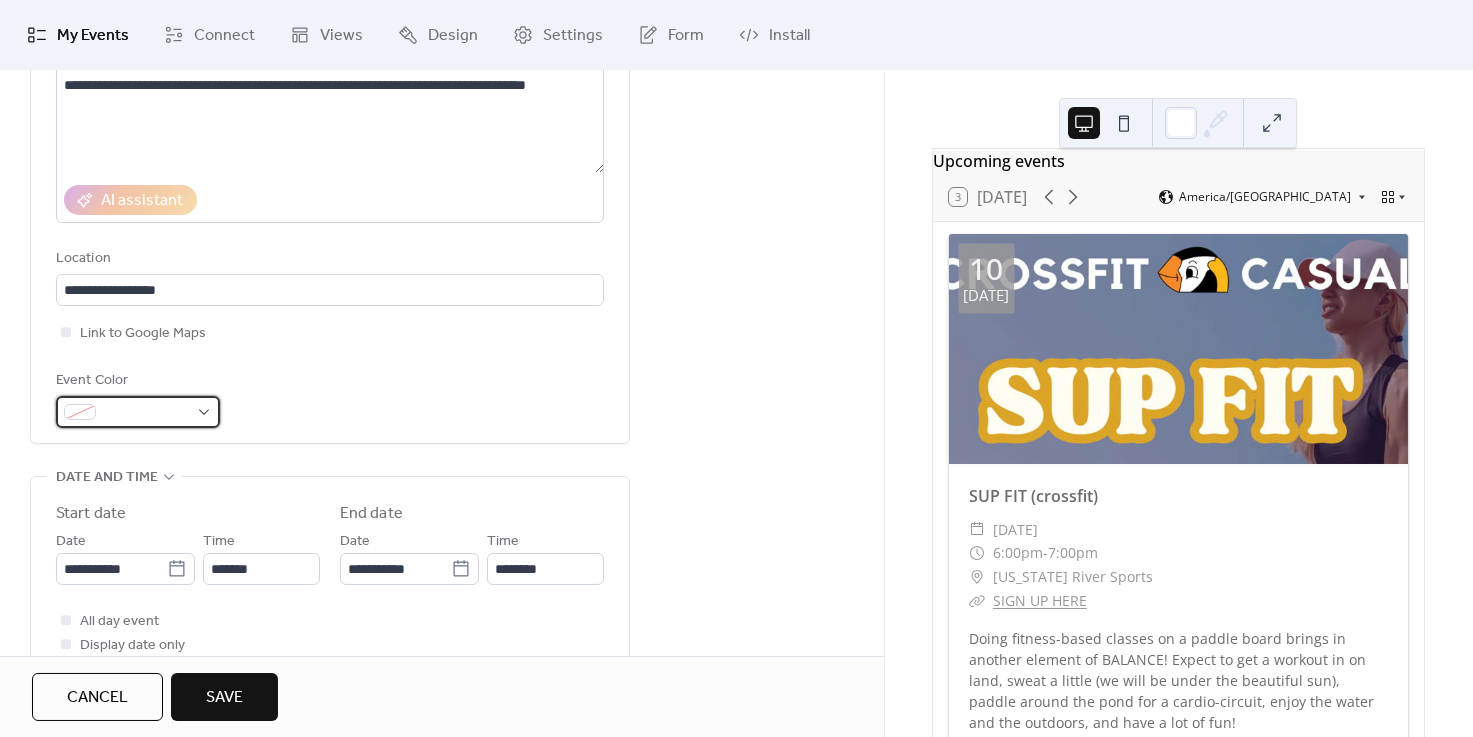 click at bounding box center [138, 412] 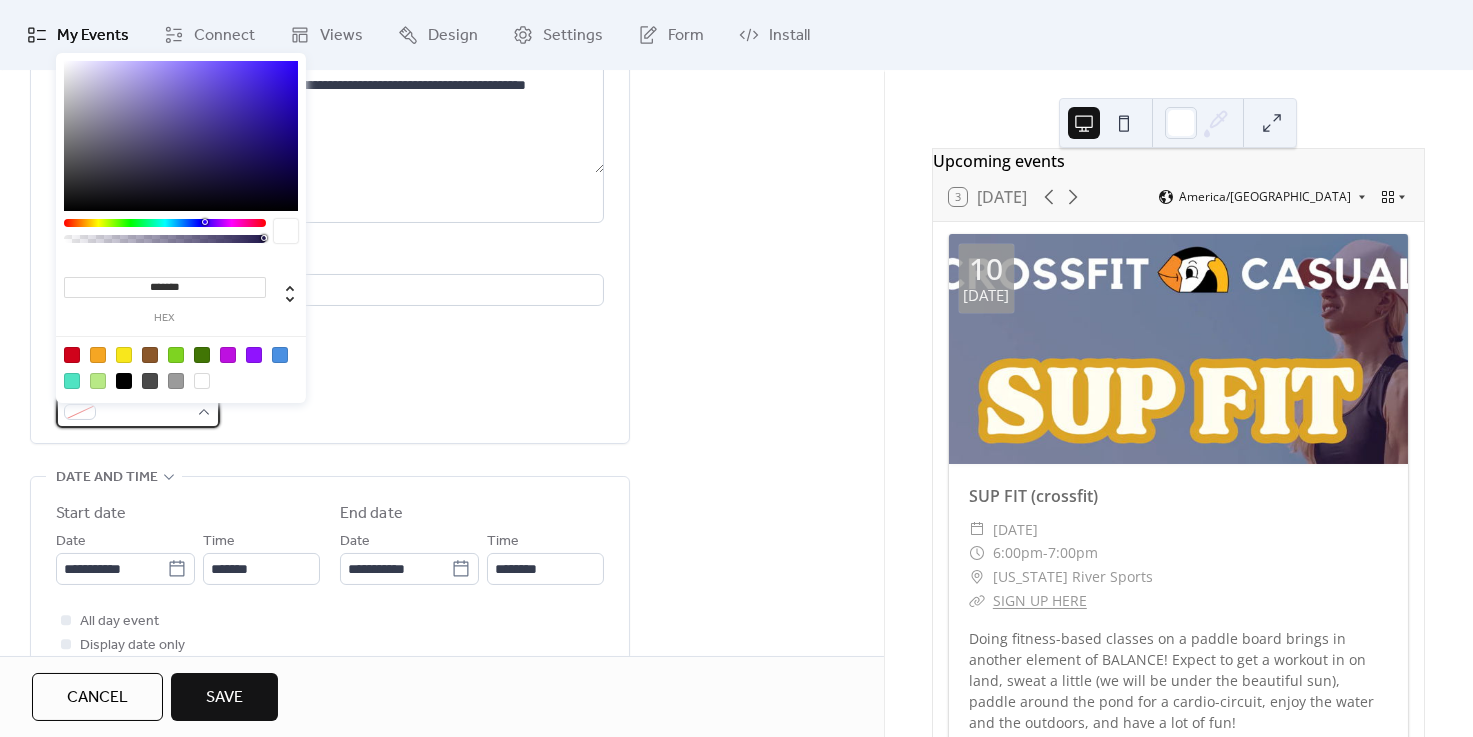 click at bounding box center [138, 412] 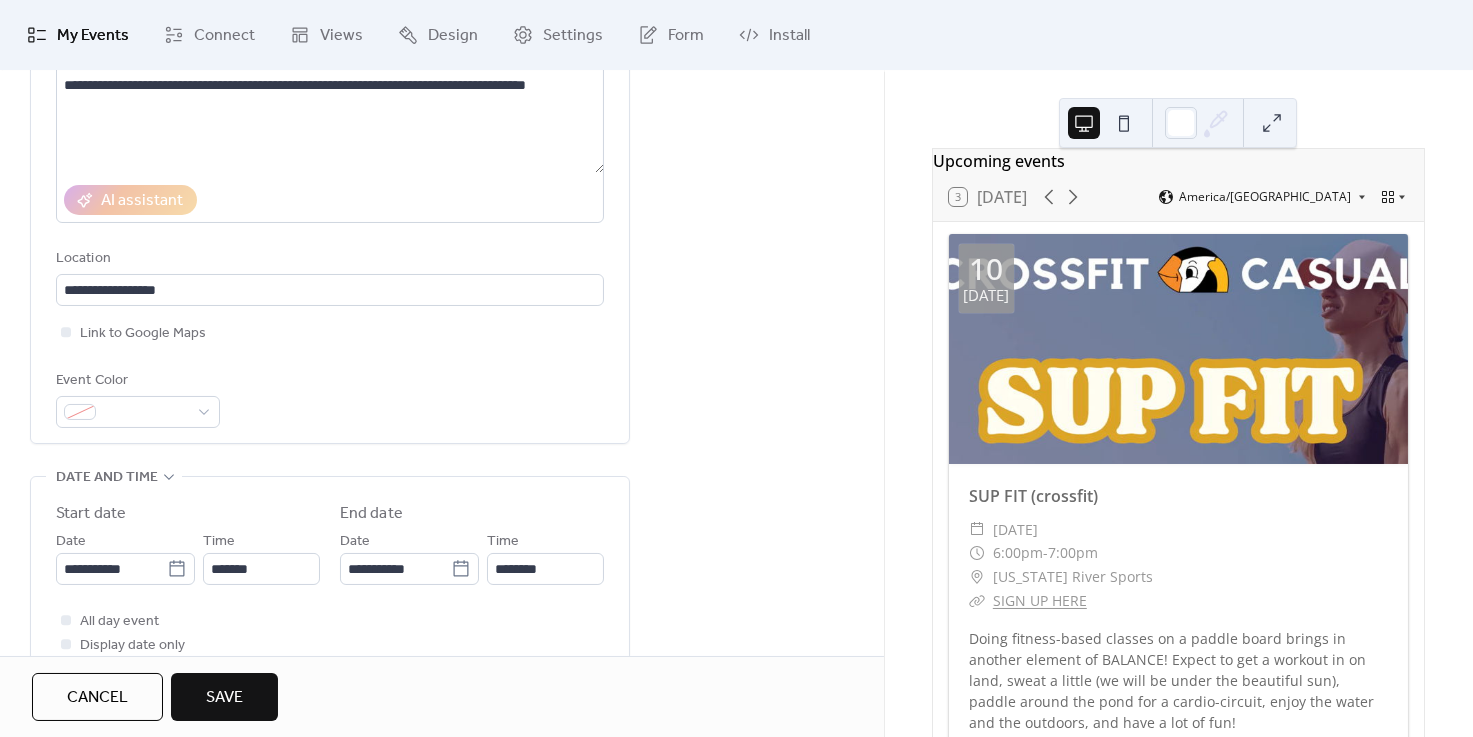 click on "Event Color" at bounding box center [330, 398] 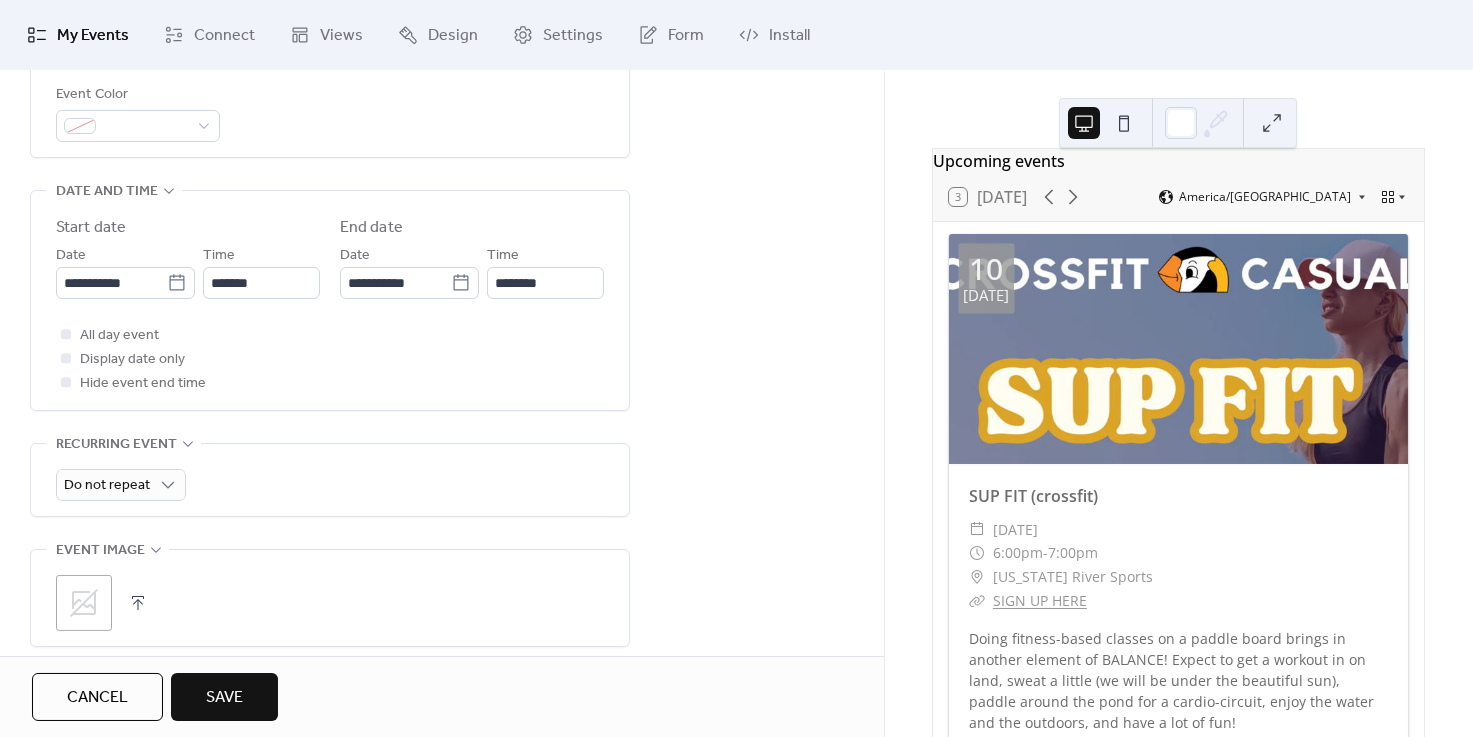scroll, scrollTop: 715, scrollLeft: 0, axis: vertical 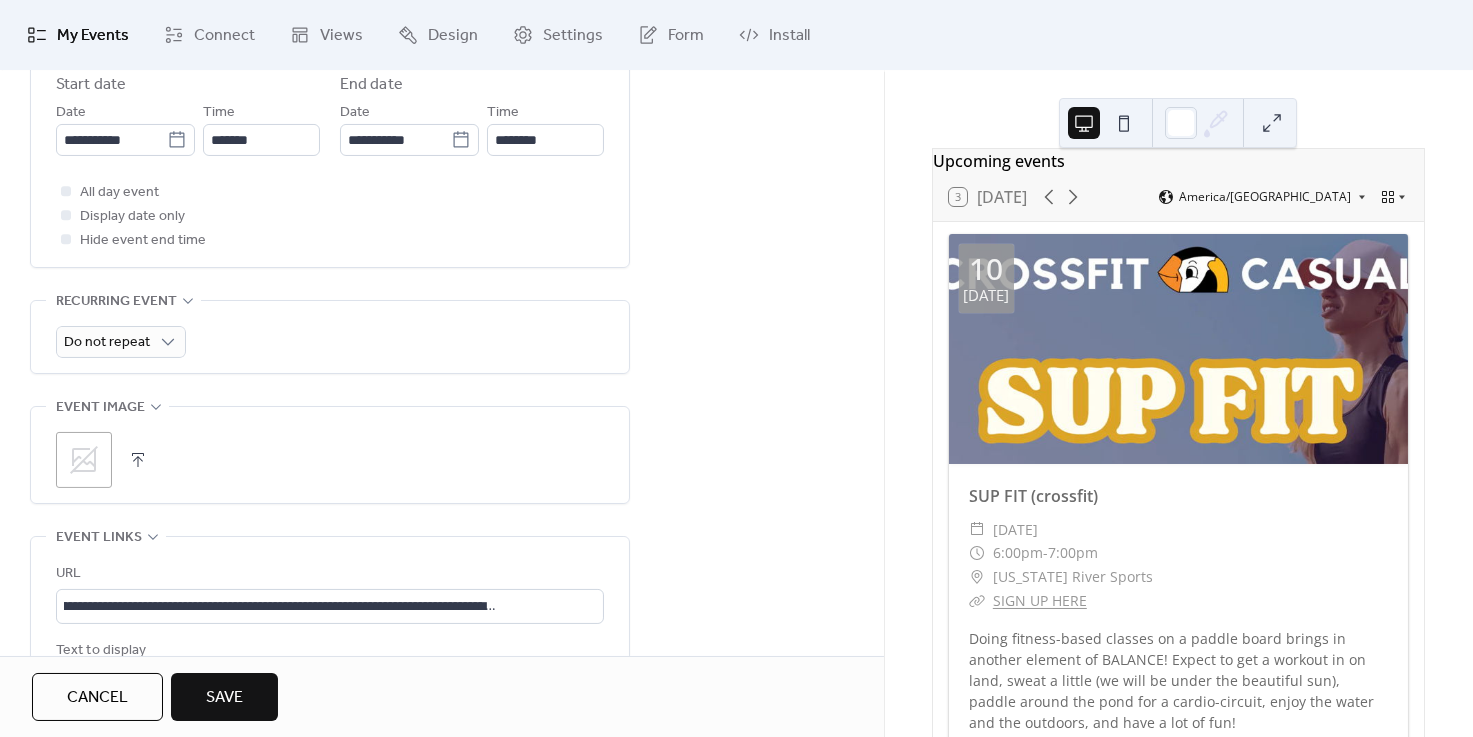 click at bounding box center (138, 460) 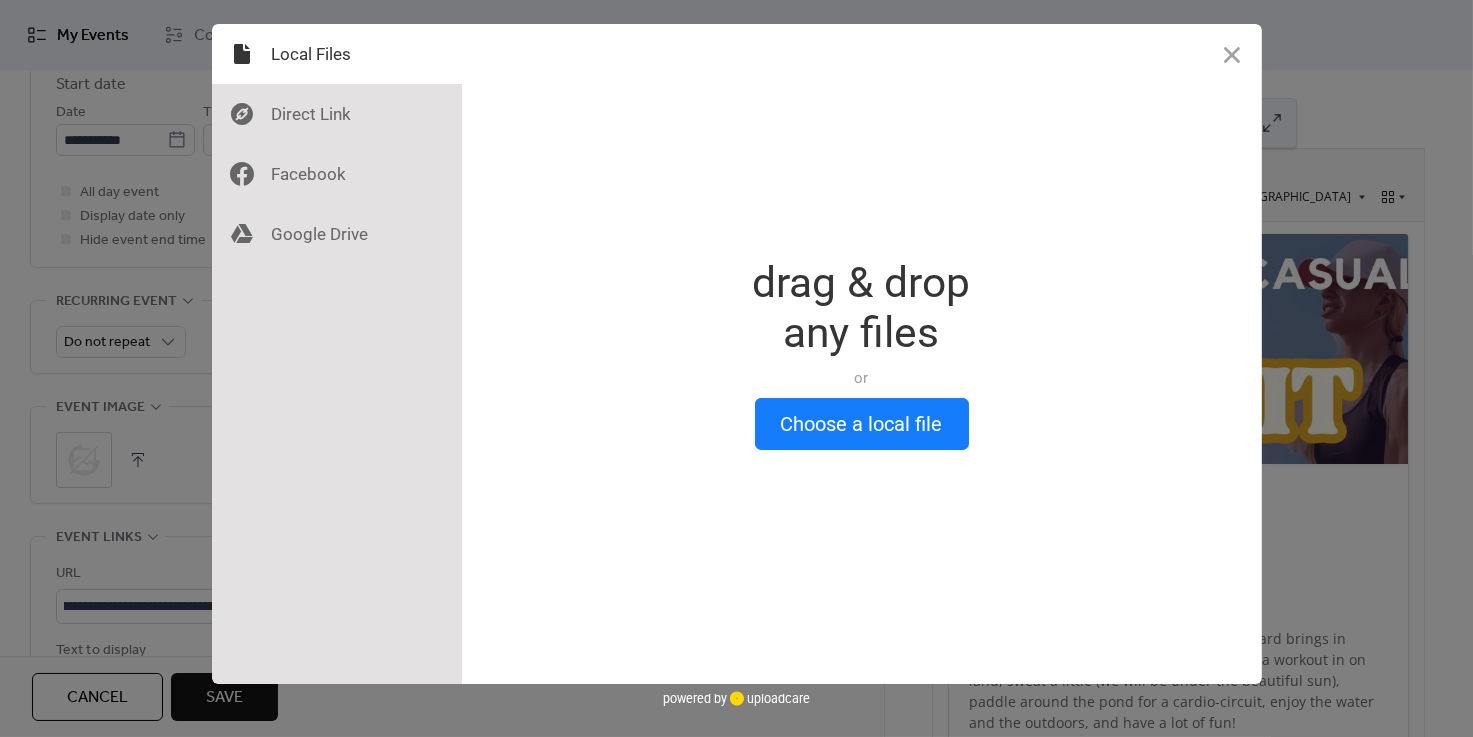 scroll, scrollTop: 0, scrollLeft: 316, axis: horizontal 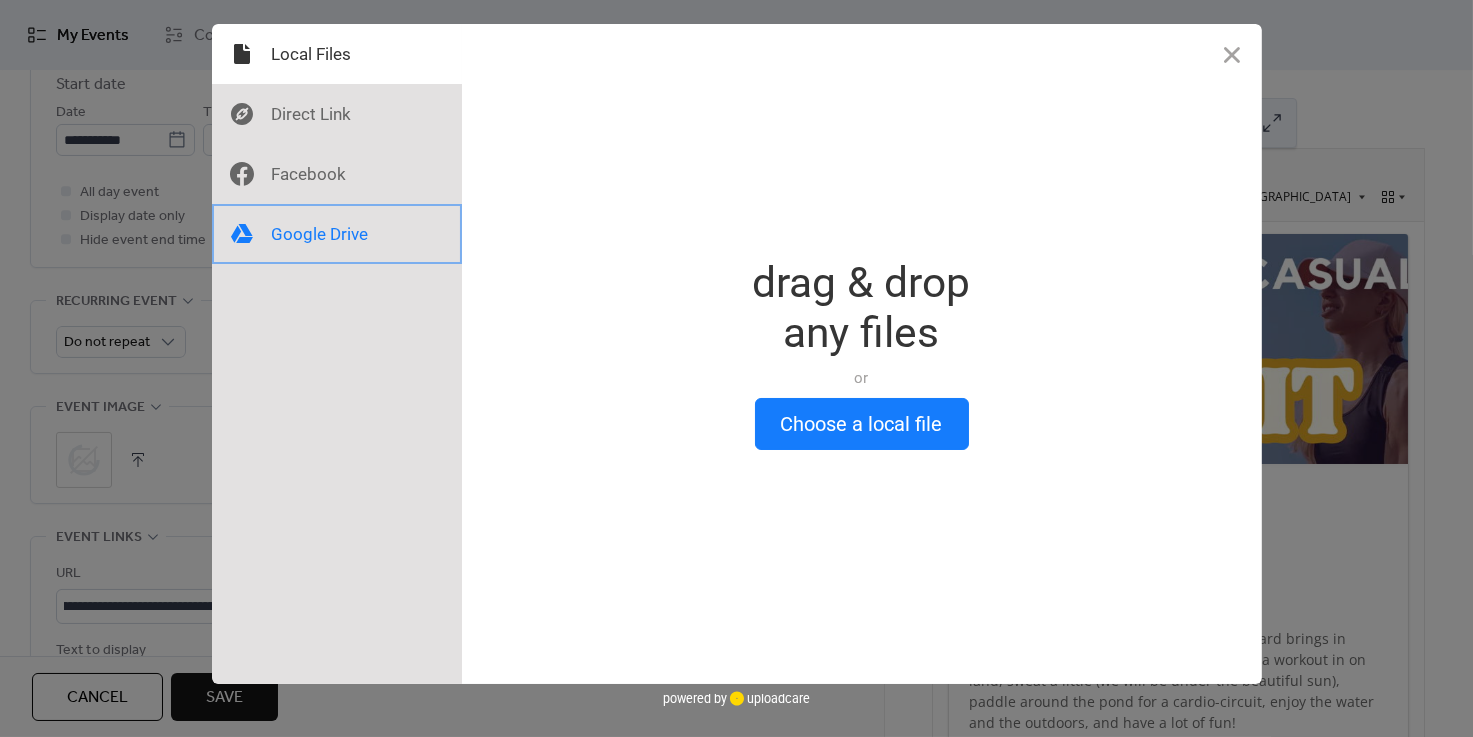 click at bounding box center [337, 234] 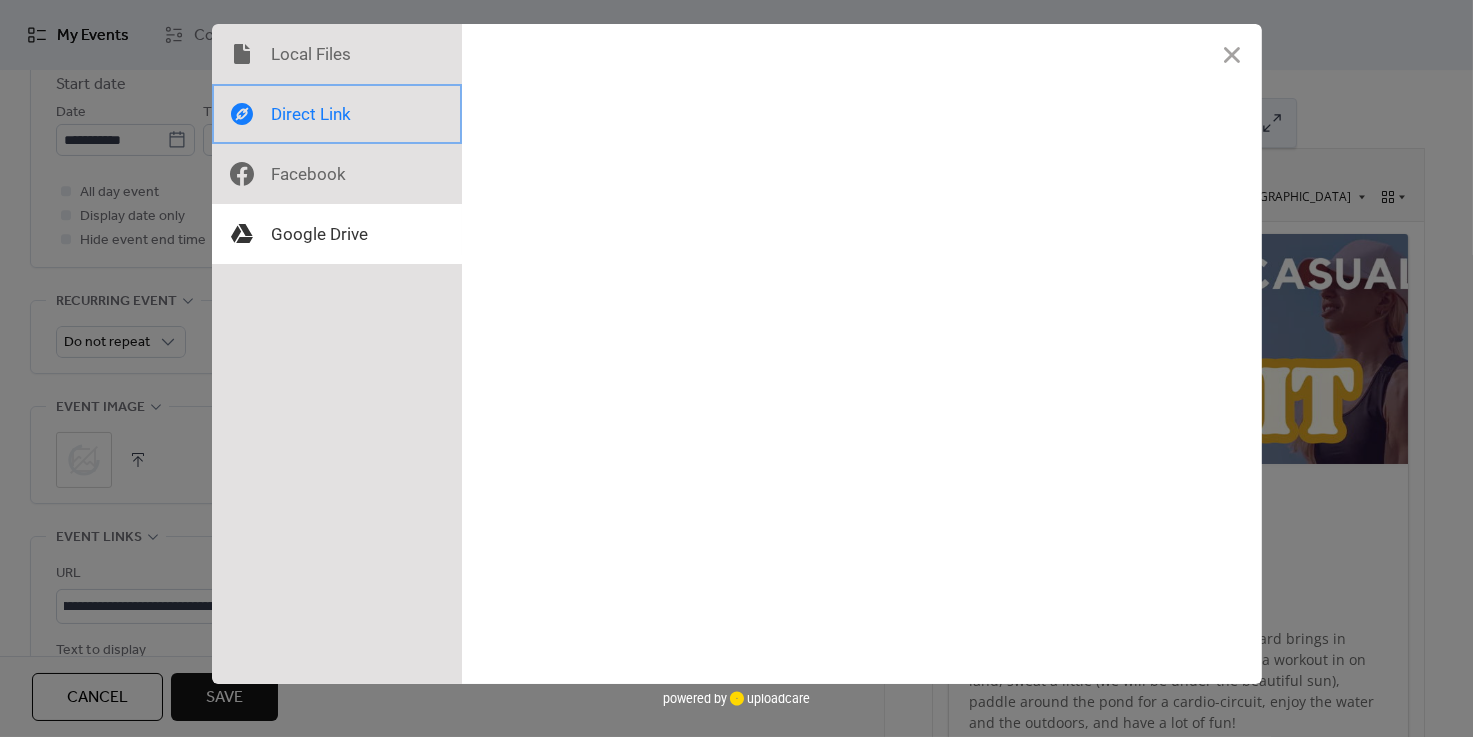 click at bounding box center [337, 114] 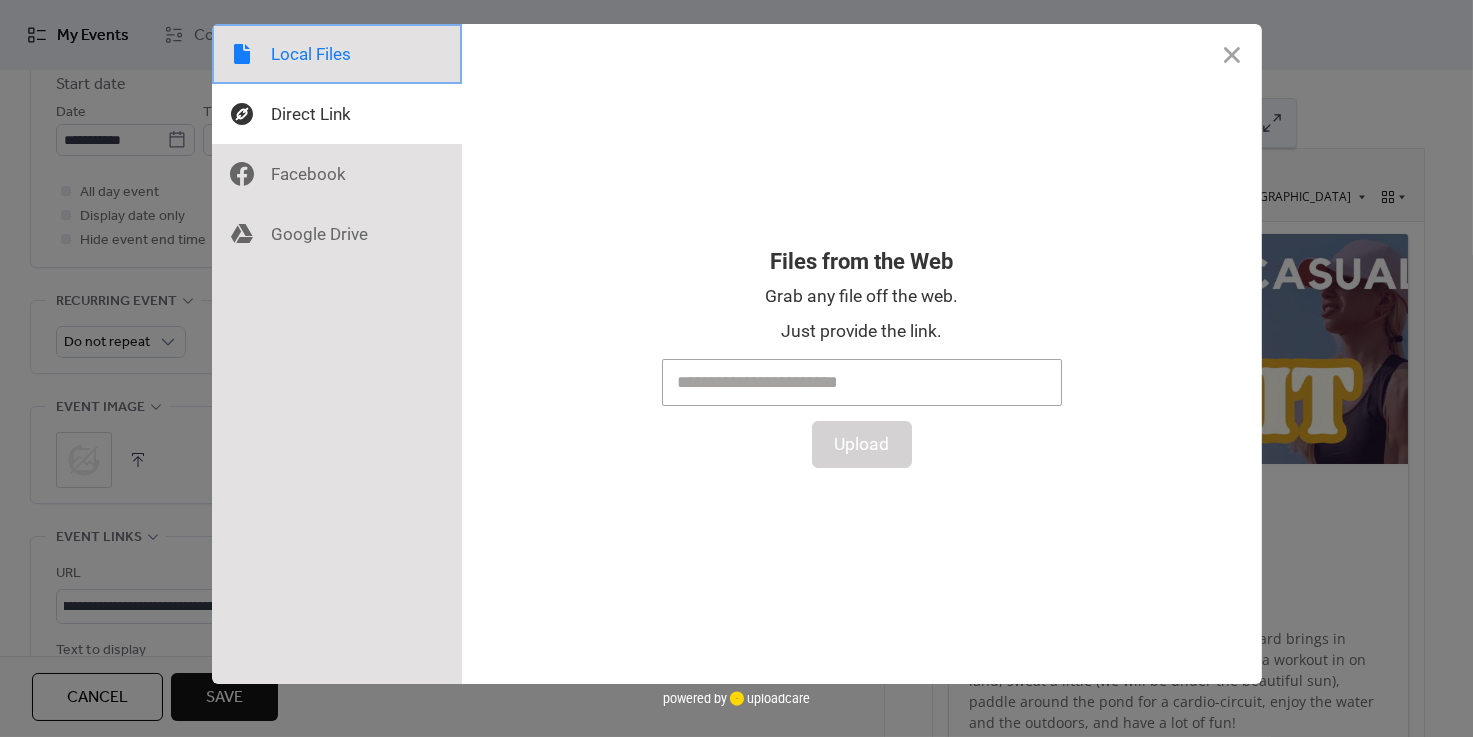 click at bounding box center (337, 54) 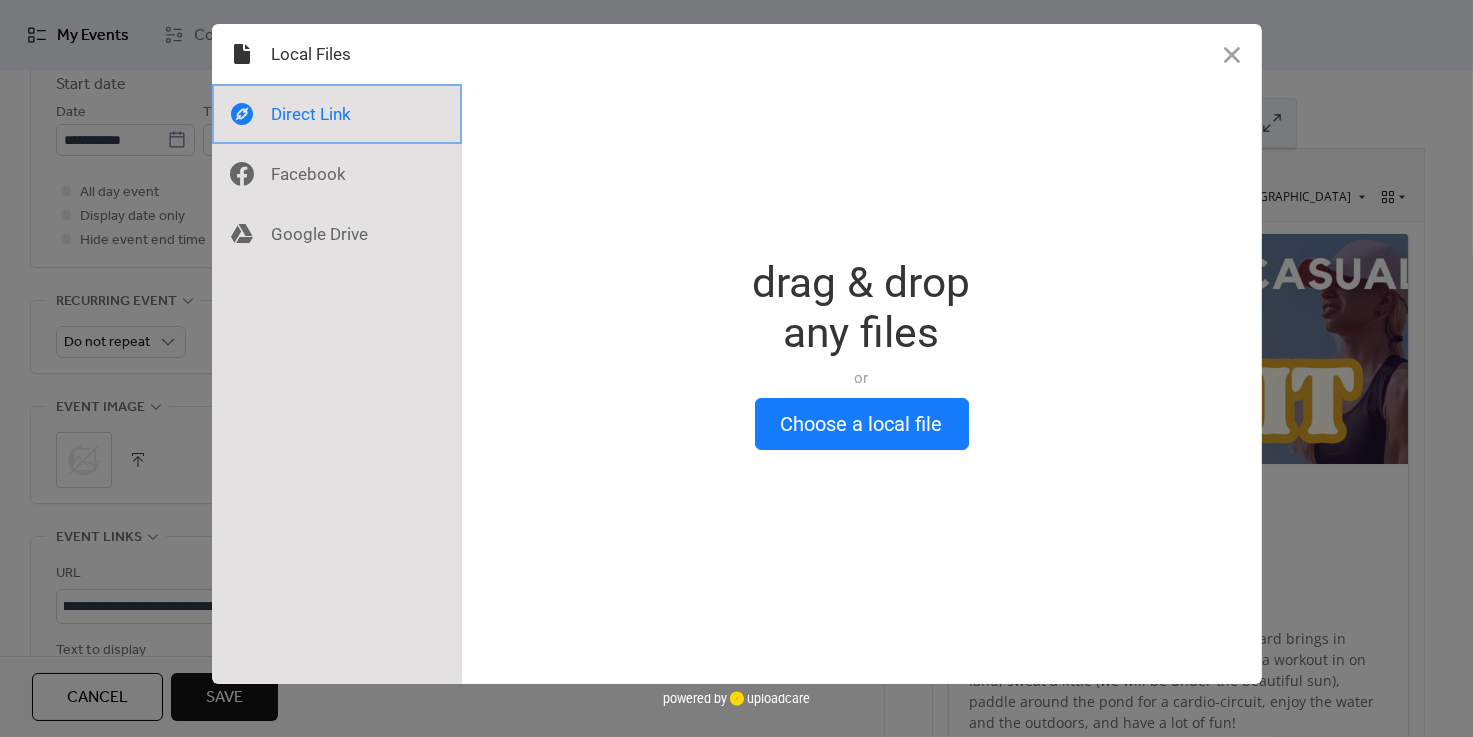 click at bounding box center (337, 114) 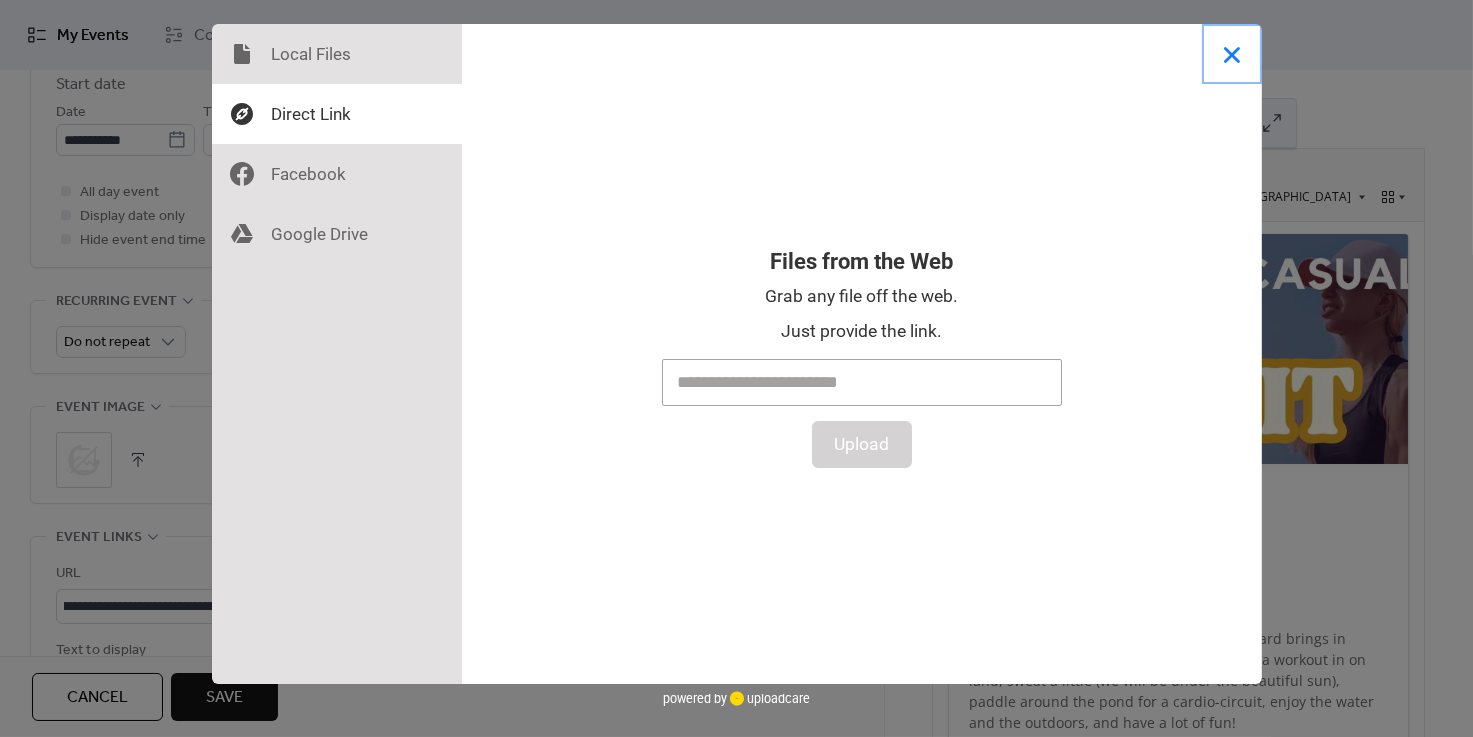 click at bounding box center (1232, 54) 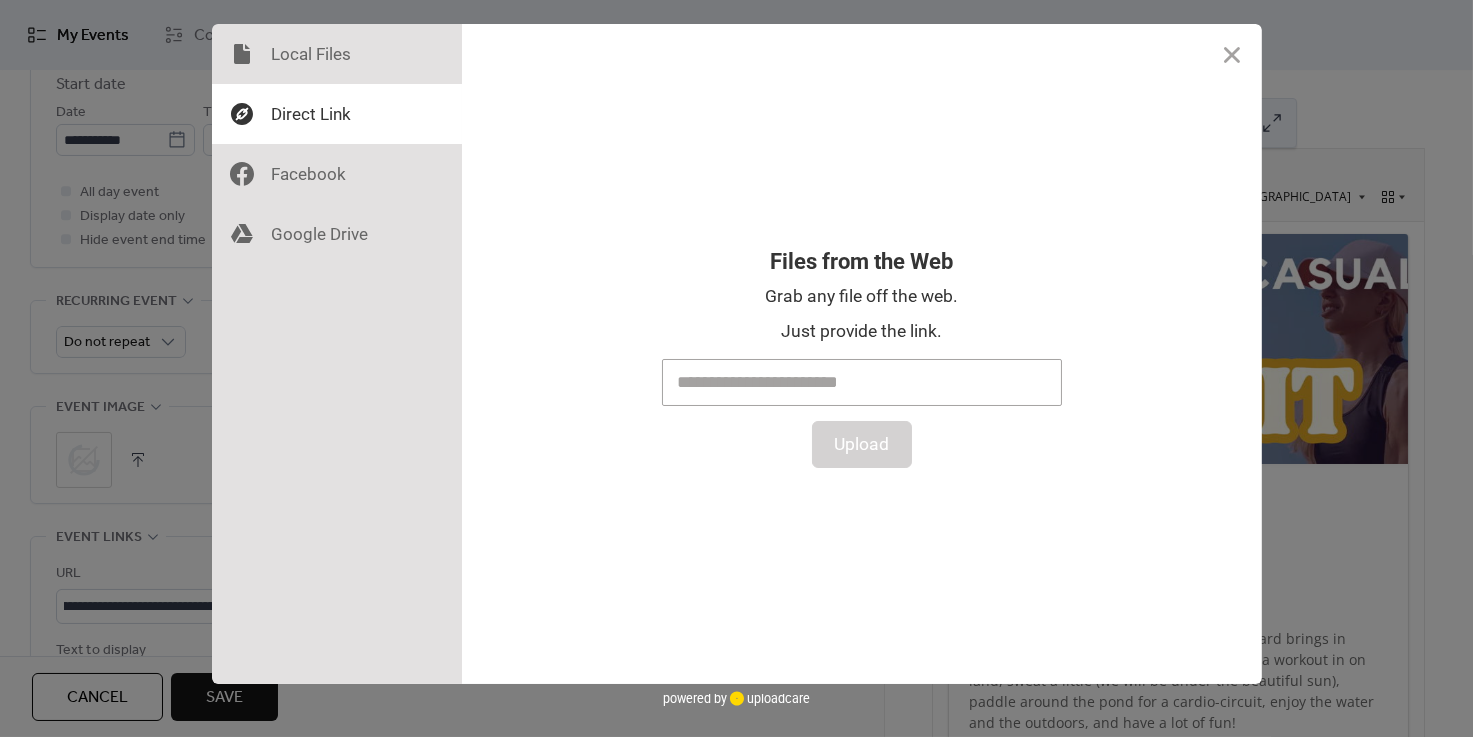 scroll, scrollTop: 0, scrollLeft: 316, axis: horizontal 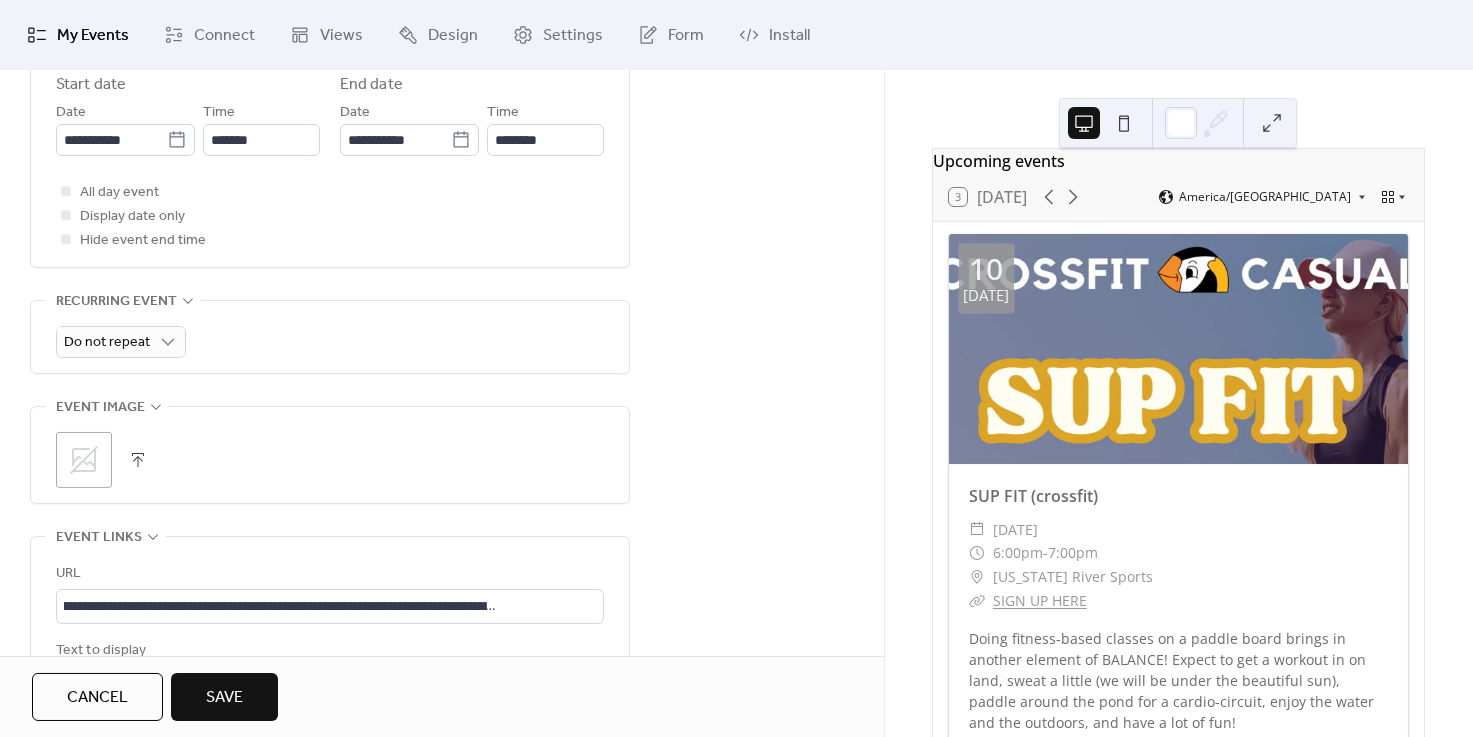 click at bounding box center [138, 460] 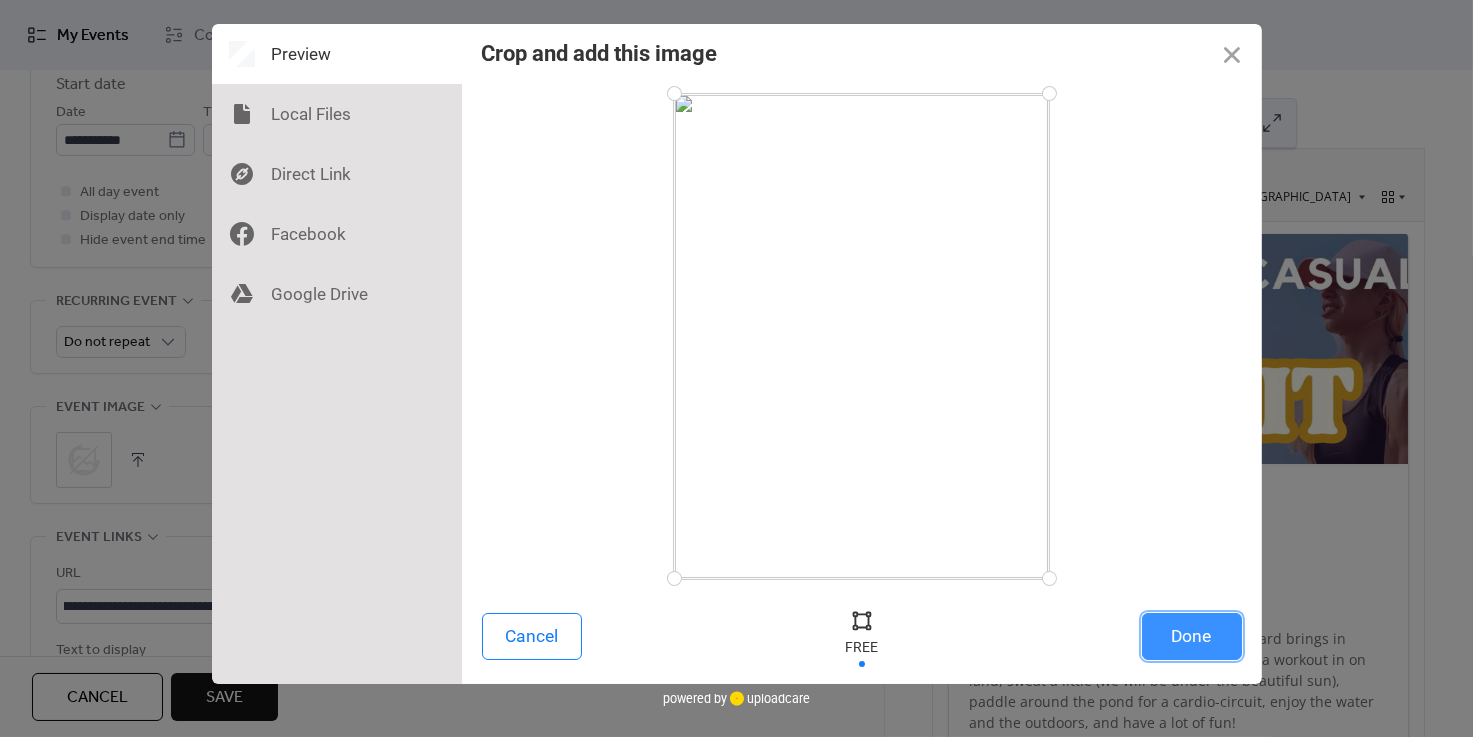 drag, startPoint x: 1189, startPoint y: 629, endPoint x: 1170, endPoint y: 620, distance: 21.023796 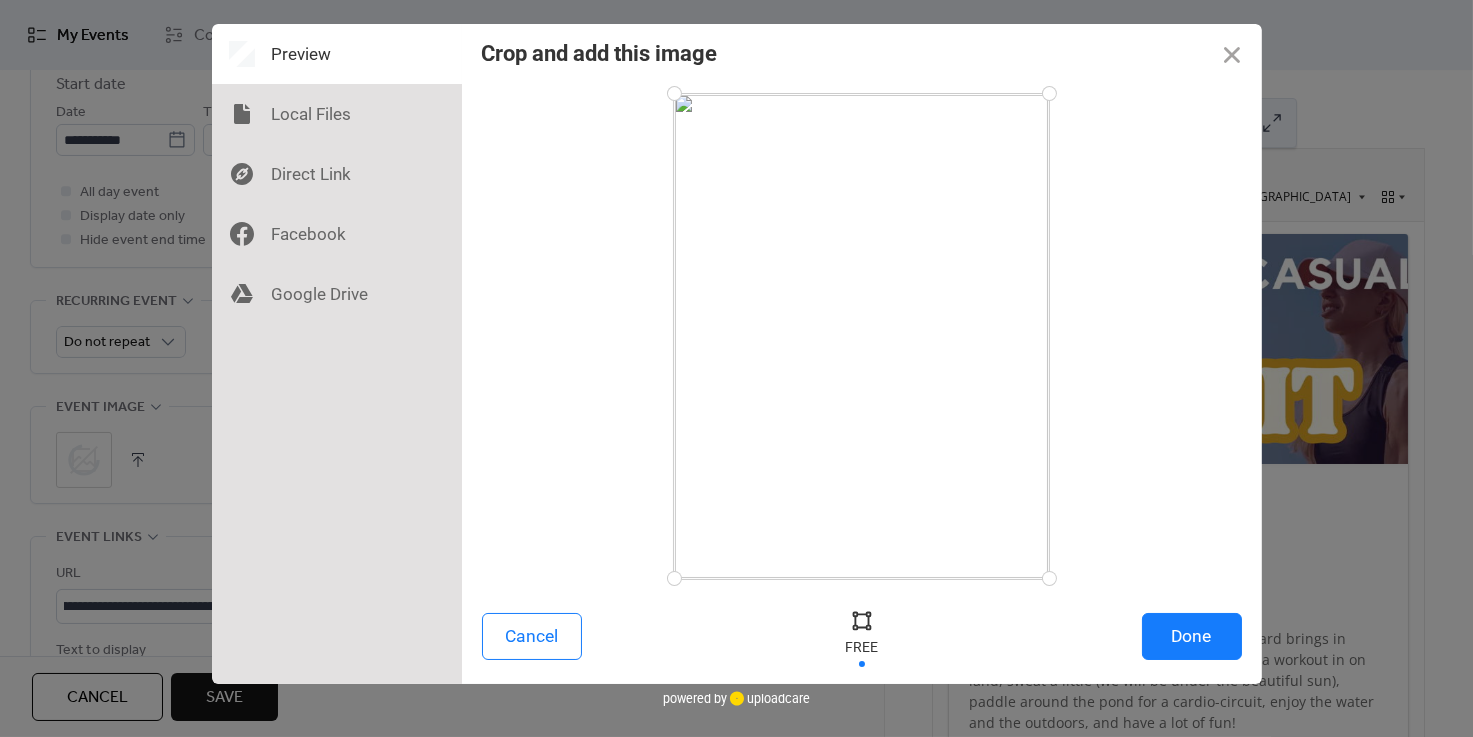 scroll, scrollTop: 0, scrollLeft: 316, axis: horizontal 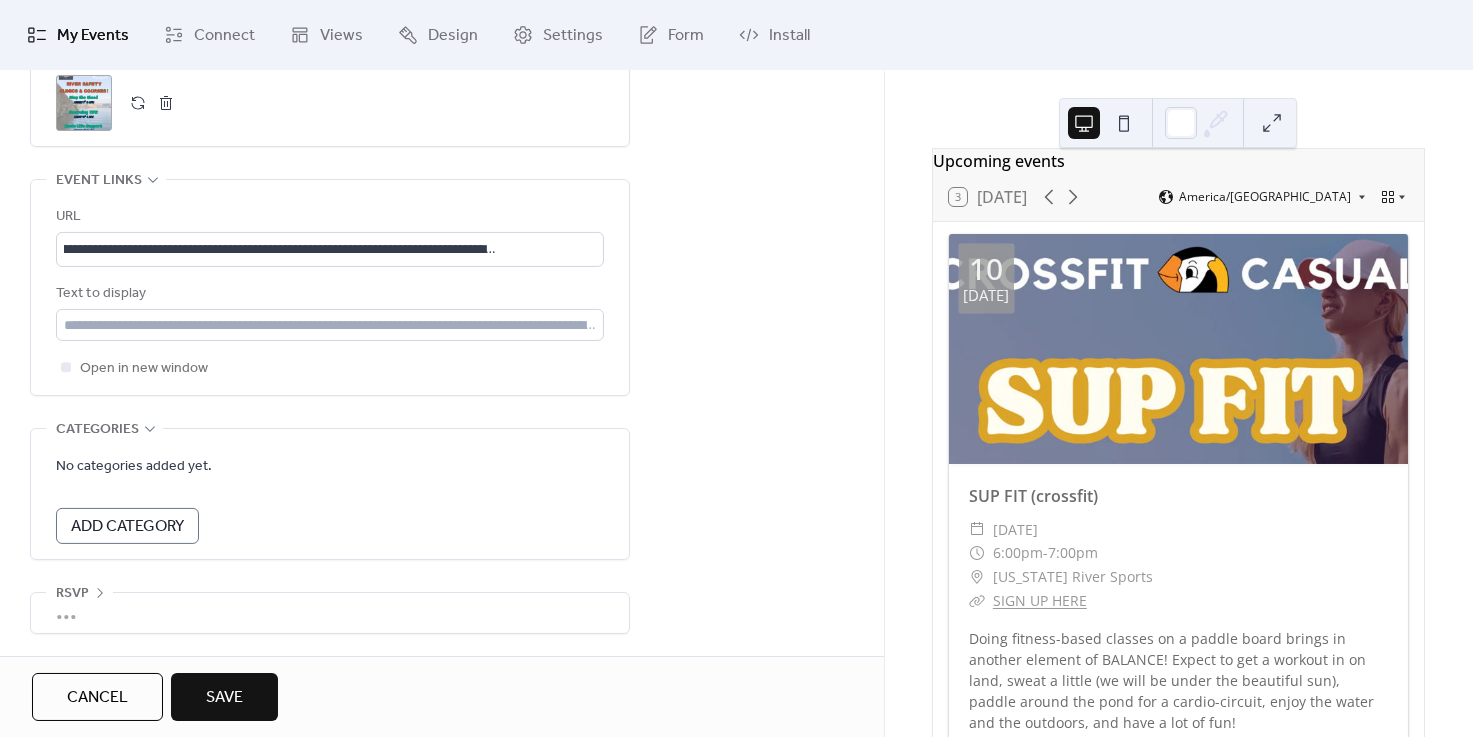 click on "Save" at bounding box center [224, 698] 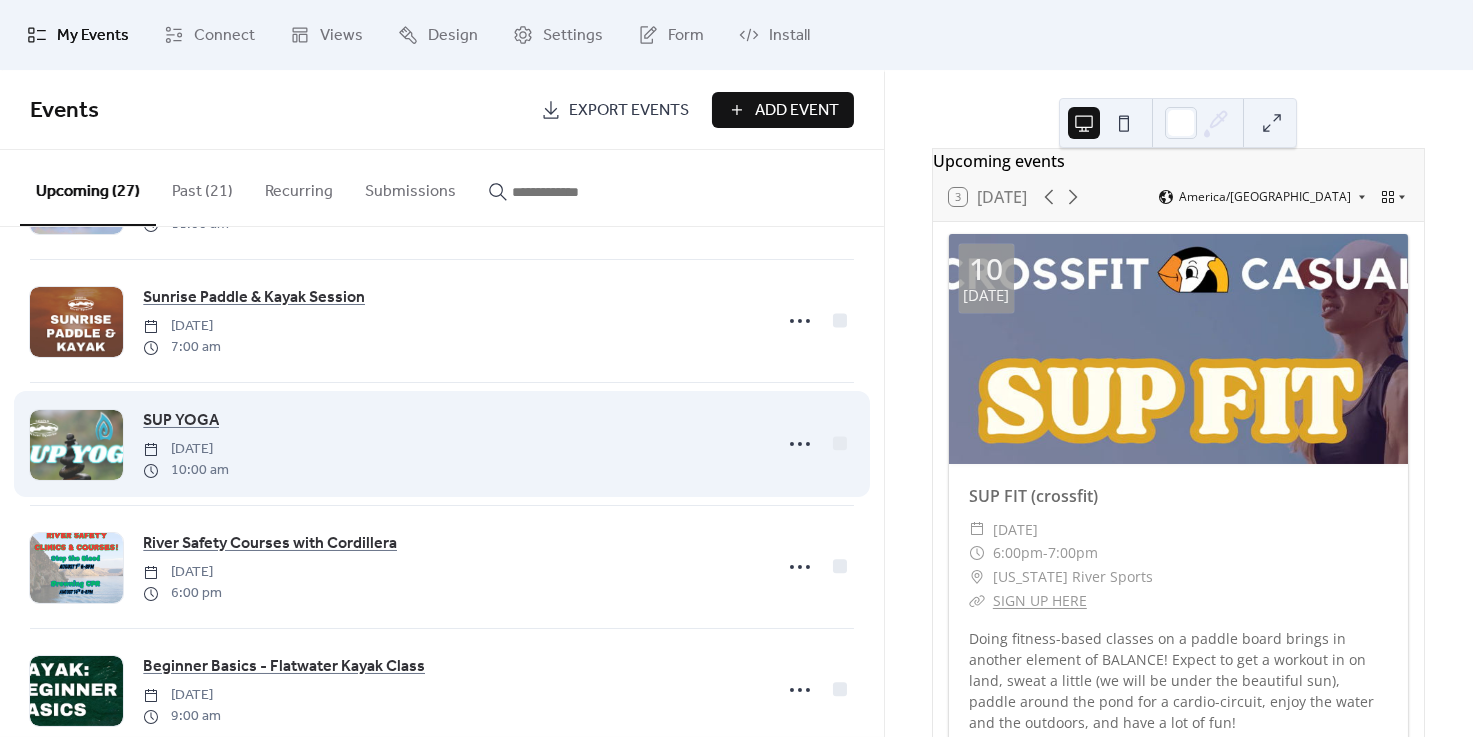 scroll, scrollTop: 1073, scrollLeft: 0, axis: vertical 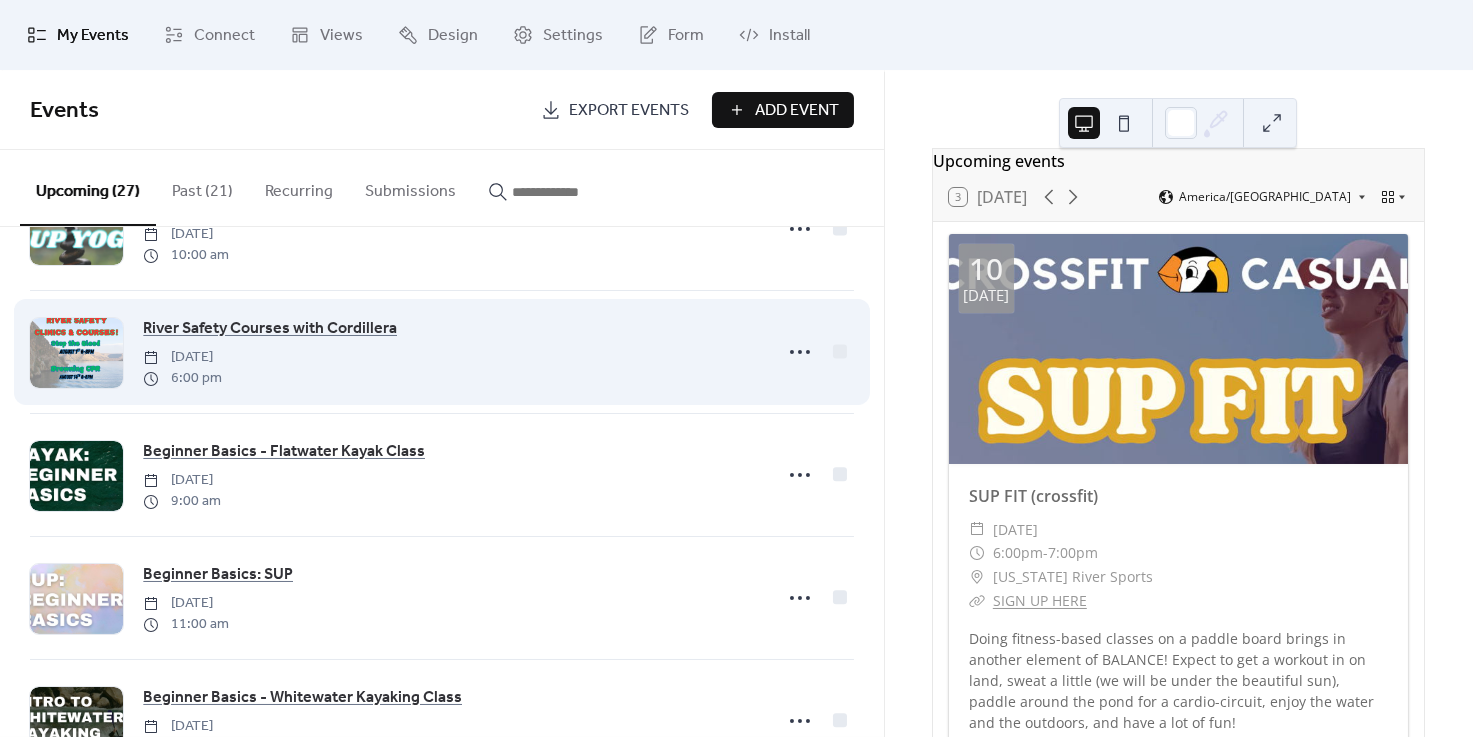 click on "River Safety Courses with Cordillera Friday, August 1, 2025 6:00 pm" at bounding box center [451, 352] 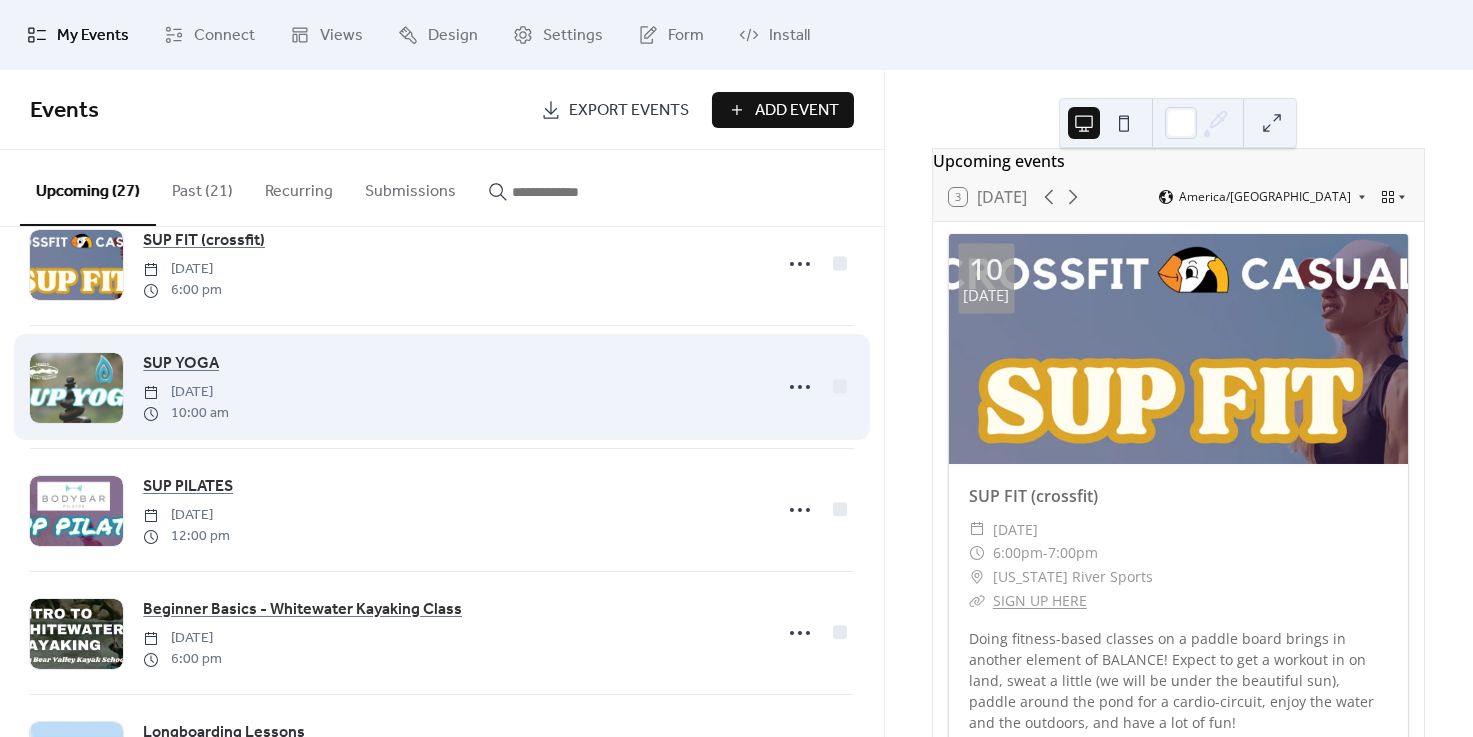 scroll, scrollTop: 0, scrollLeft: 0, axis: both 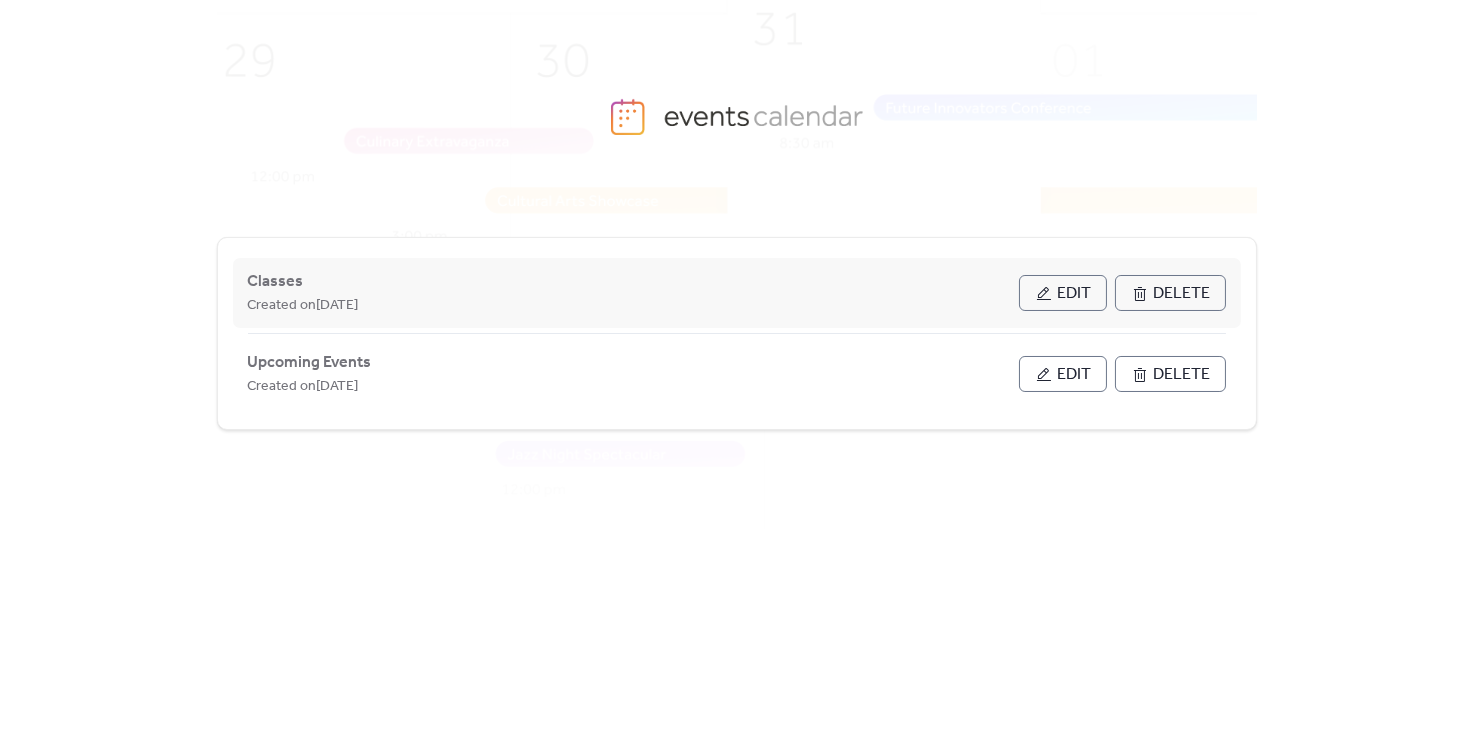 click on "Edit" at bounding box center (1063, 293) 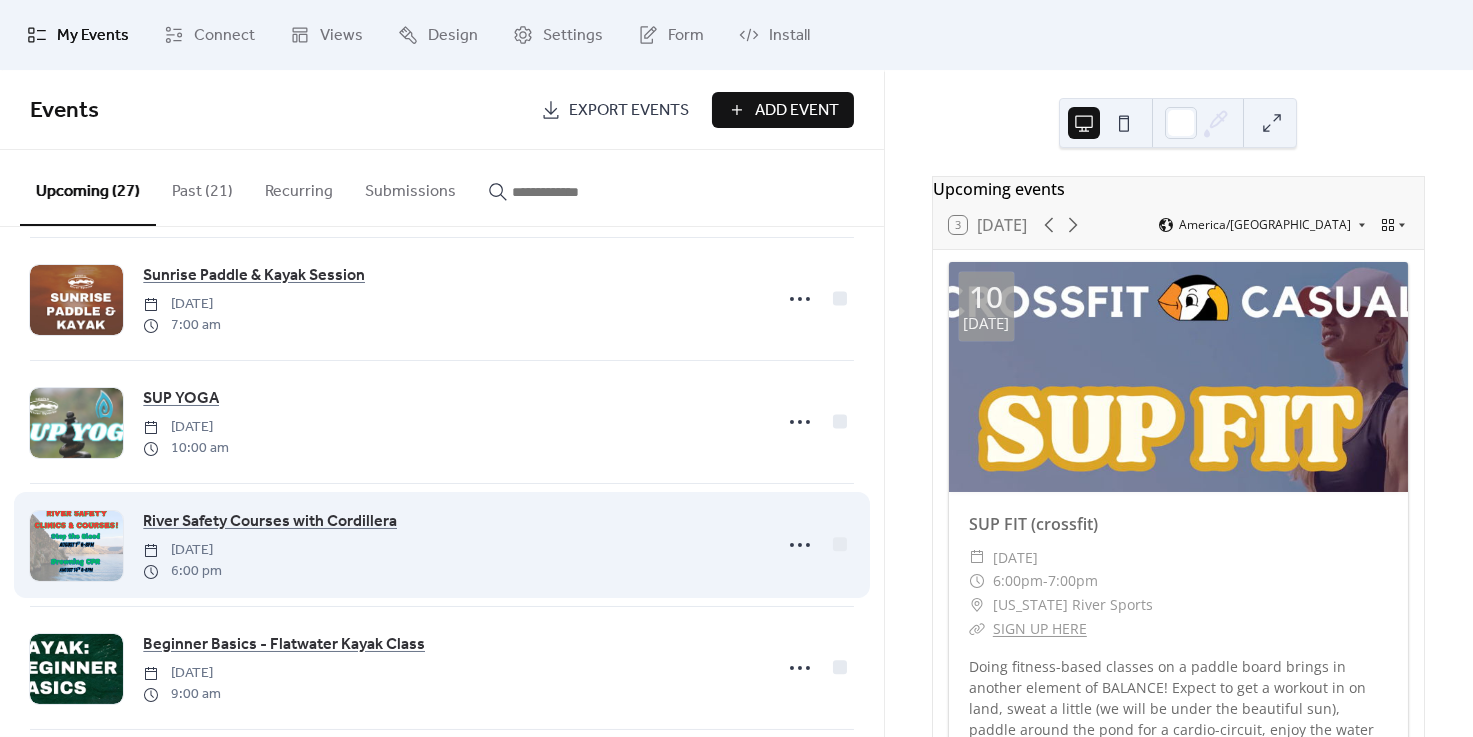 scroll, scrollTop: 886, scrollLeft: 0, axis: vertical 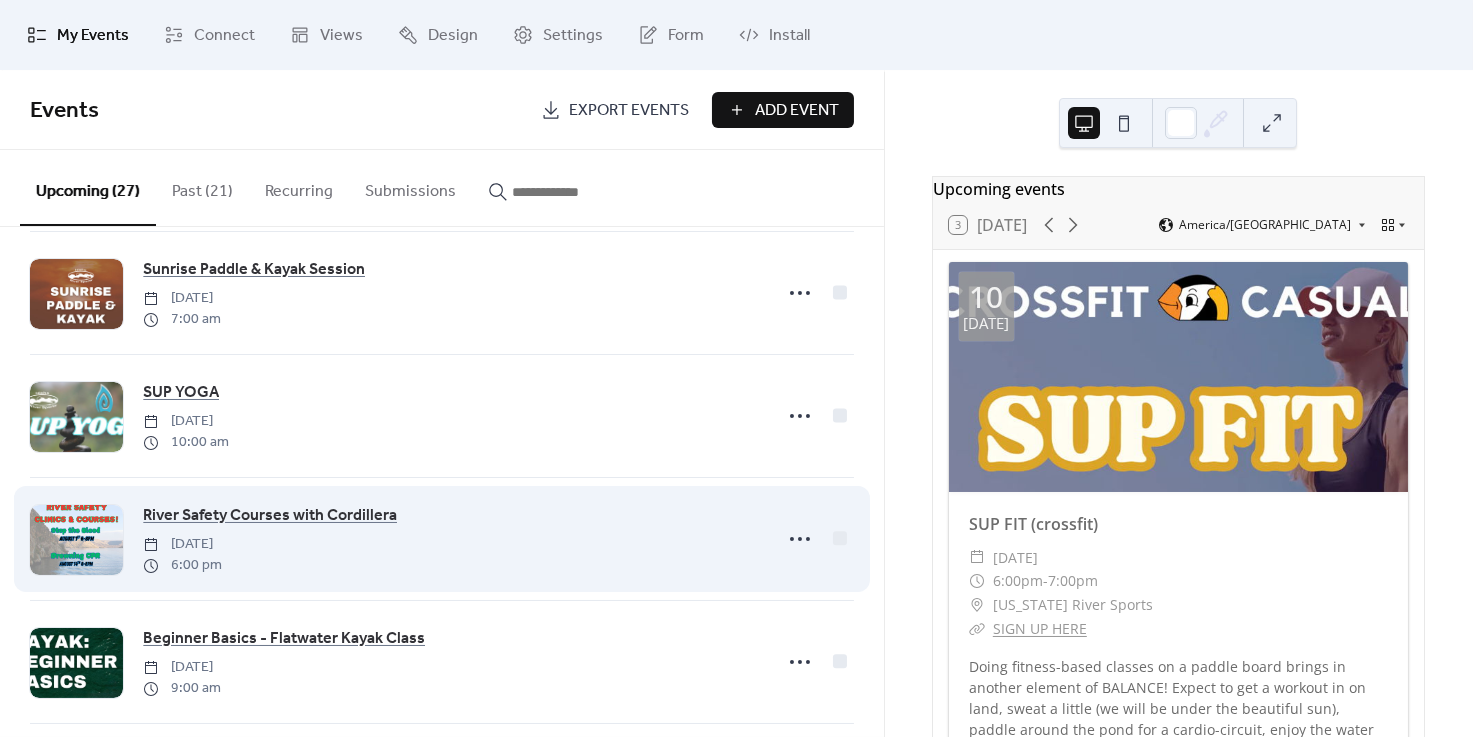 click on "[DATE]" at bounding box center [182, 544] 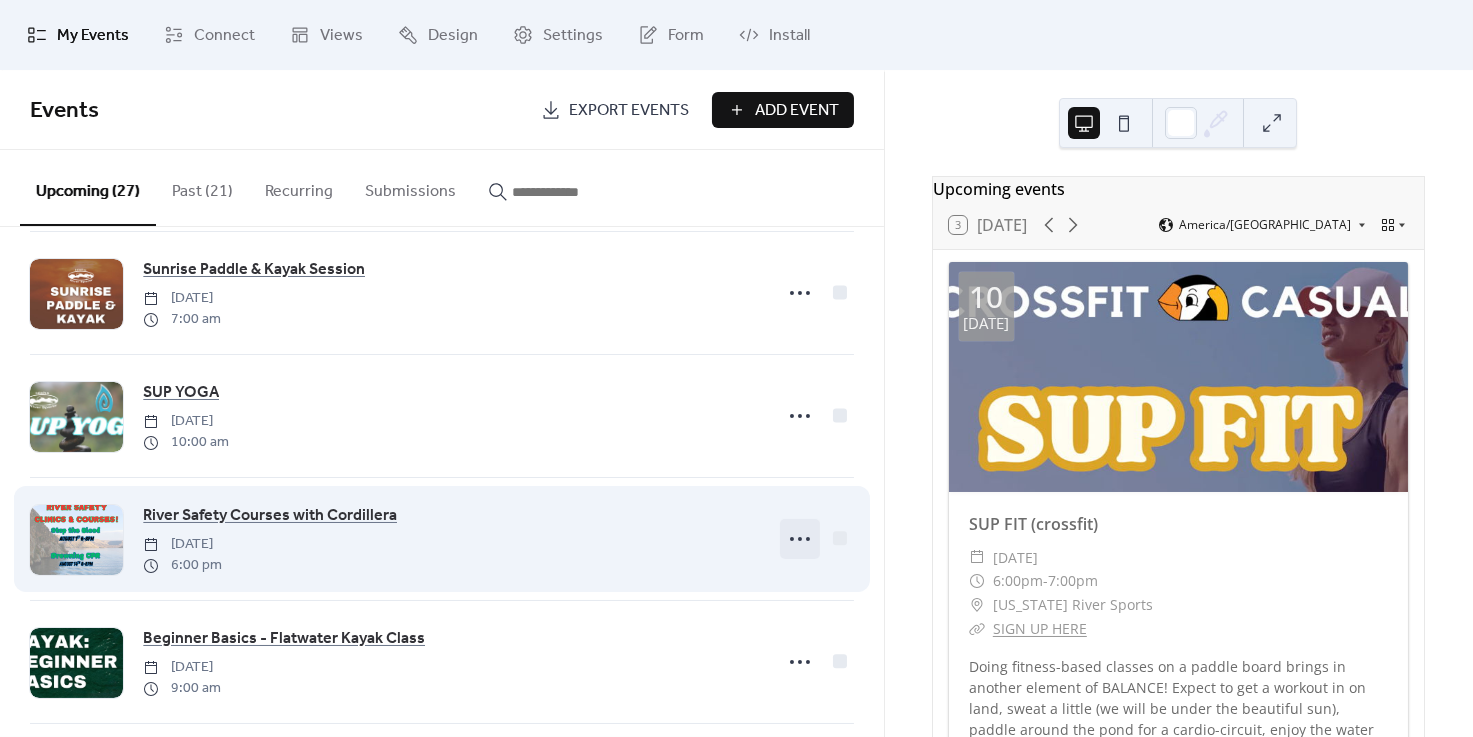 click 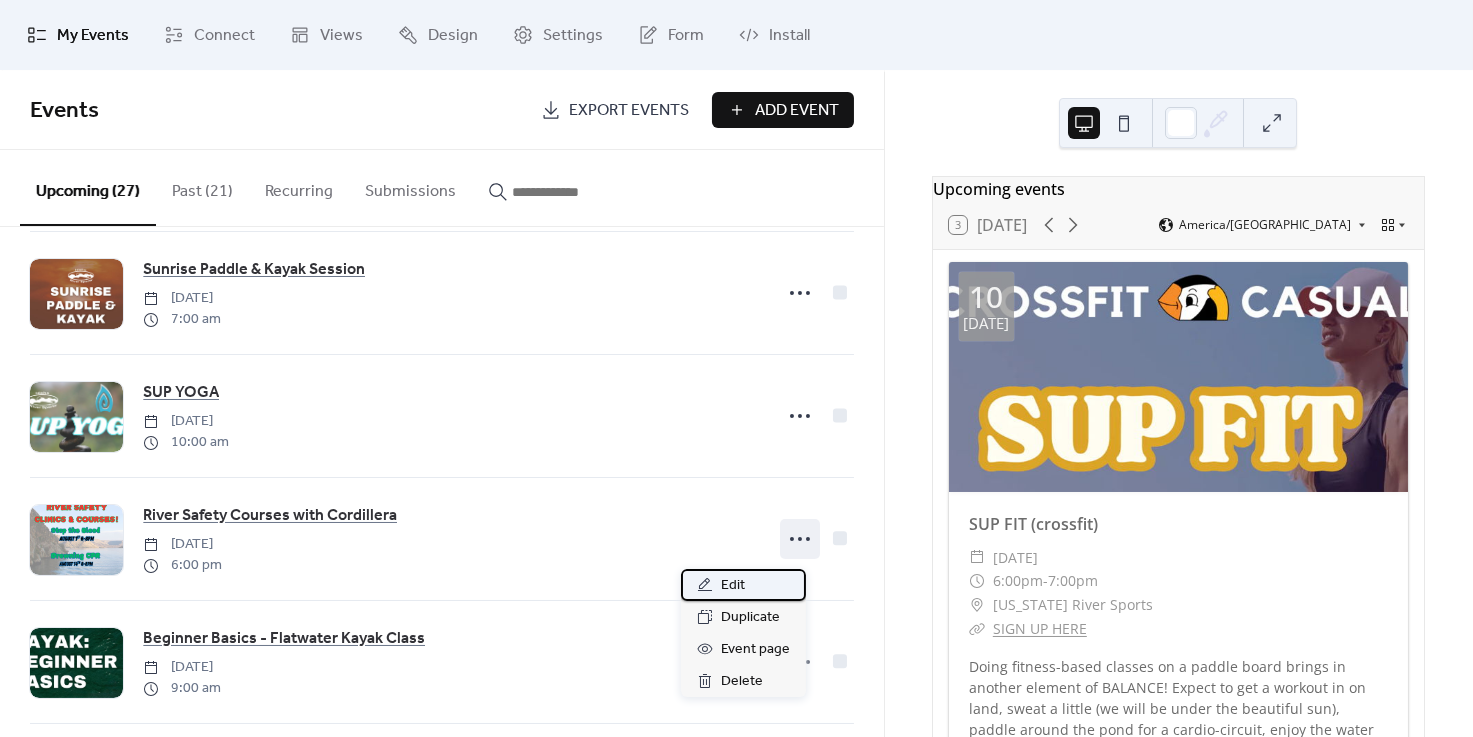 click on "Edit" at bounding box center (743, 585) 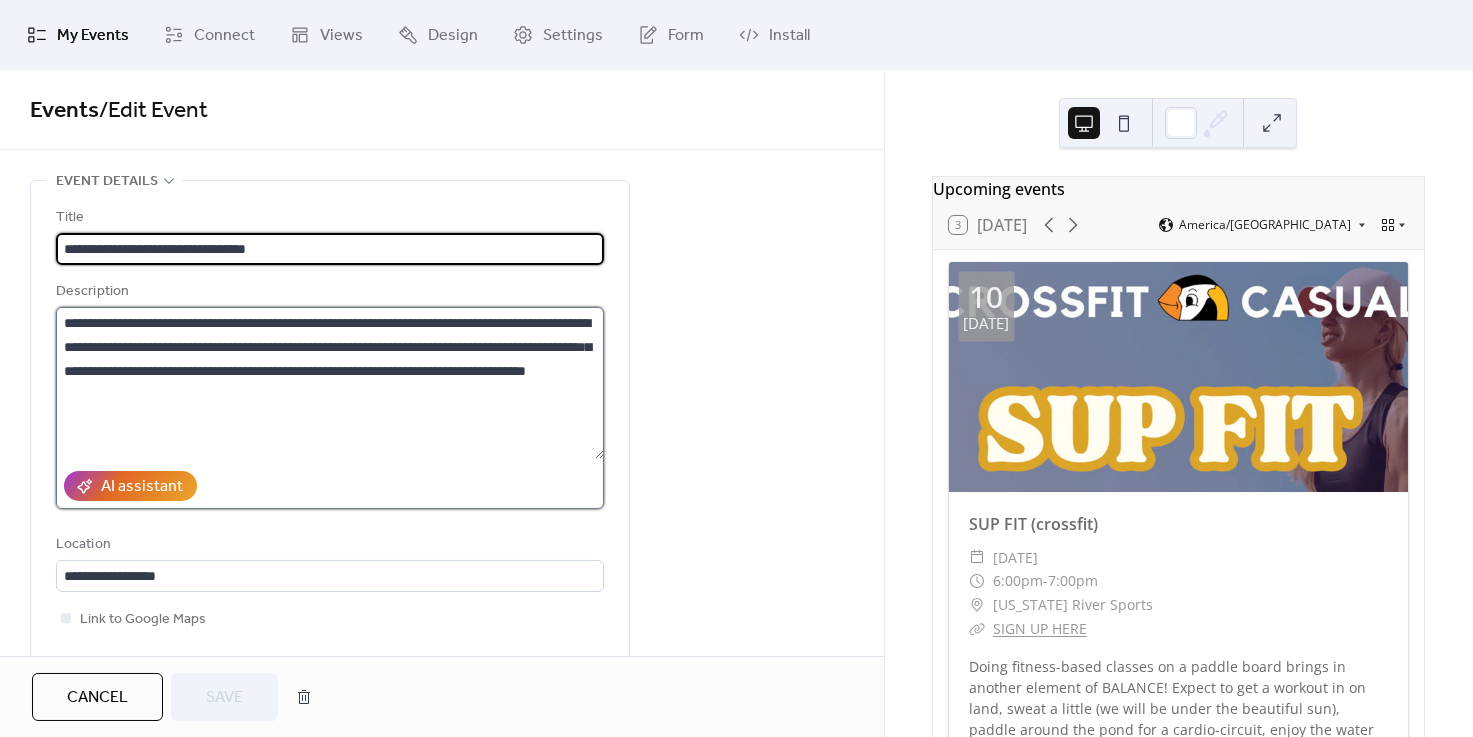 click on "**********" at bounding box center (330, 383) 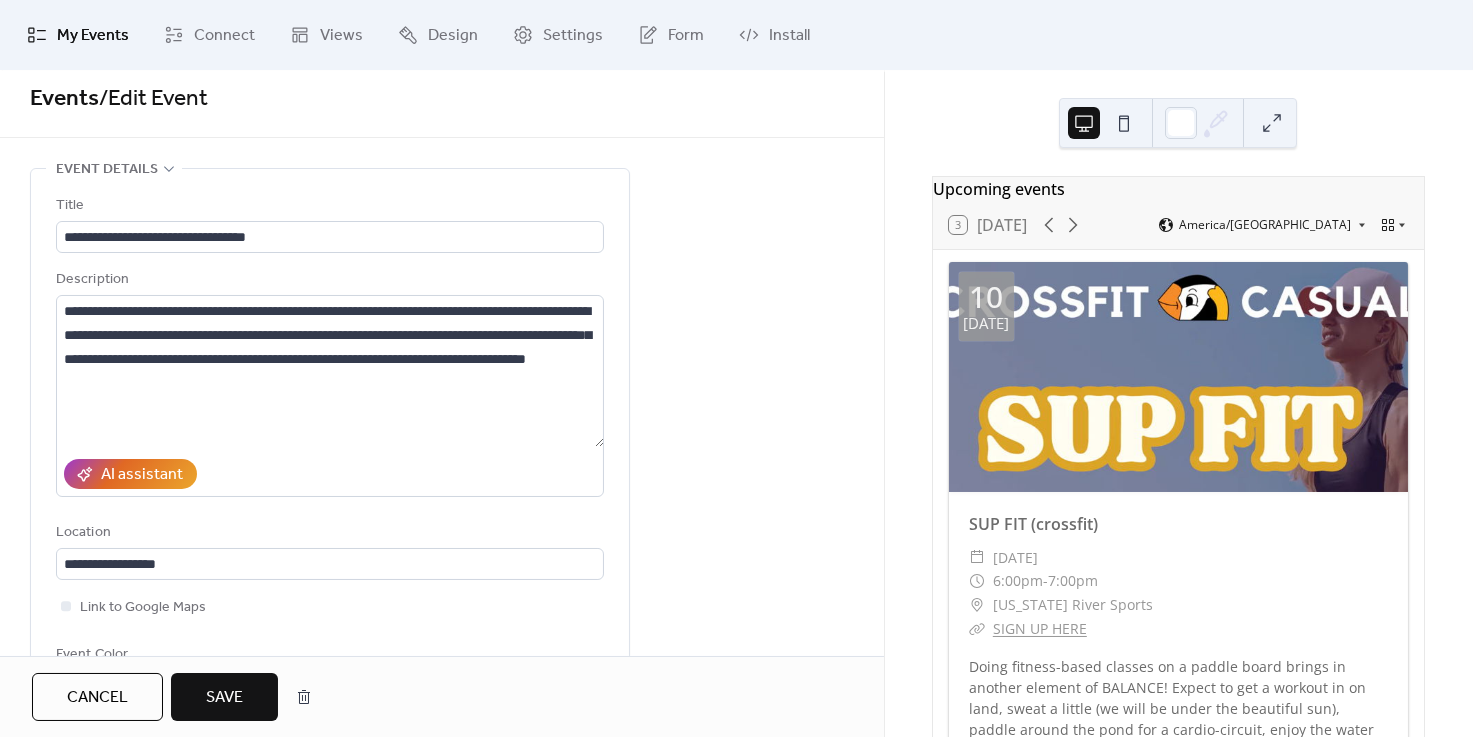 scroll, scrollTop: 0, scrollLeft: 0, axis: both 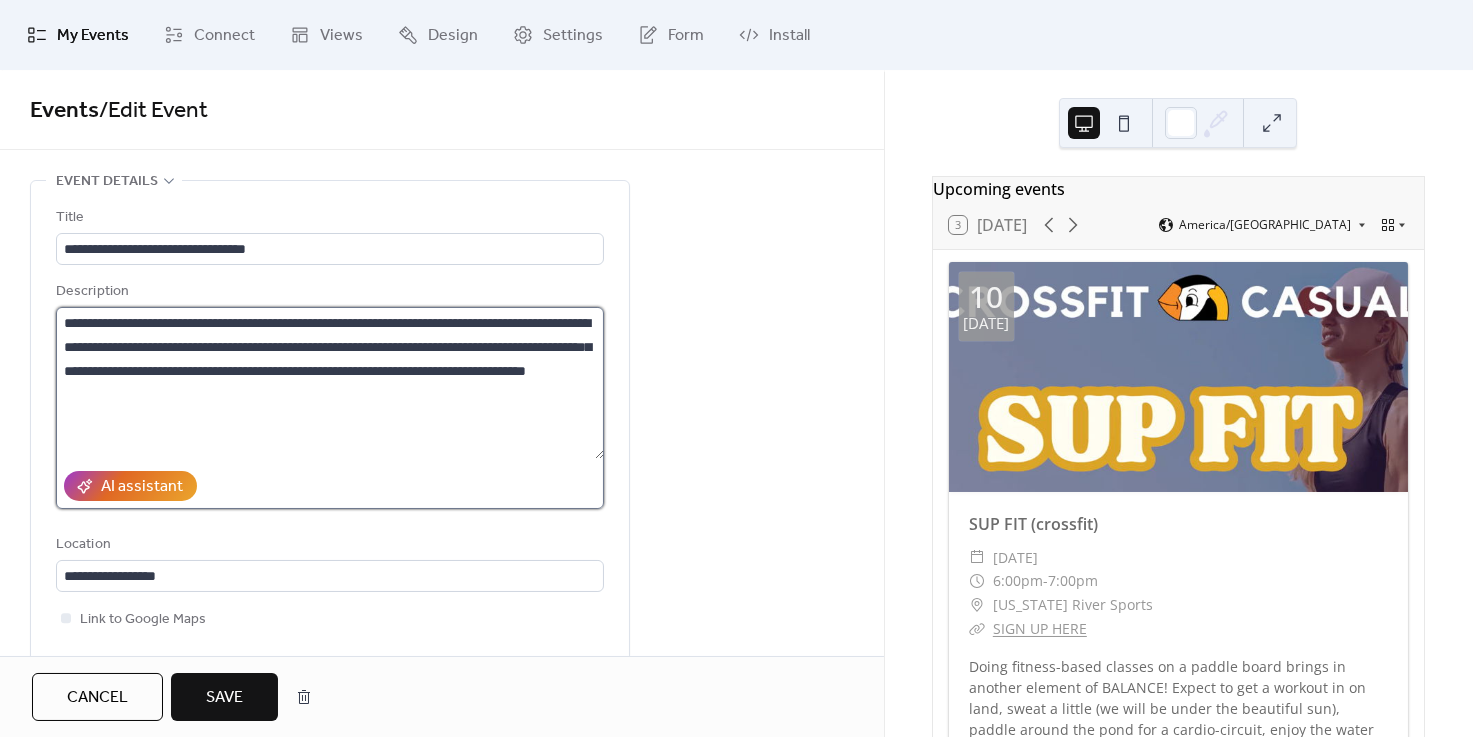 click on "**********" at bounding box center (330, 383) 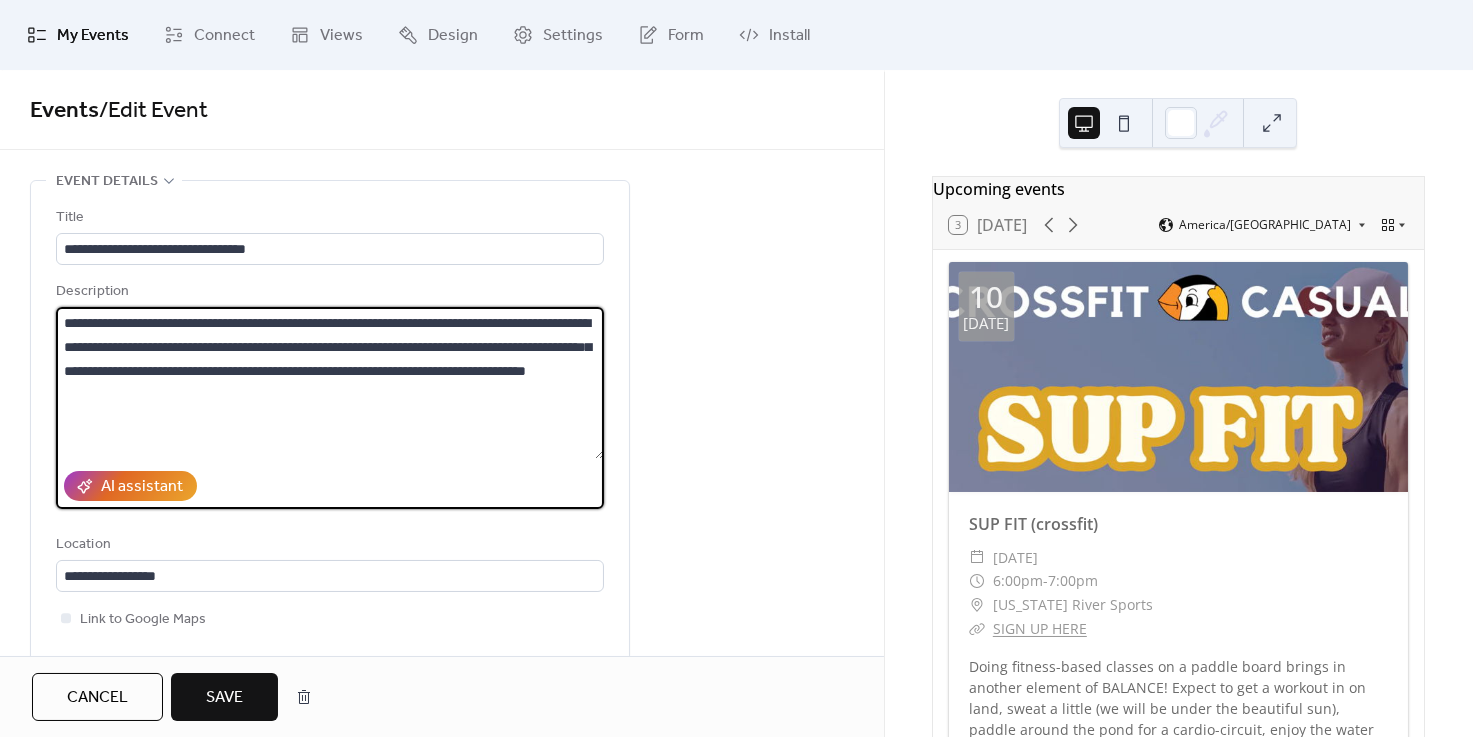 scroll, scrollTop: 143, scrollLeft: 0, axis: vertical 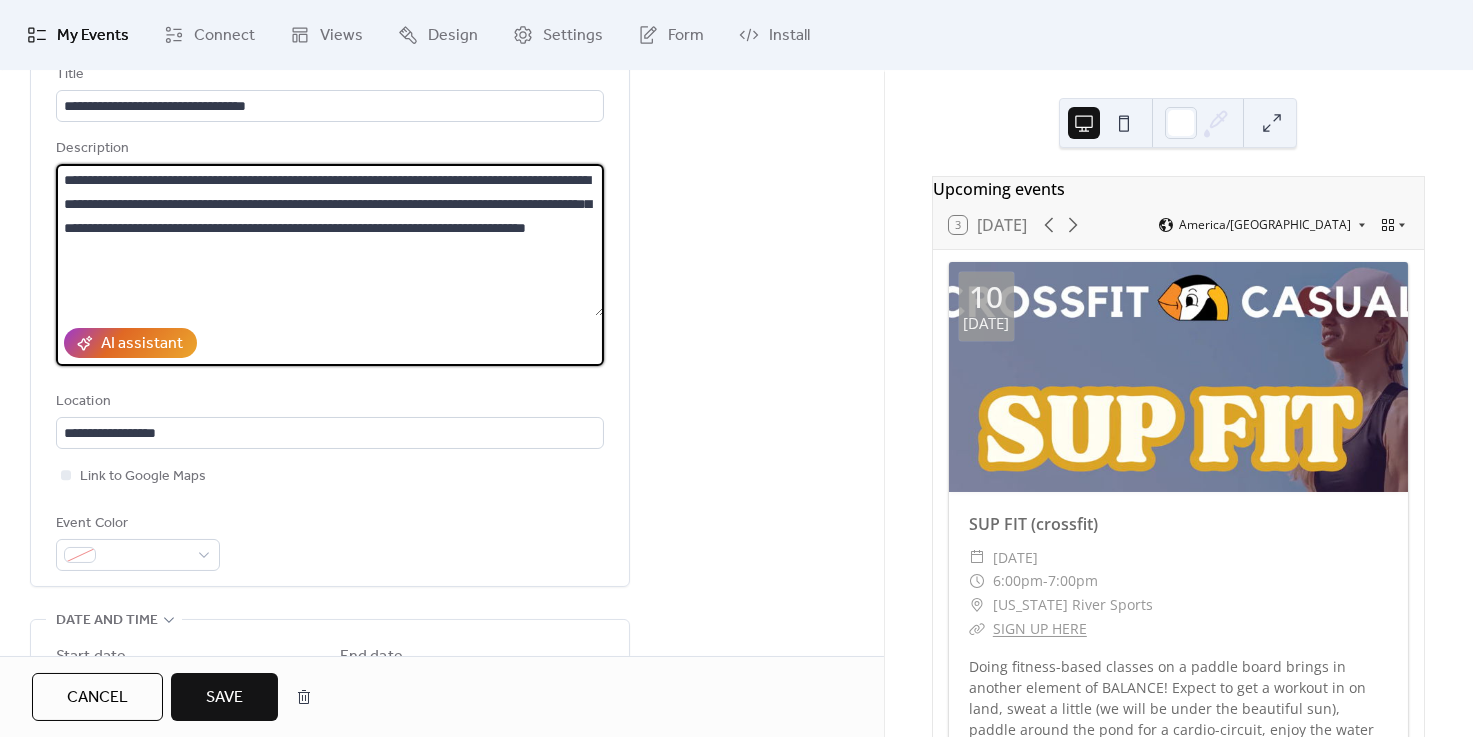 click on "**********" at bounding box center [330, 240] 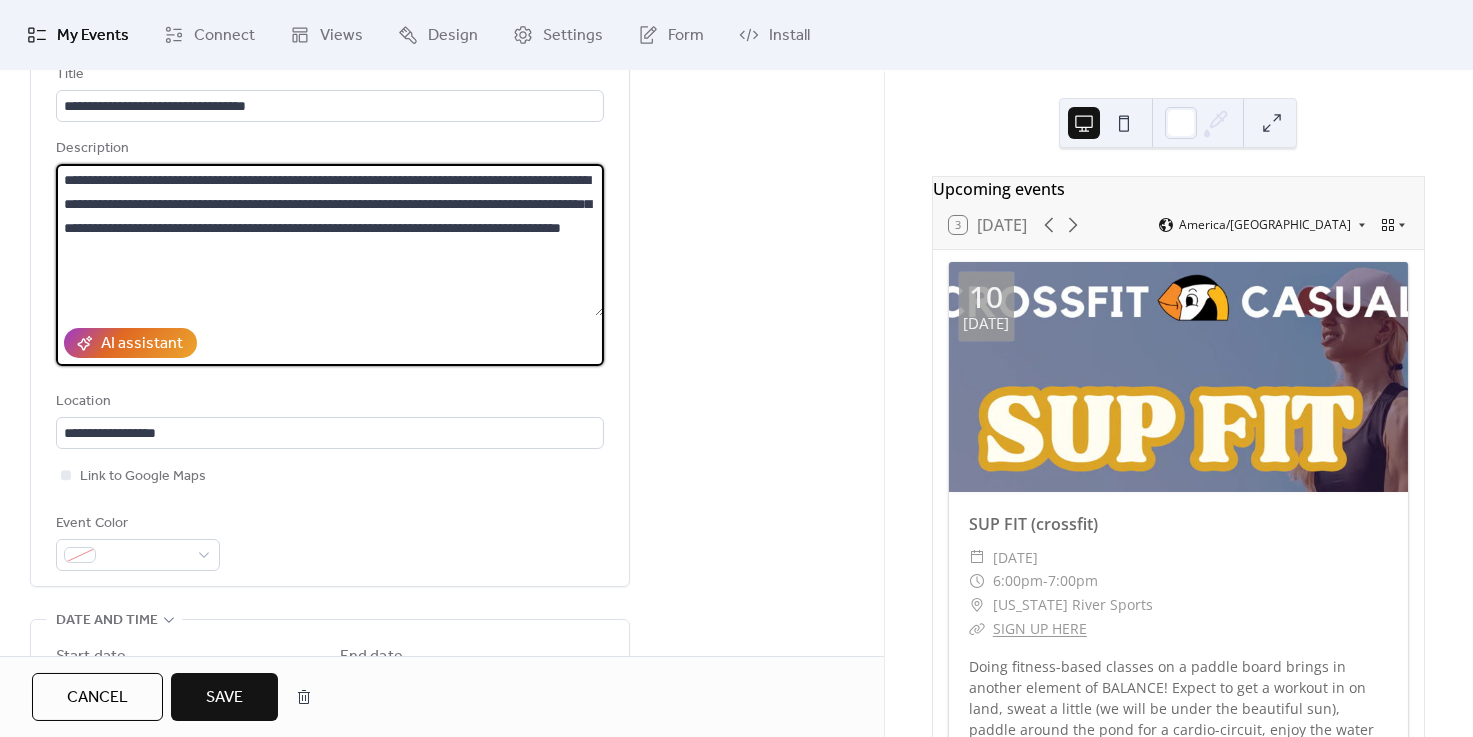 drag, startPoint x: 238, startPoint y: 290, endPoint x: 226, endPoint y: 288, distance: 12.165525 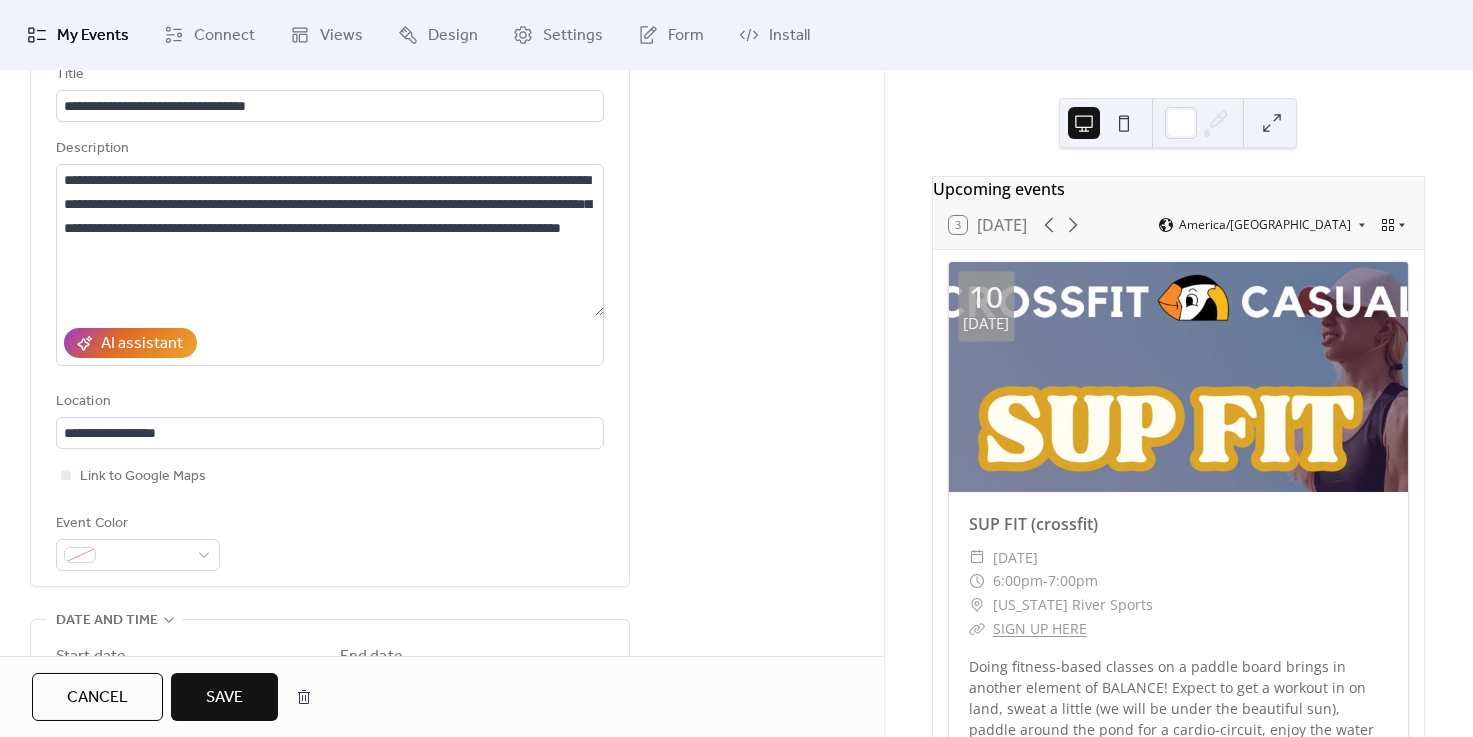 click on "**********" at bounding box center (330, 317) 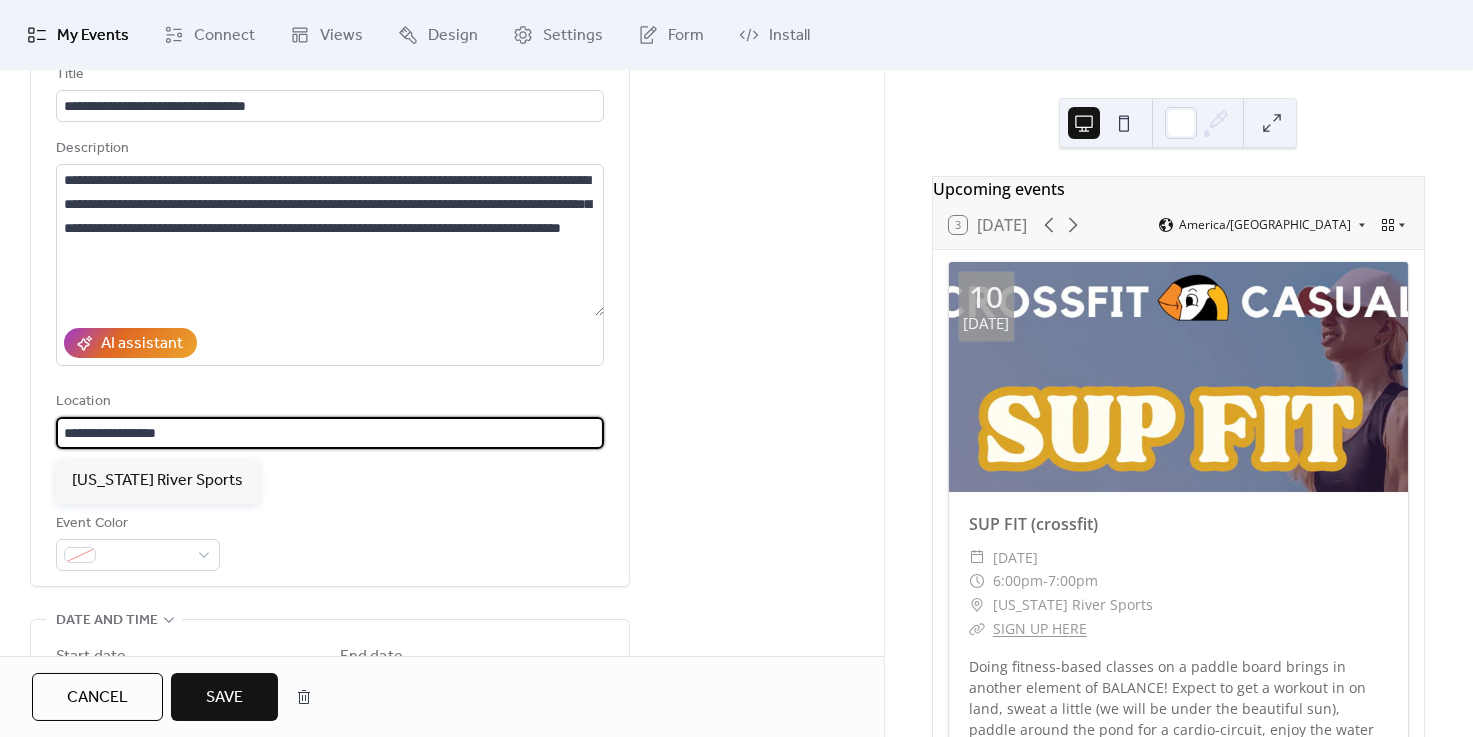 click on "**********" at bounding box center [330, 433] 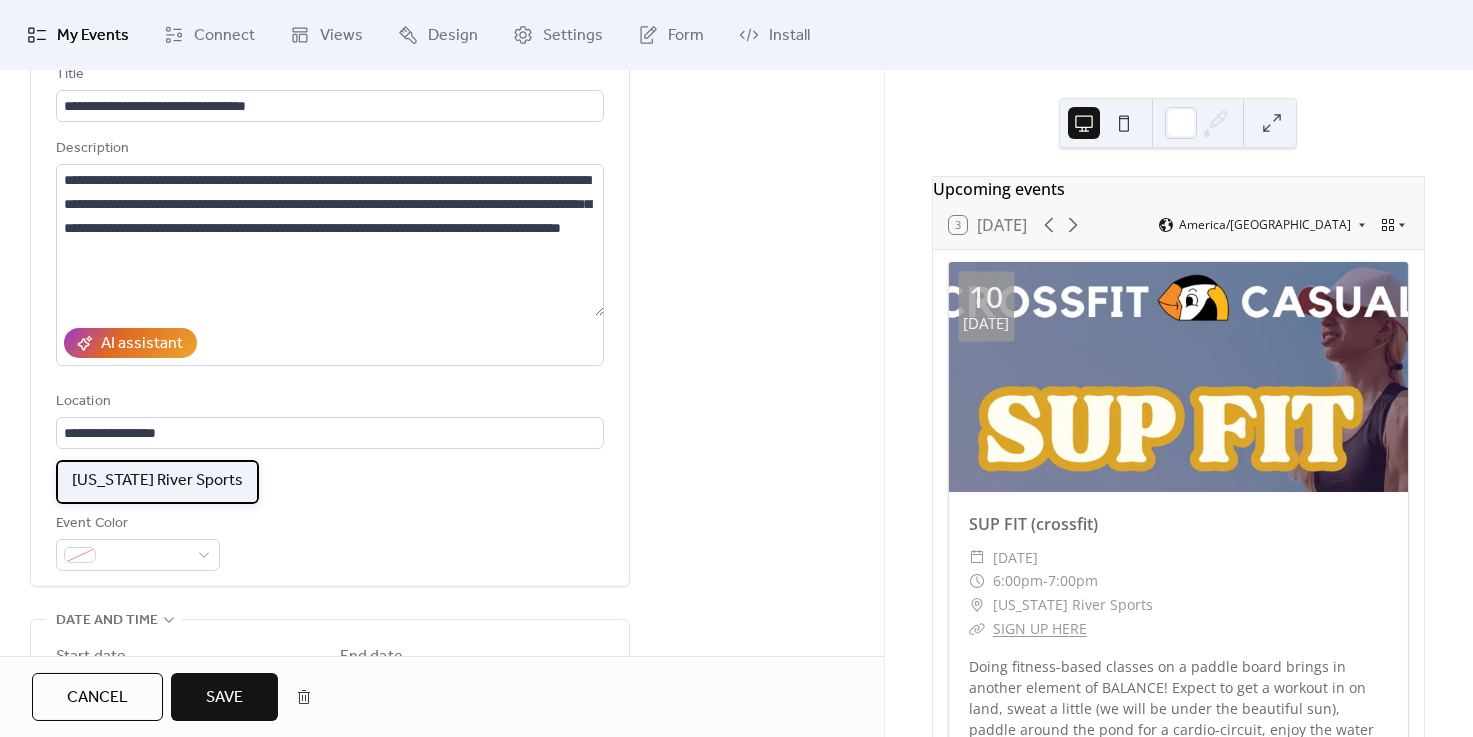 click on "[US_STATE] River Sports" at bounding box center (157, 482) 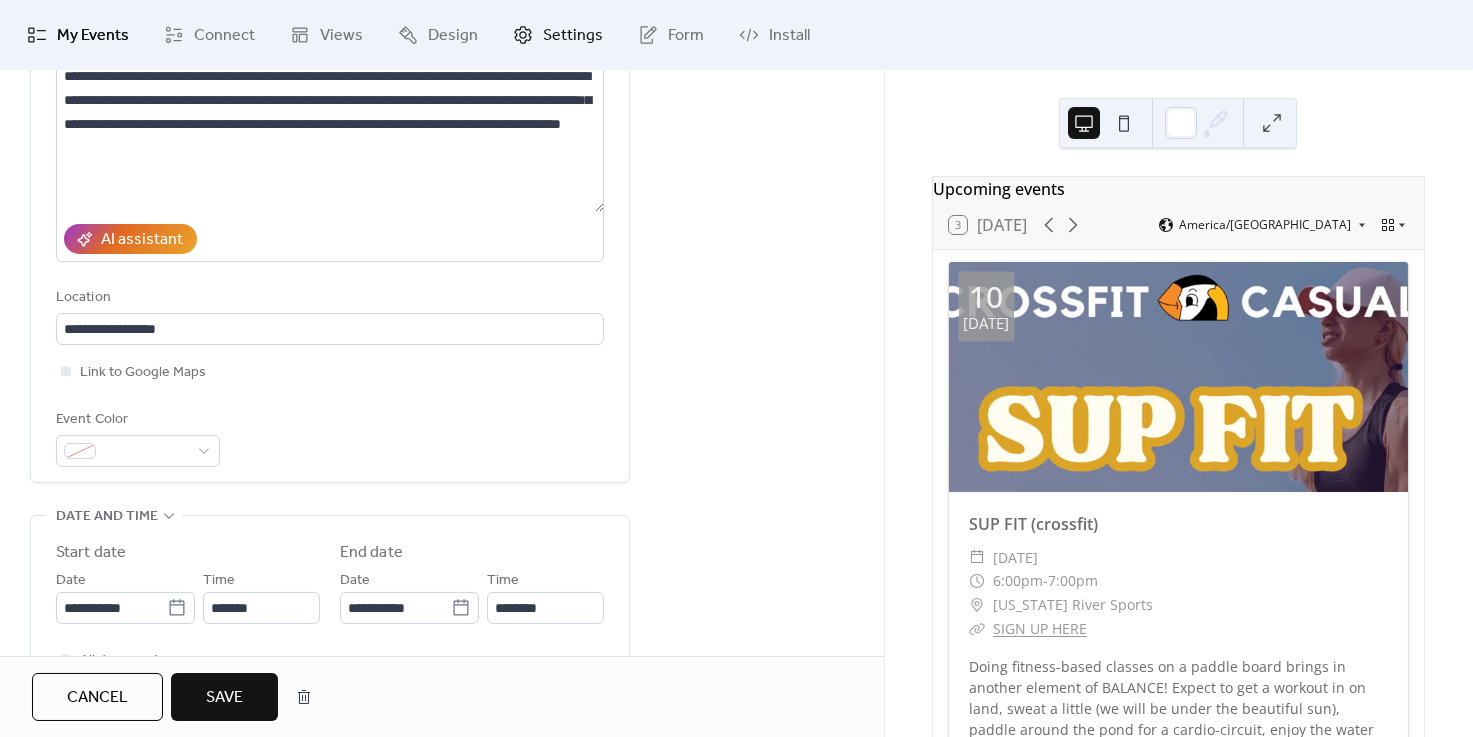 scroll, scrollTop: 226, scrollLeft: 0, axis: vertical 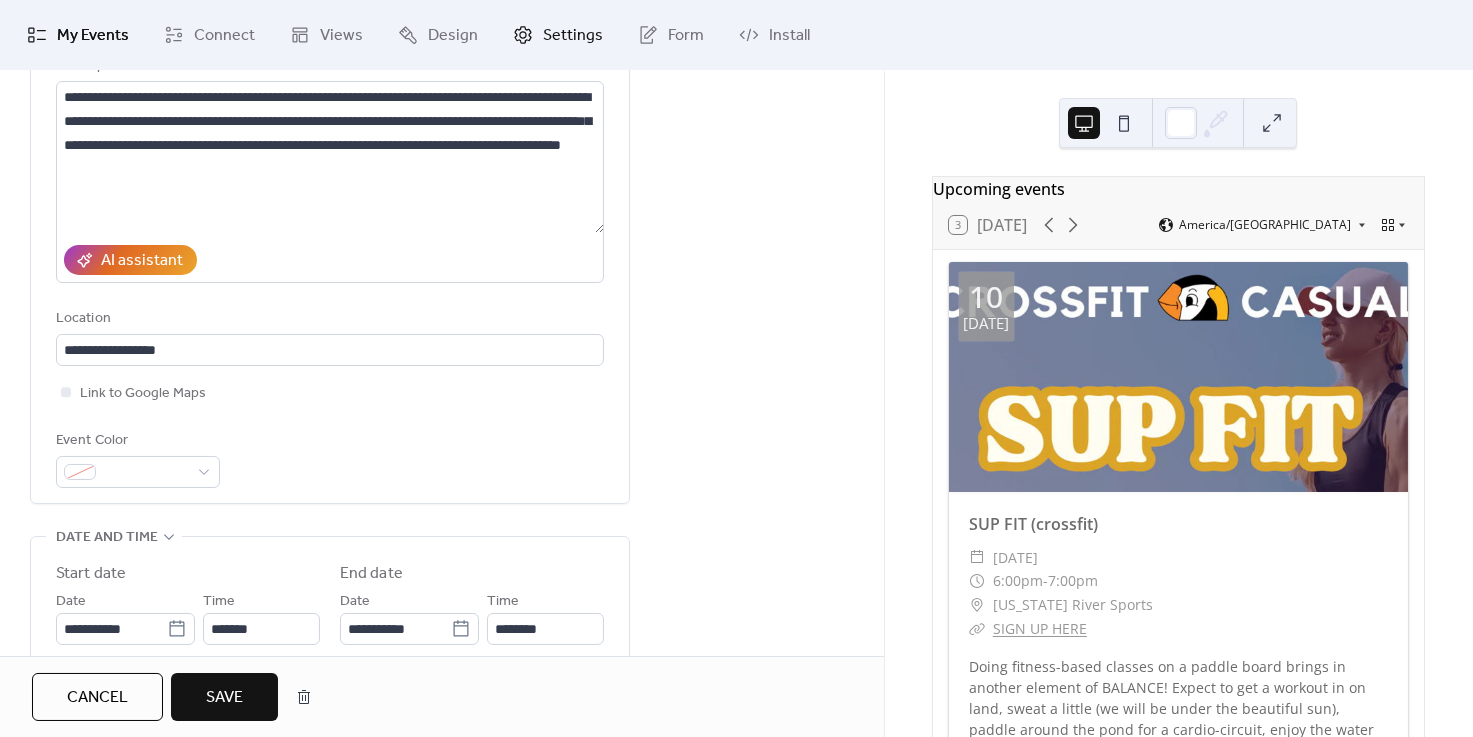 click on "Settings" at bounding box center [573, 36] 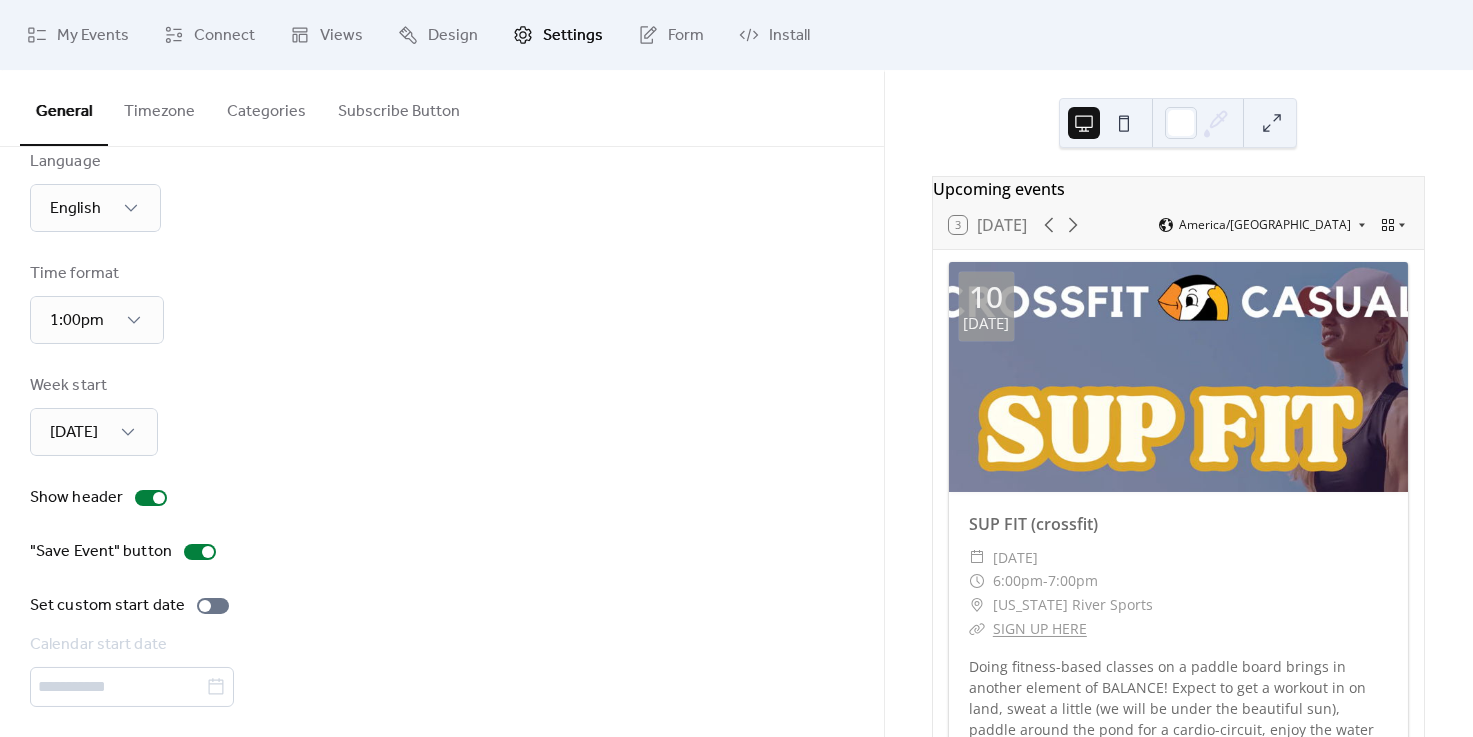scroll, scrollTop: 53, scrollLeft: 0, axis: vertical 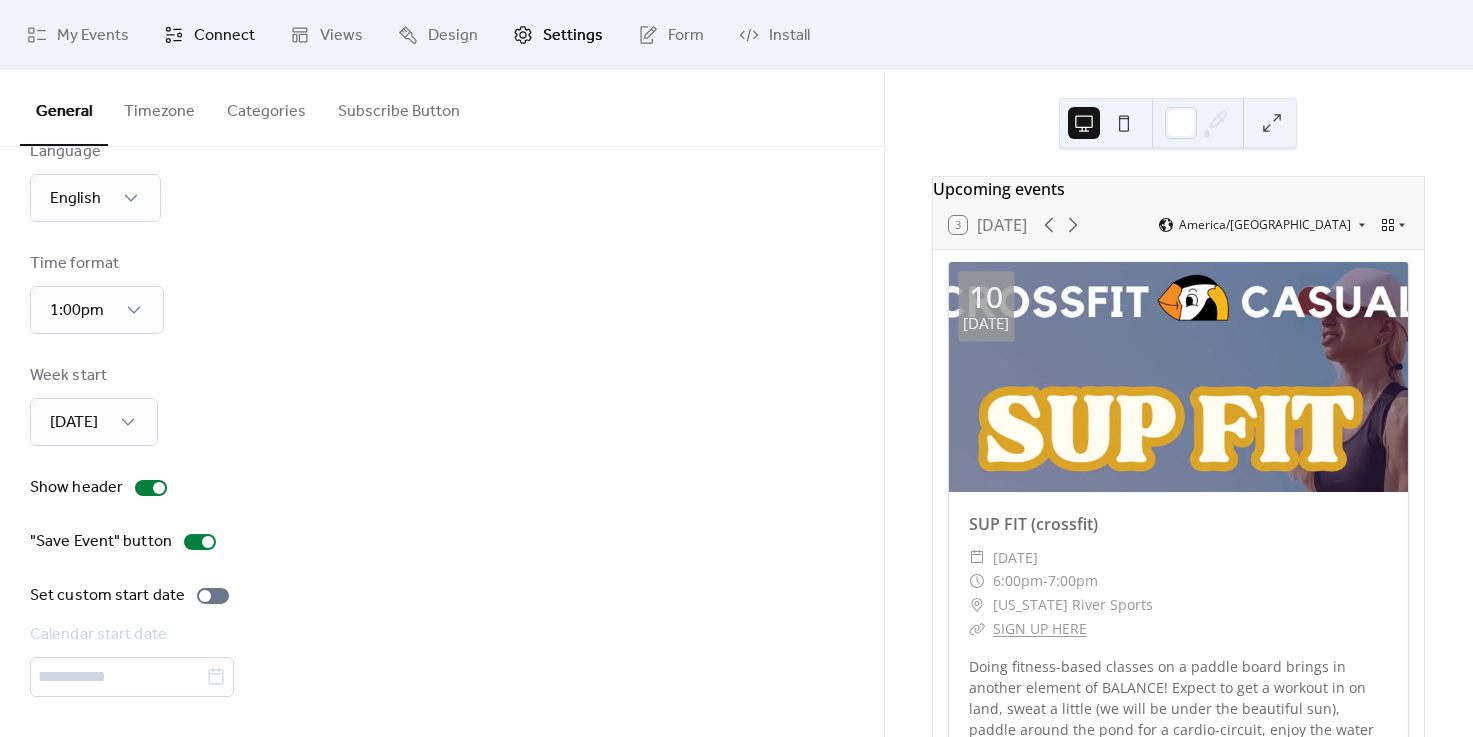 drag, startPoint x: 201, startPoint y: 38, endPoint x: 181, endPoint y: 39, distance: 20.024984 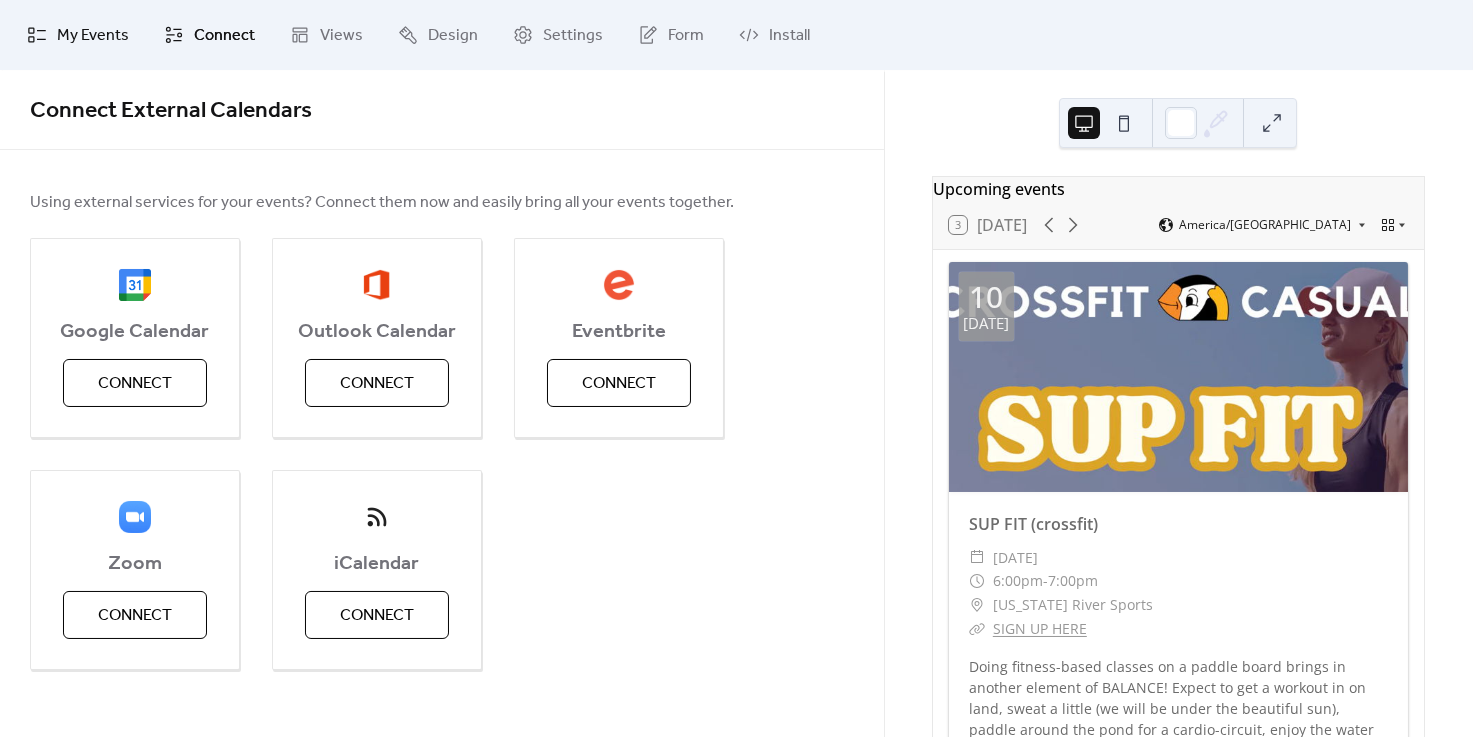 click on "My Events" at bounding box center [93, 36] 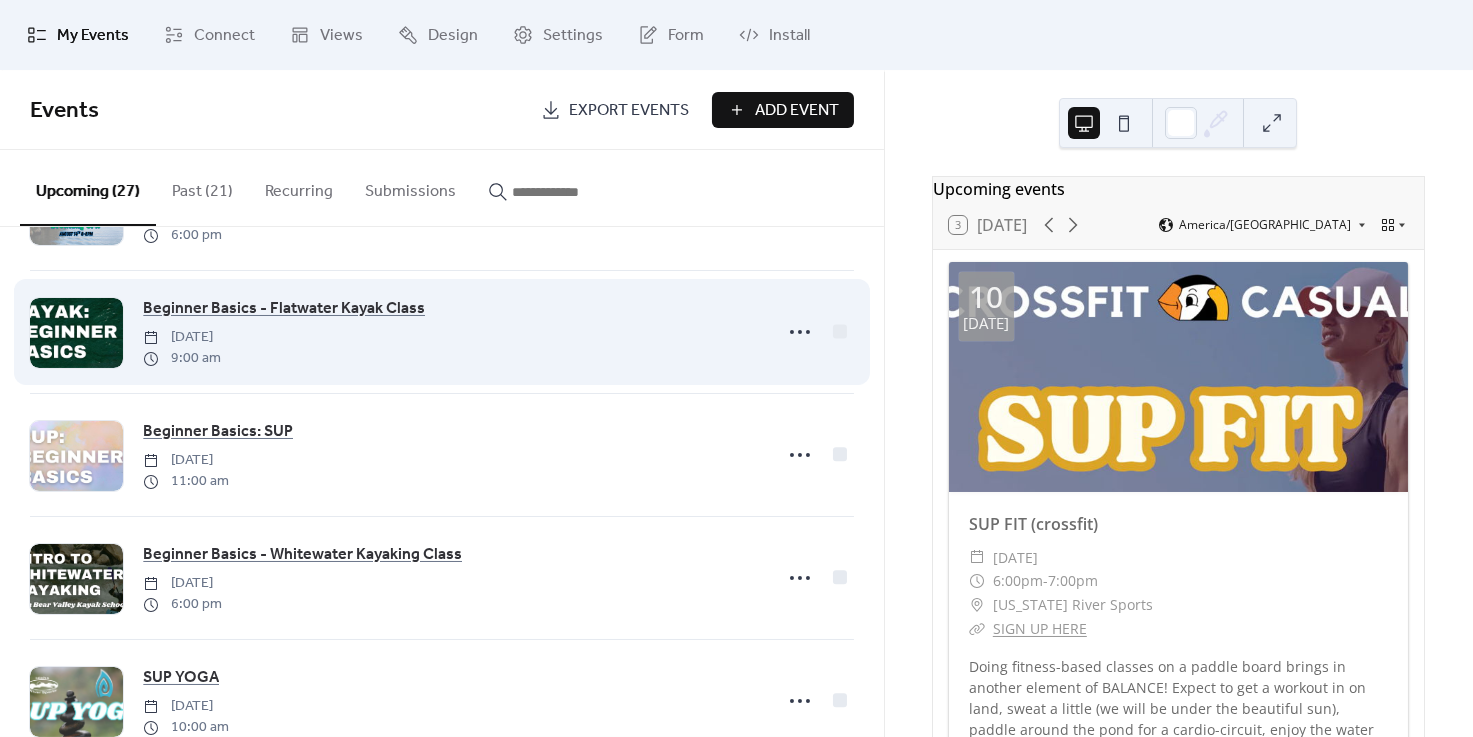 scroll, scrollTop: 1144, scrollLeft: 0, axis: vertical 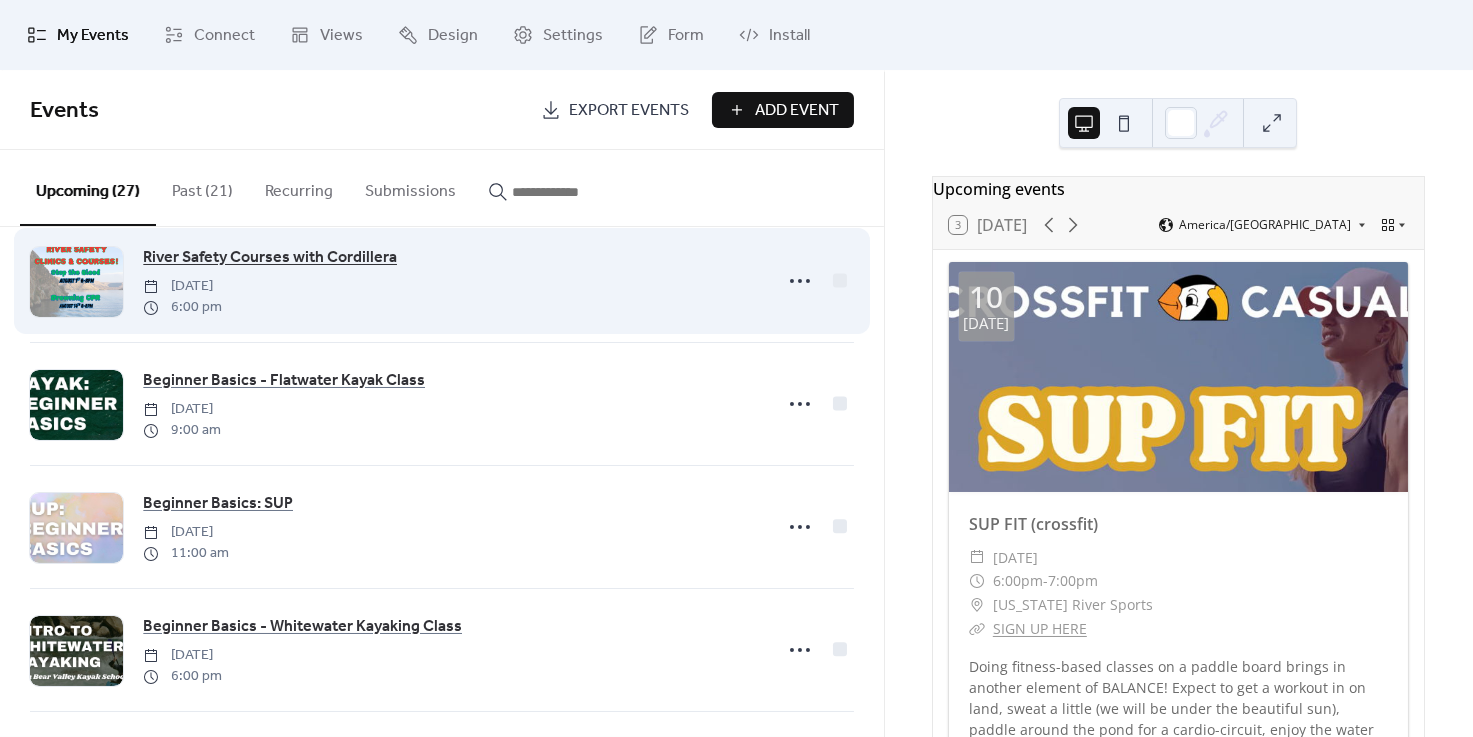 click on "River Safety Courses with Cordillera" at bounding box center (270, 258) 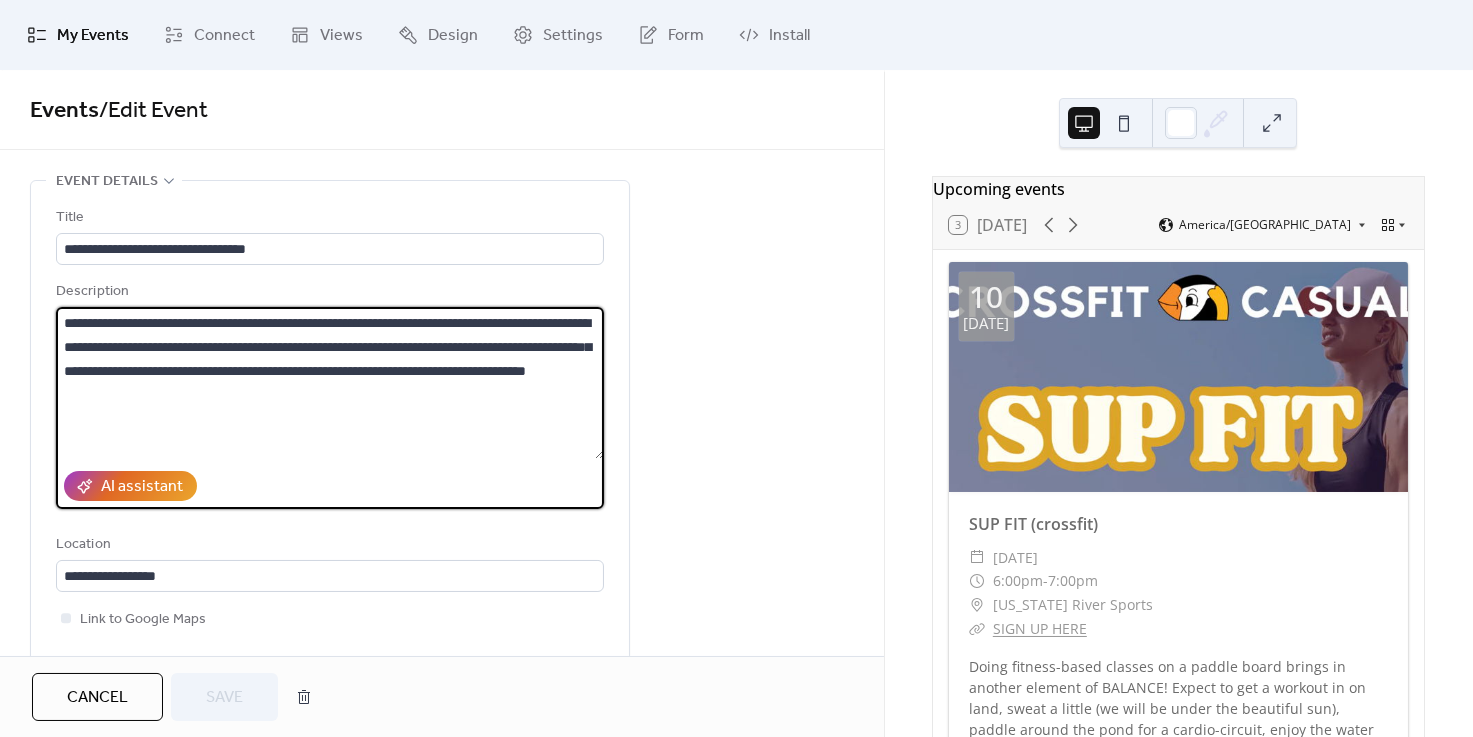 drag, startPoint x: 419, startPoint y: 399, endPoint x: -5, endPoint y: 303, distance: 434.7321 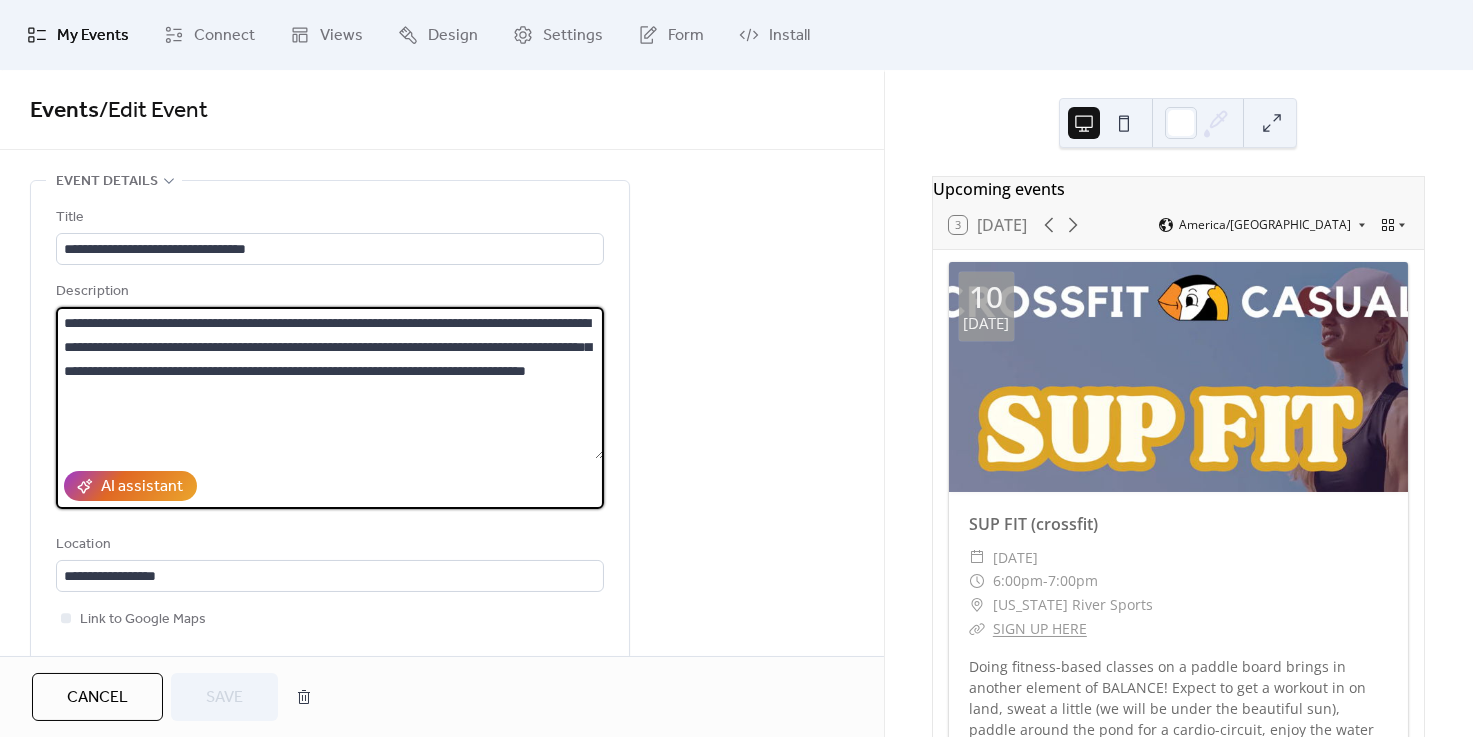 click on "**********" at bounding box center (330, 383) 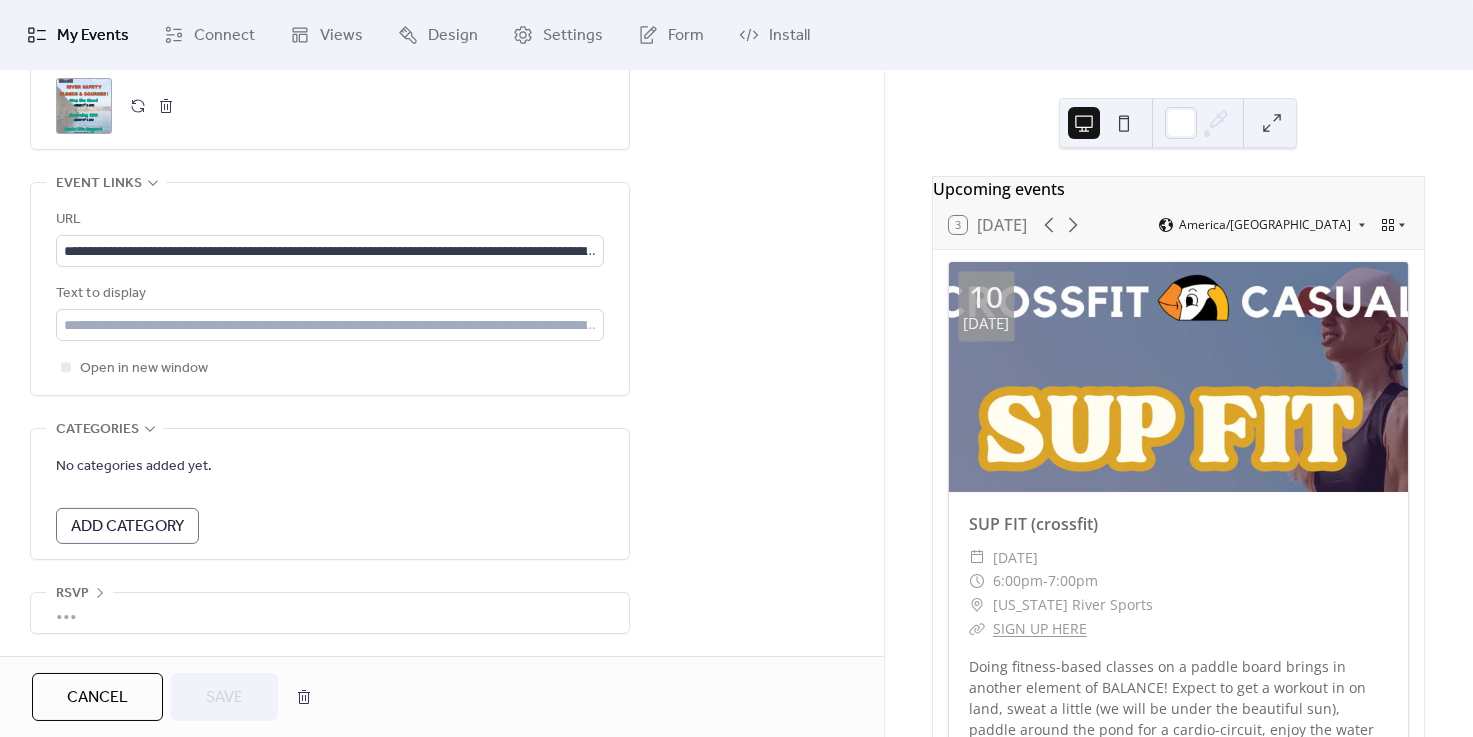 scroll, scrollTop: 1084, scrollLeft: 0, axis: vertical 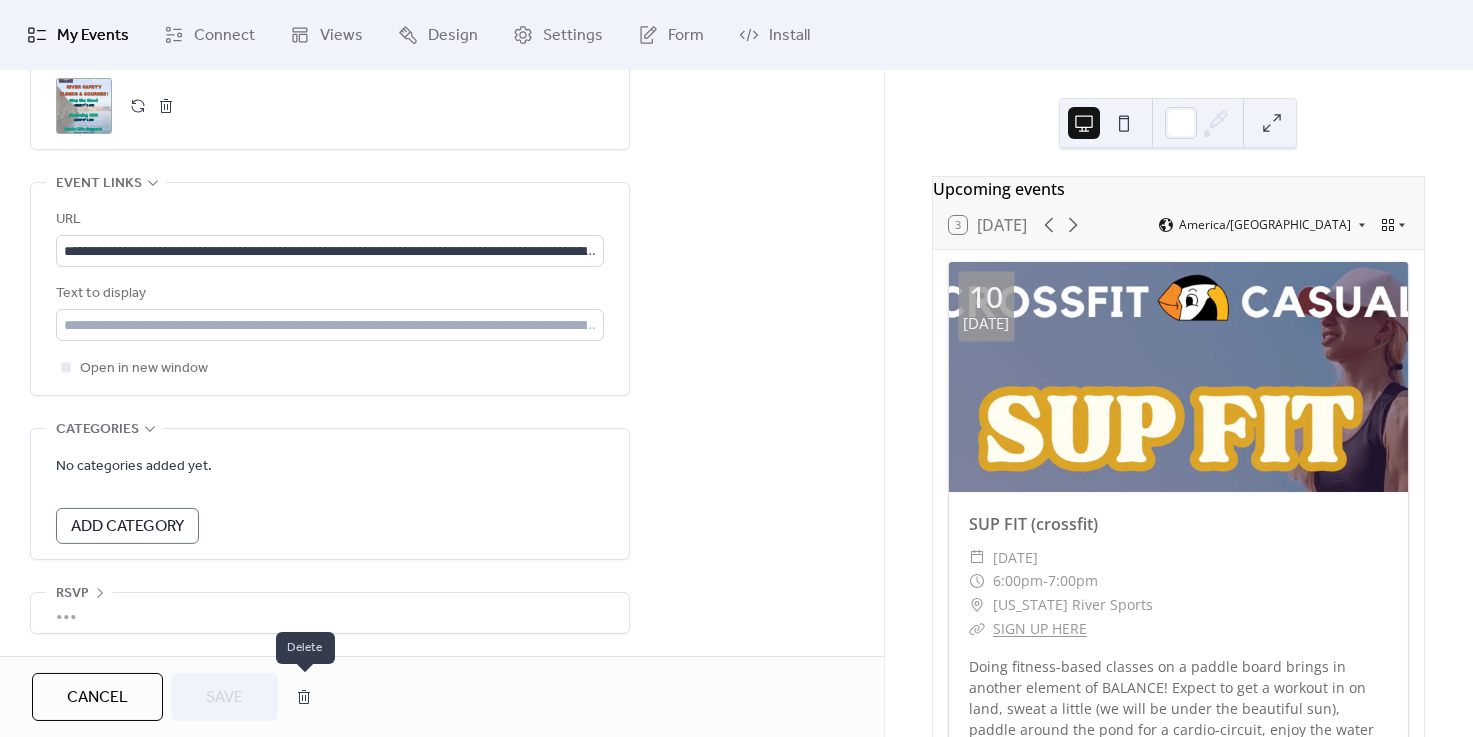 click at bounding box center [304, 697] 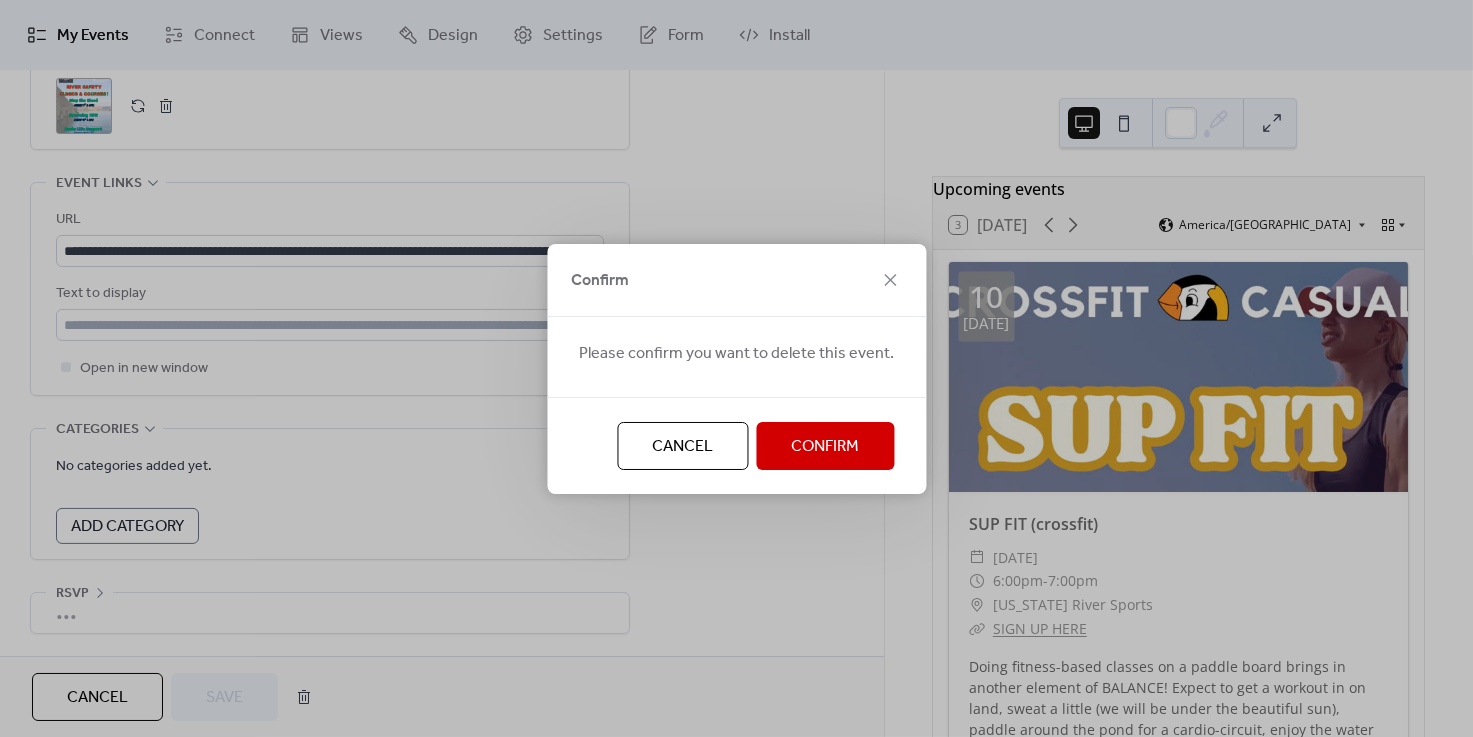 click on "Confirm" at bounding box center [825, 447] 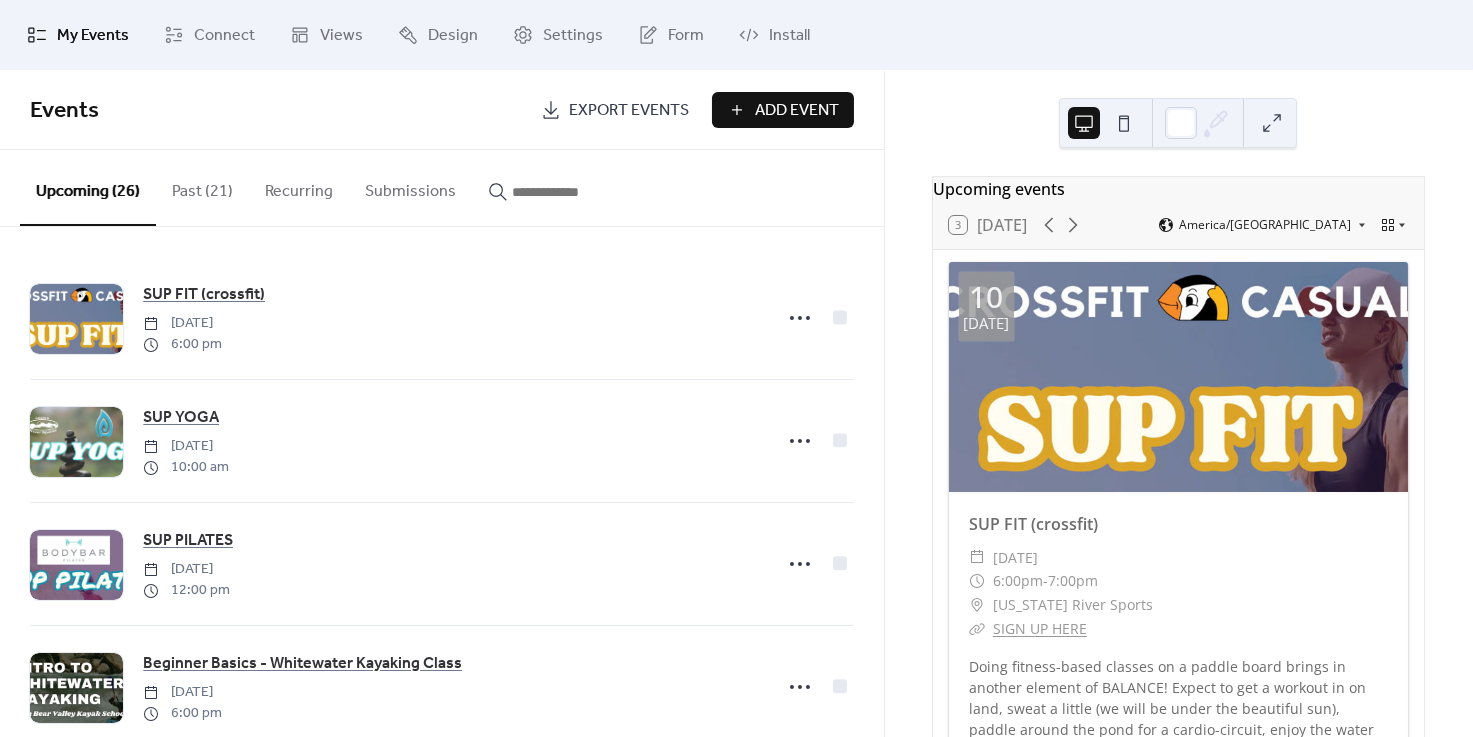 click on "Add Event" at bounding box center [783, 110] 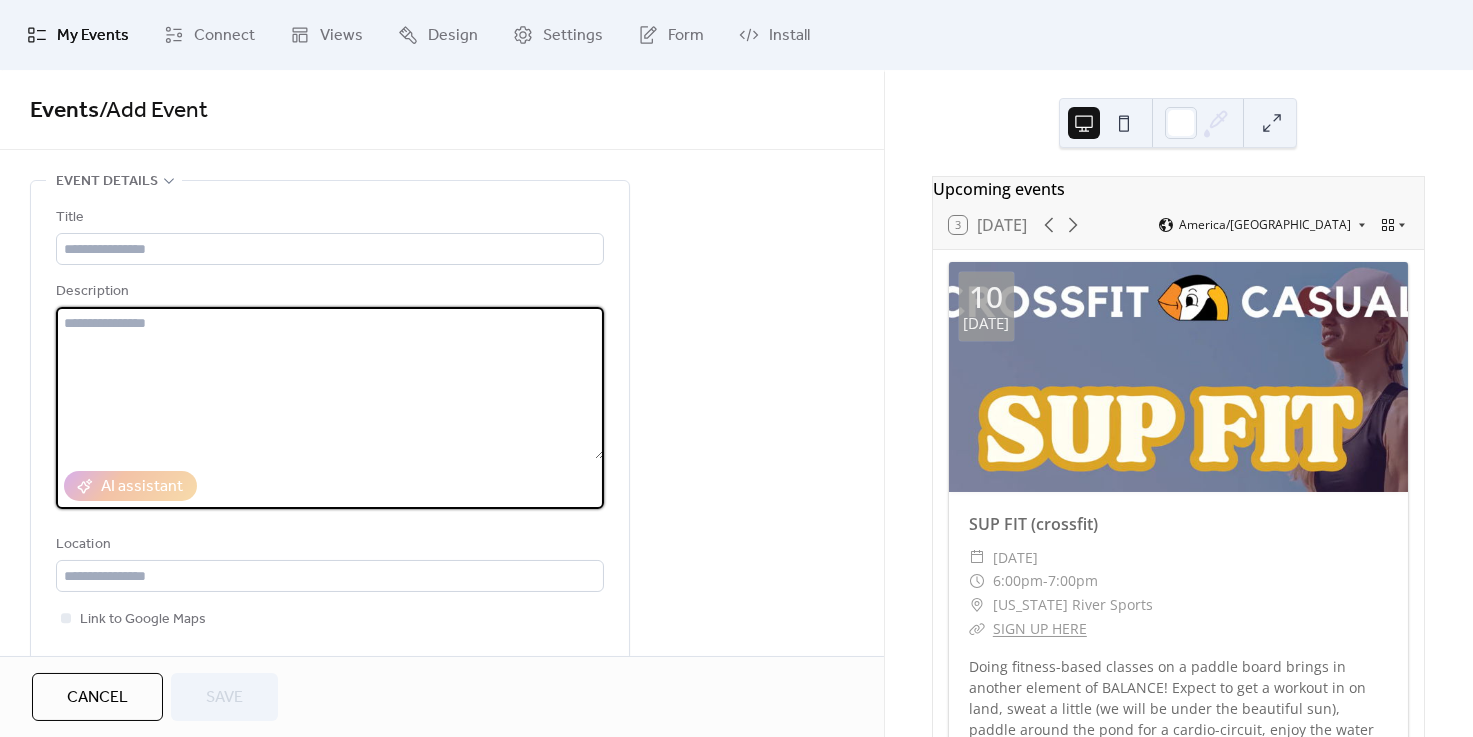 click at bounding box center (330, 383) 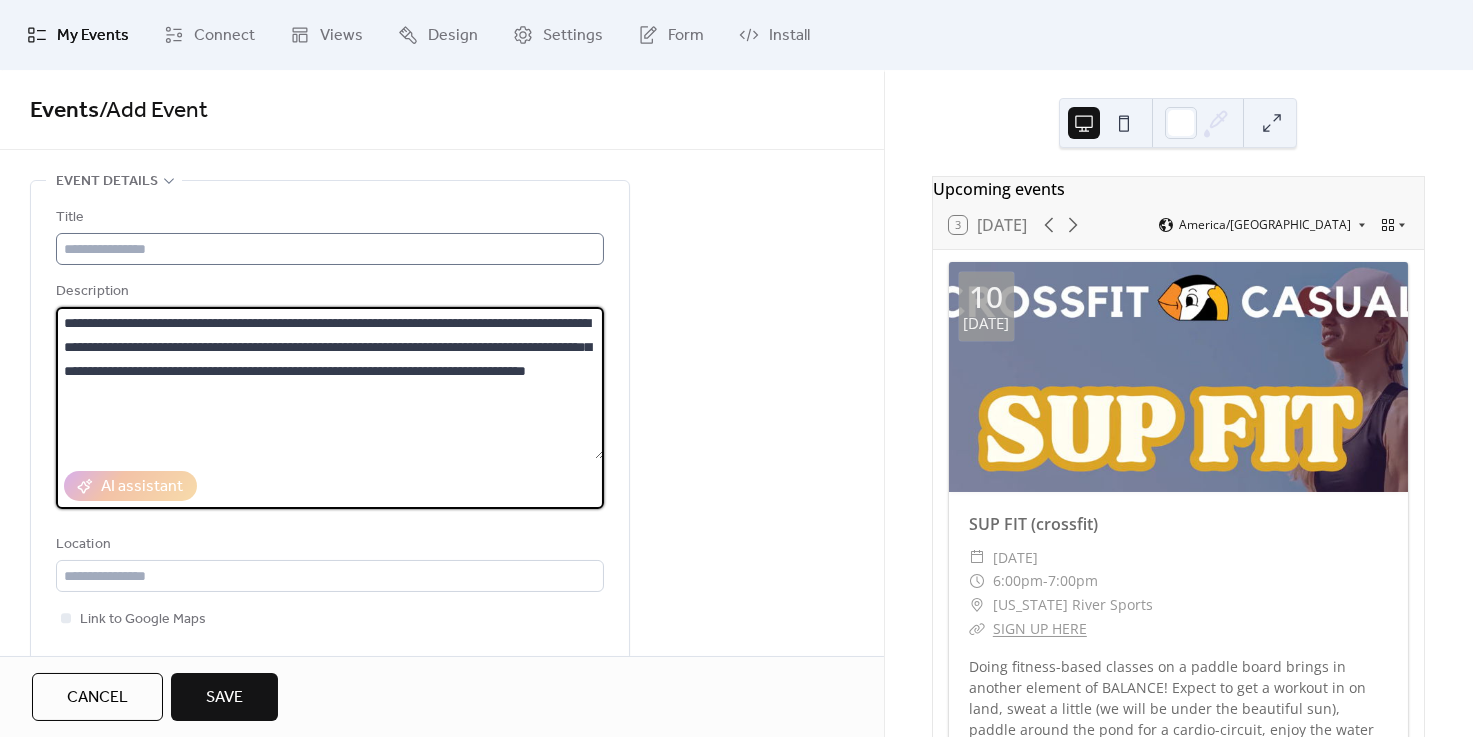 type on "**********" 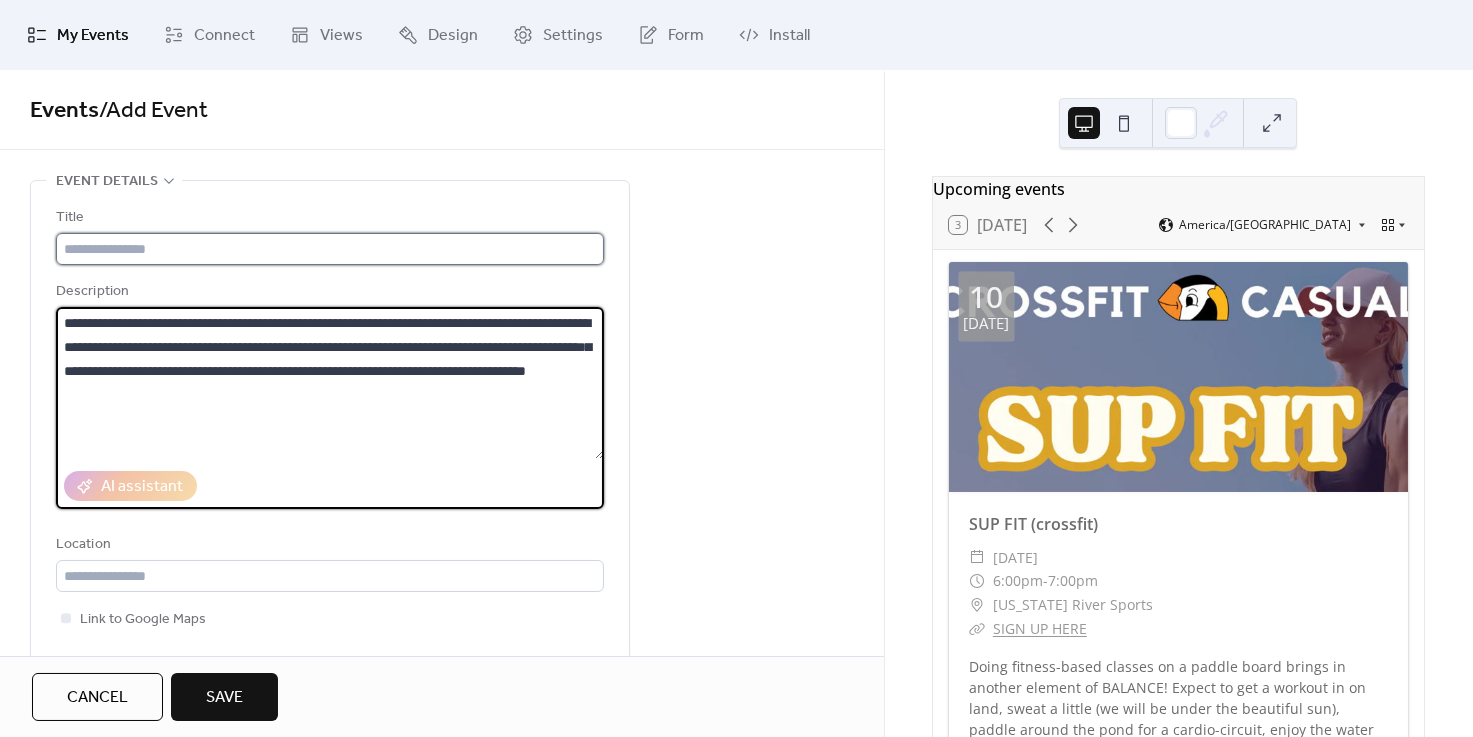 click at bounding box center (330, 249) 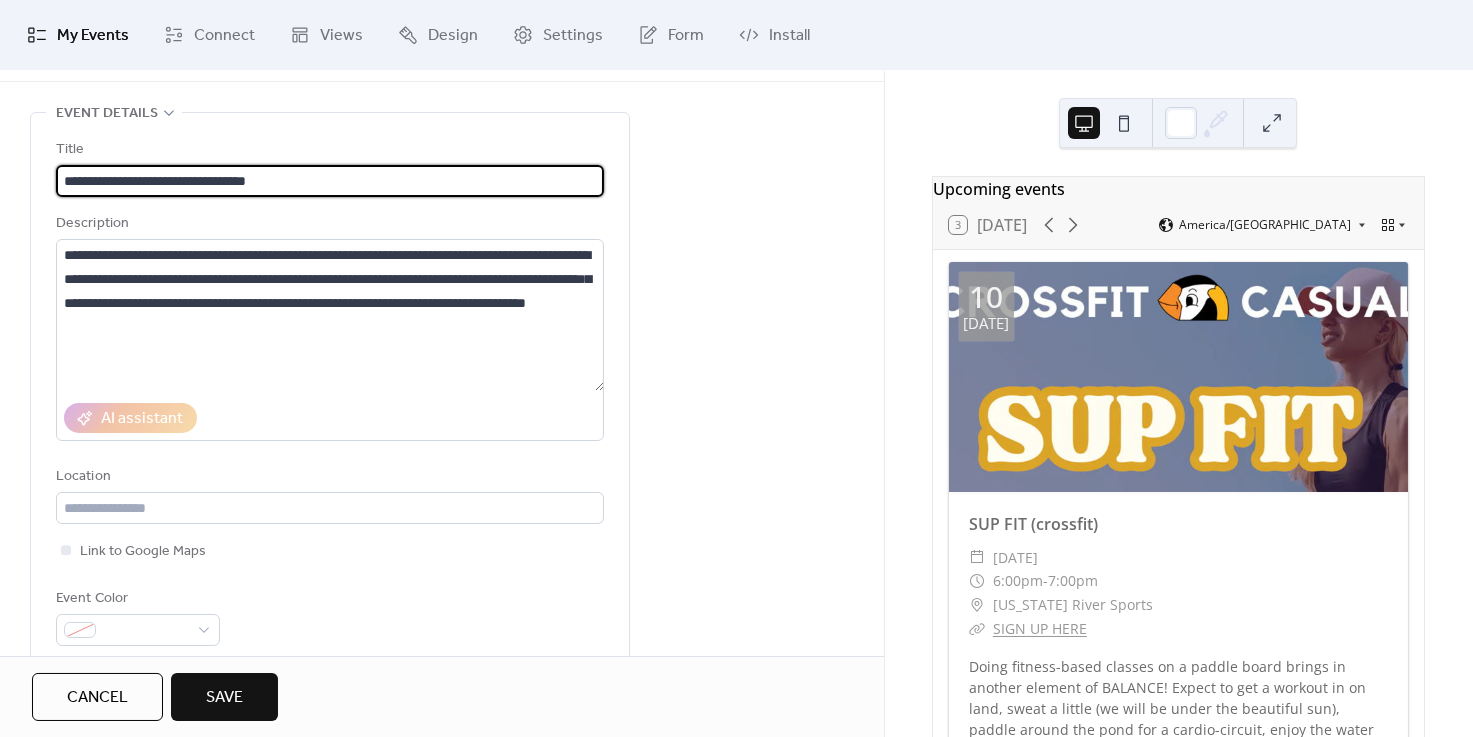 scroll, scrollTop: 143, scrollLeft: 0, axis: vertical 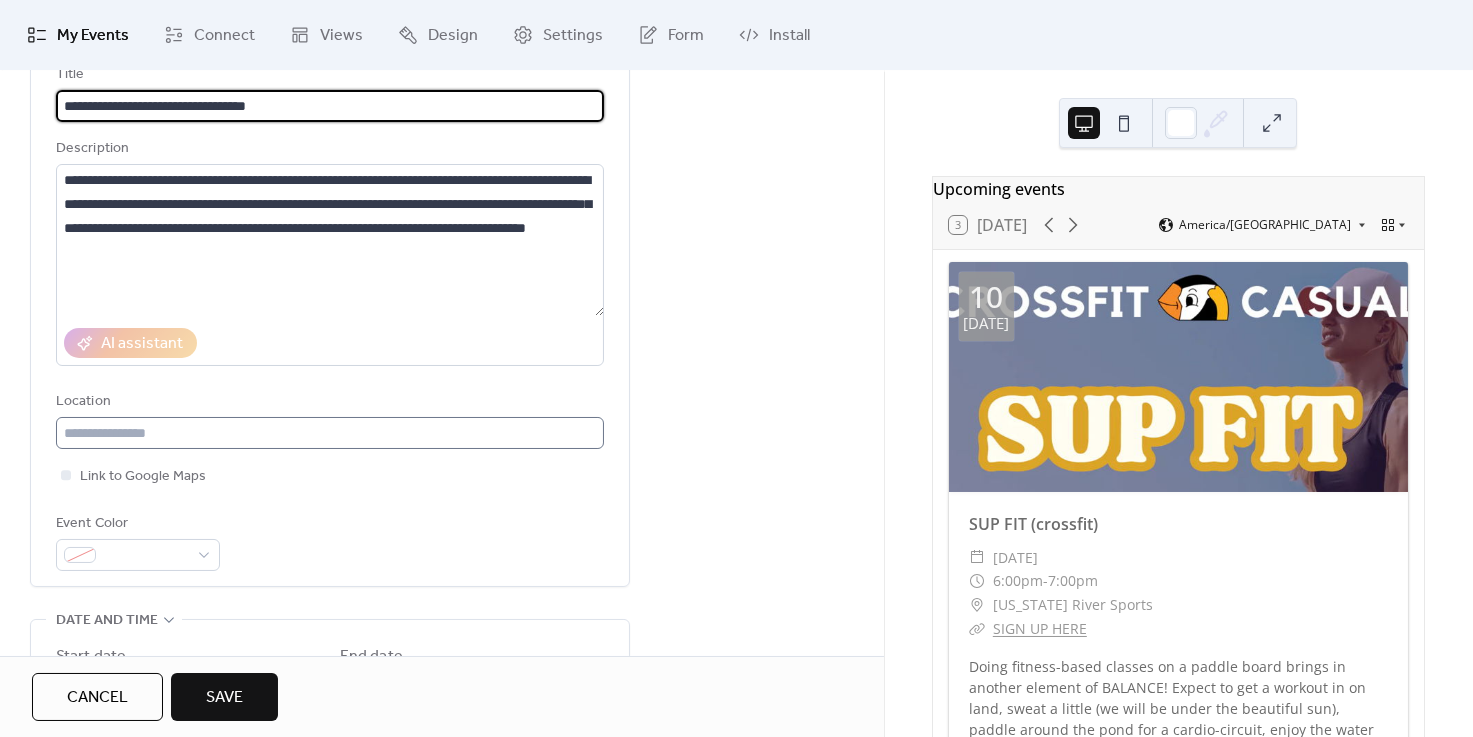 type on "**********" 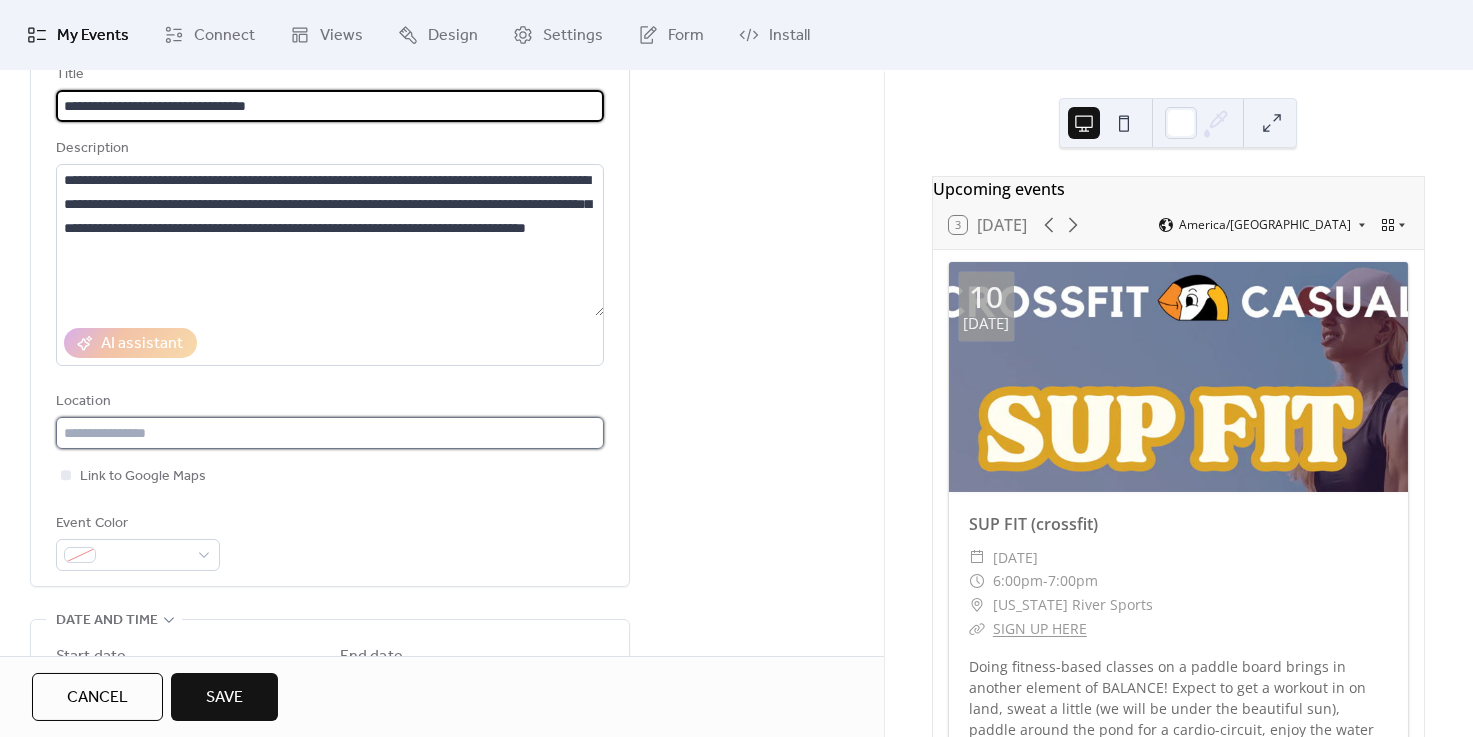 click at bounding box center (330, 433) 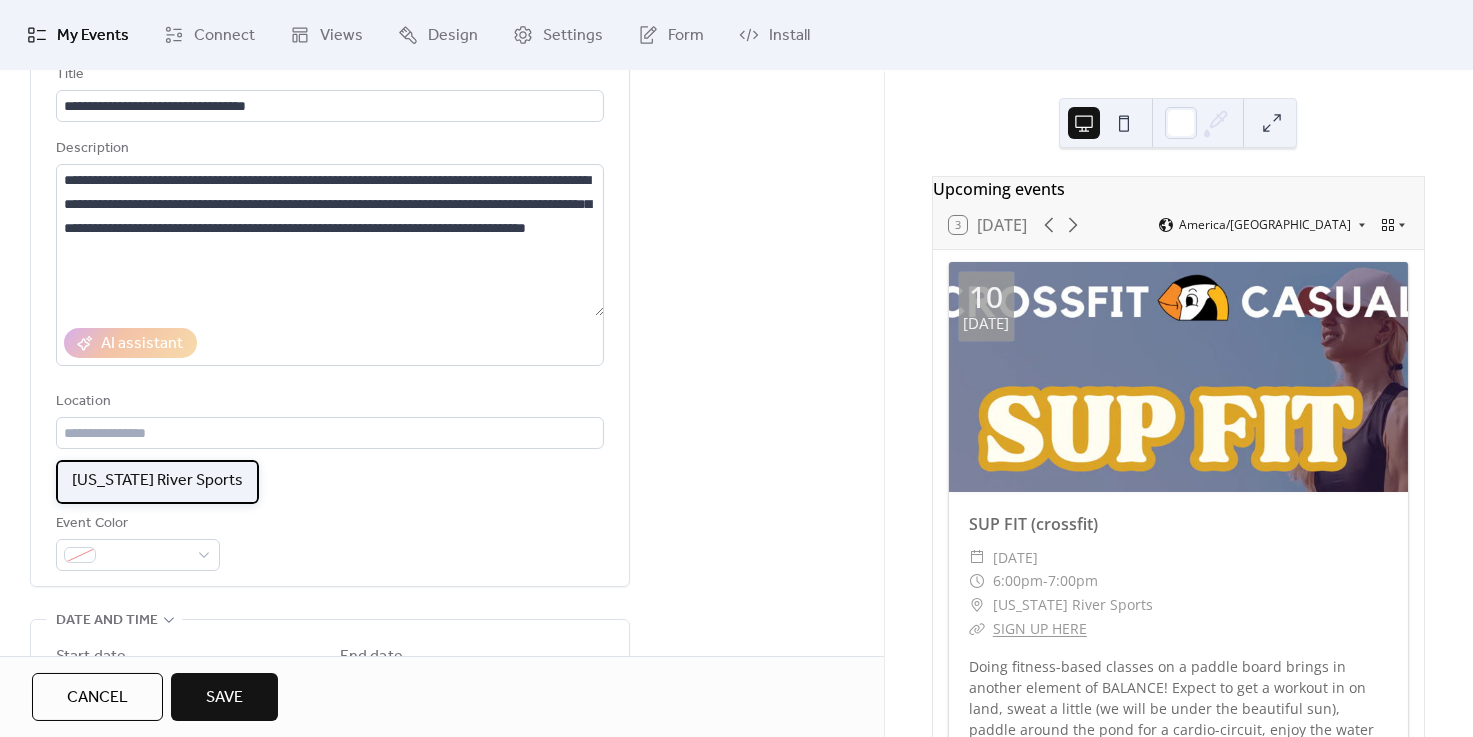 click on "[US_STATE] River Sports" at bounding box center [157, 481] 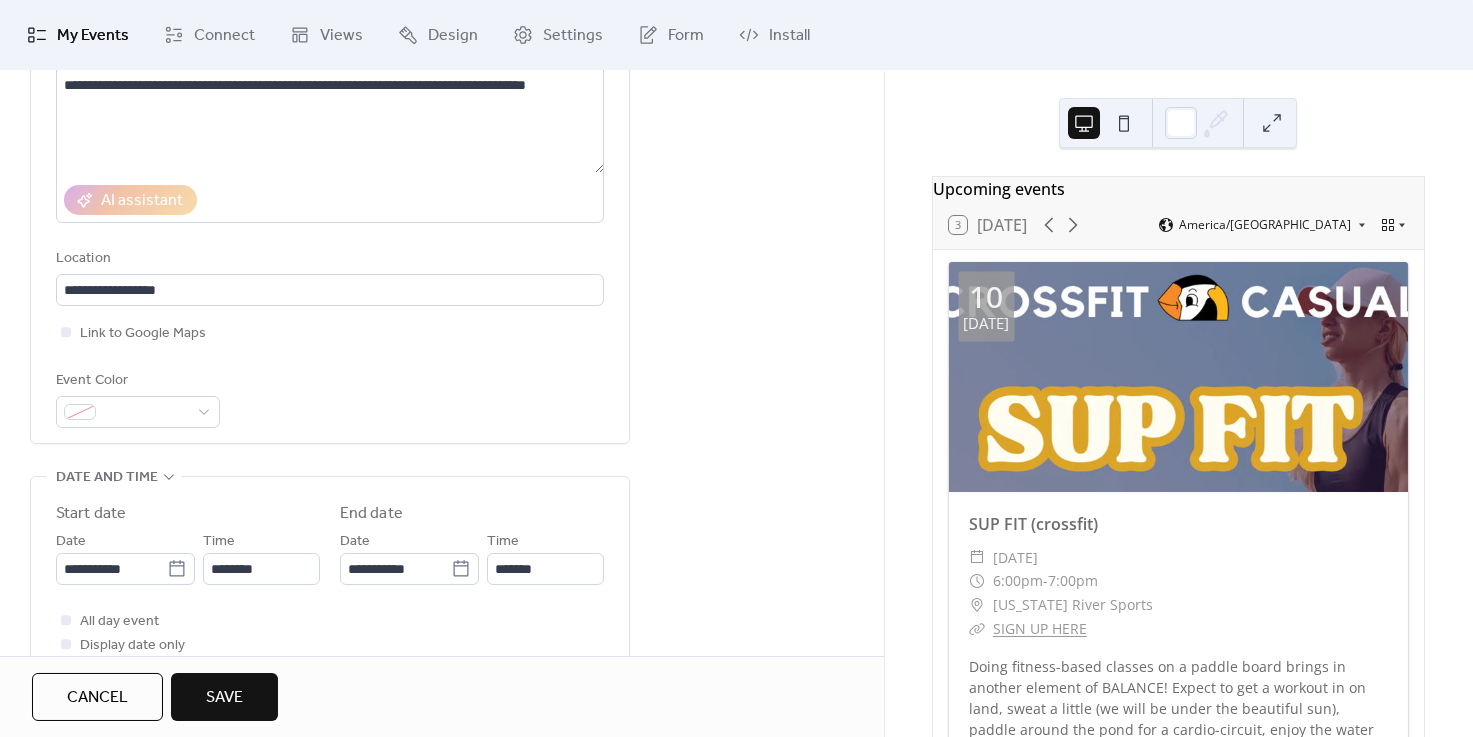 scroll, scrollTop: 429, scrollLeft: 0, axis: vertical 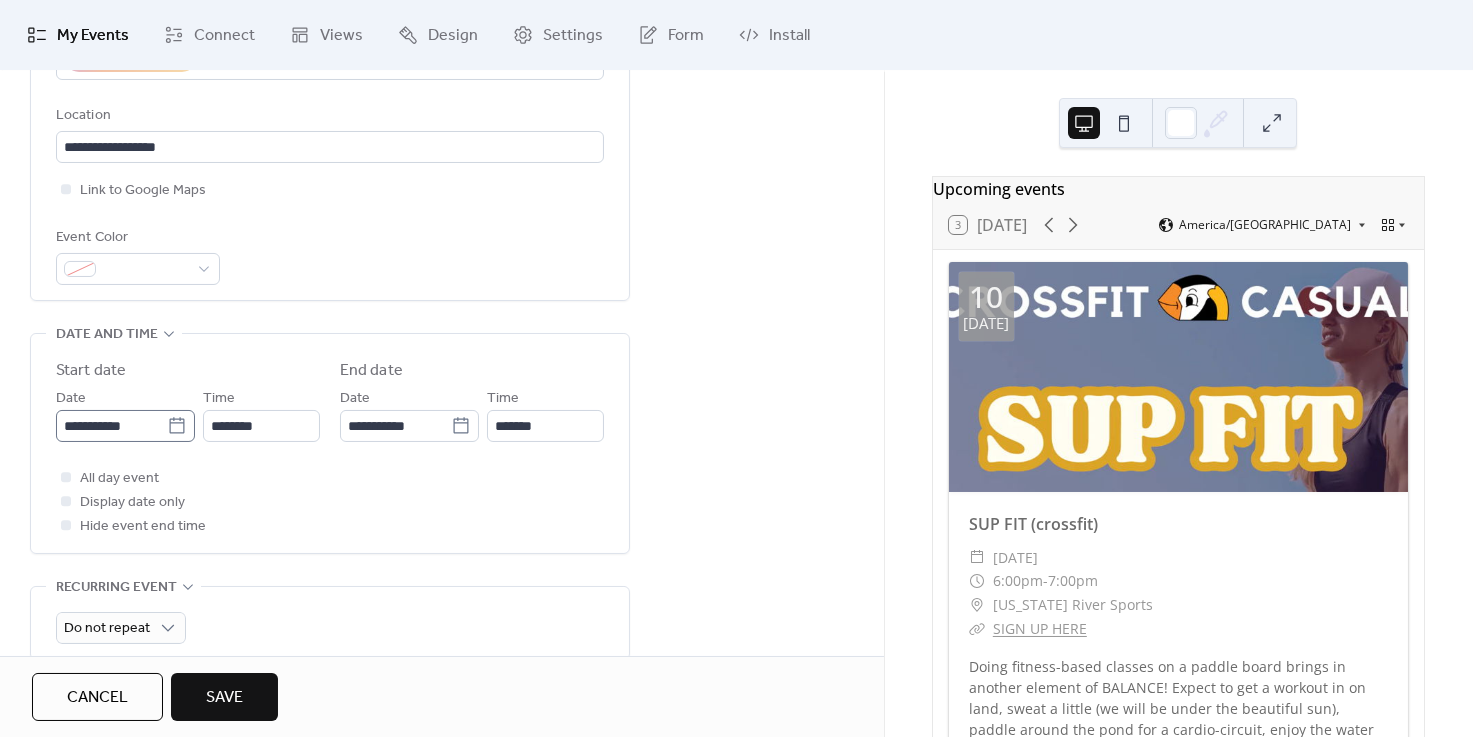 click 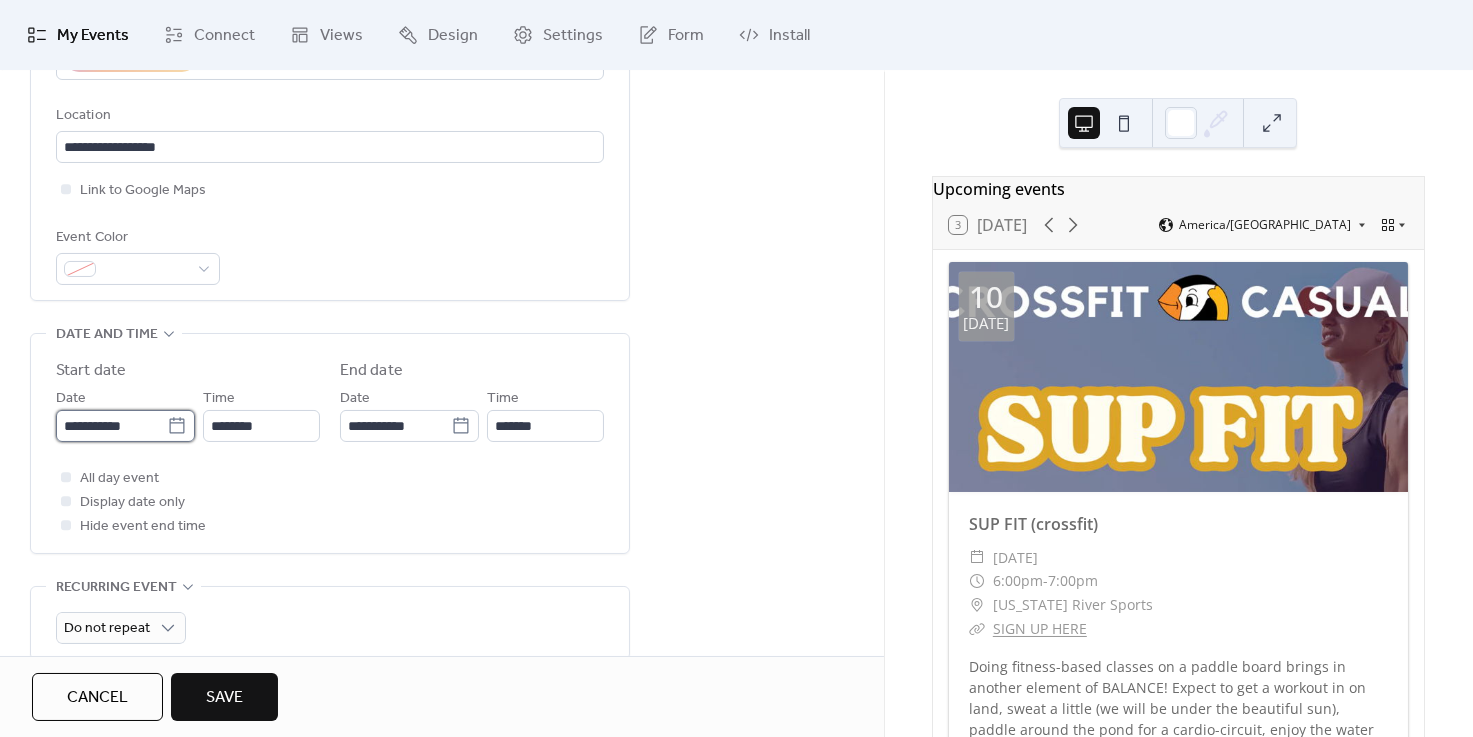 click on "**********" at bounding box center (111, 426) 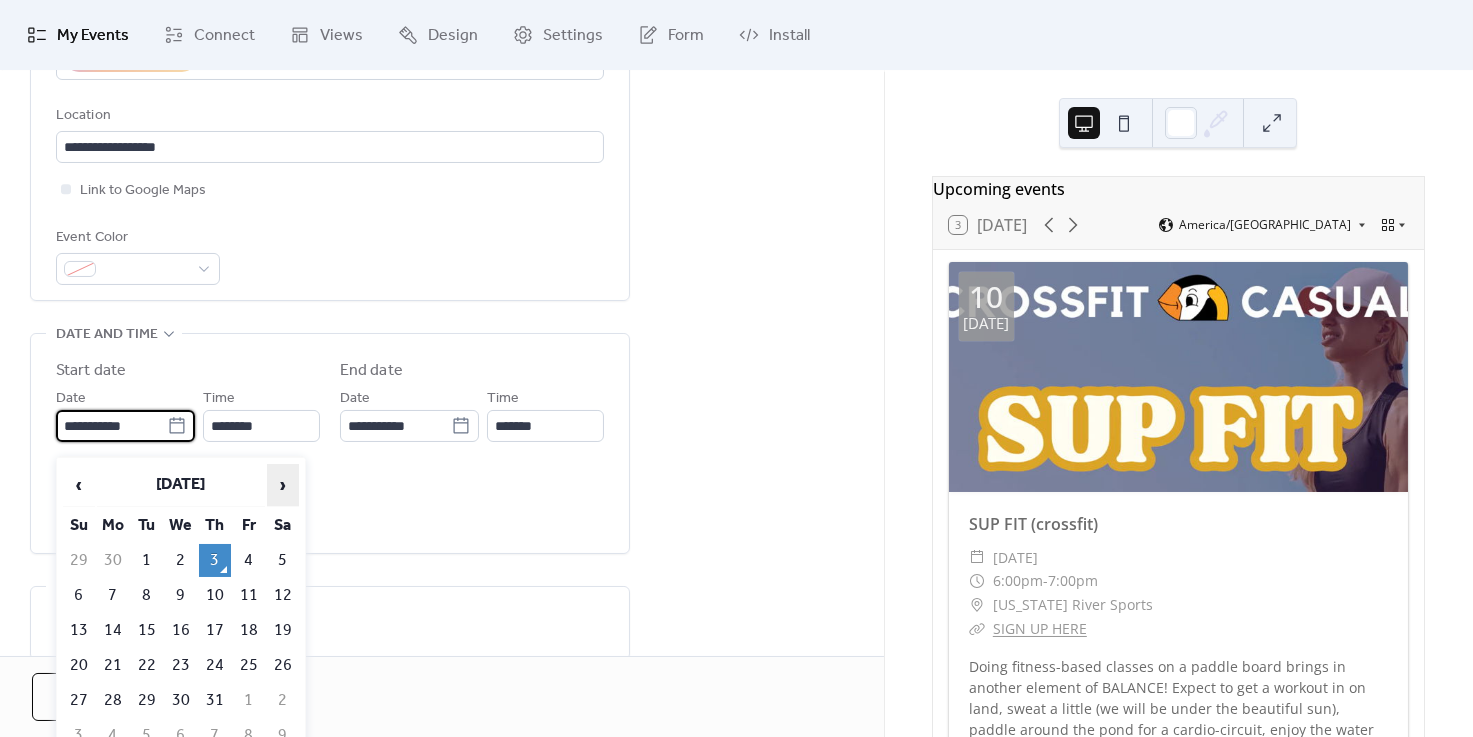 click on "›" at bounding box center (283, 485) 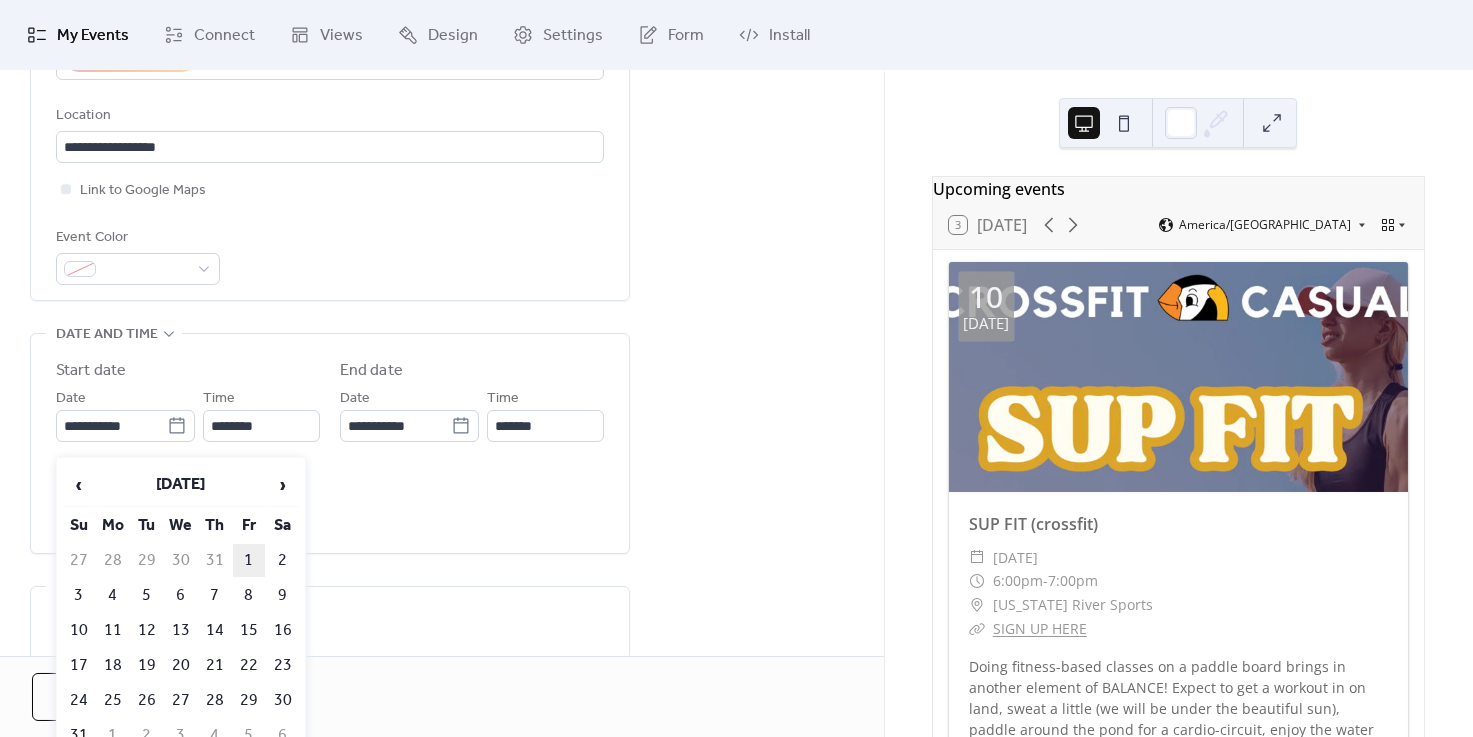 click on "1" at bounding box center [249, 560] 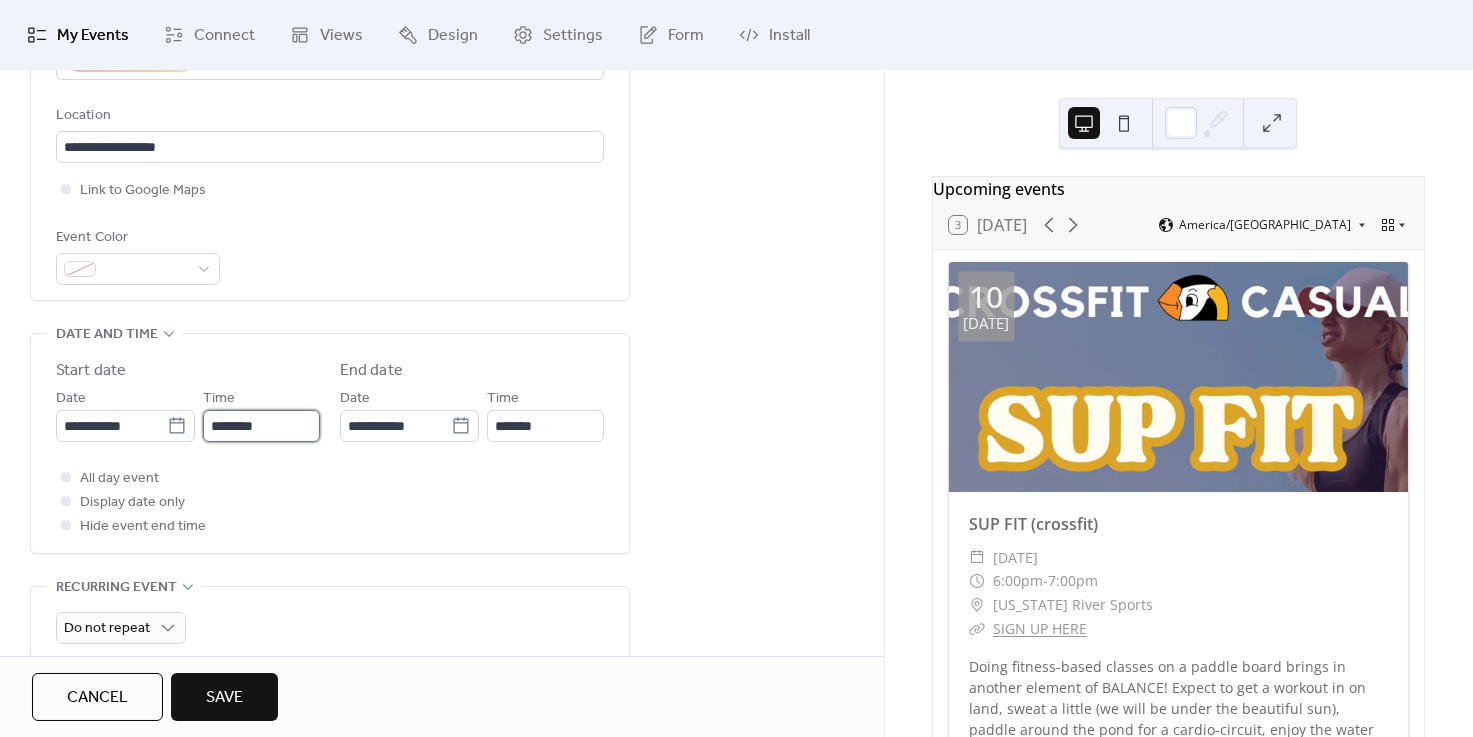 click on "********" at bounding box center [261, 426] 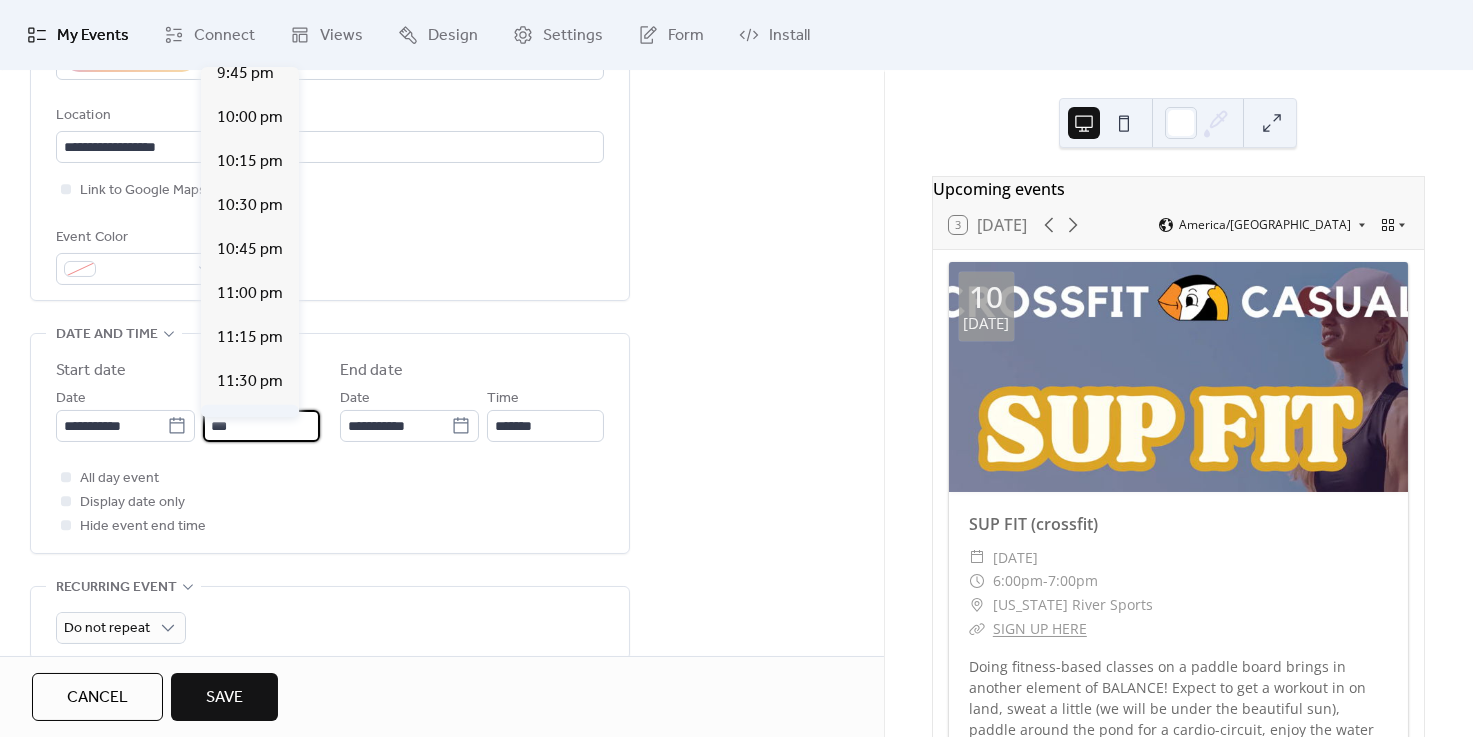 scroll, scrollTop: 0, scrollLeft: 0, axis: both 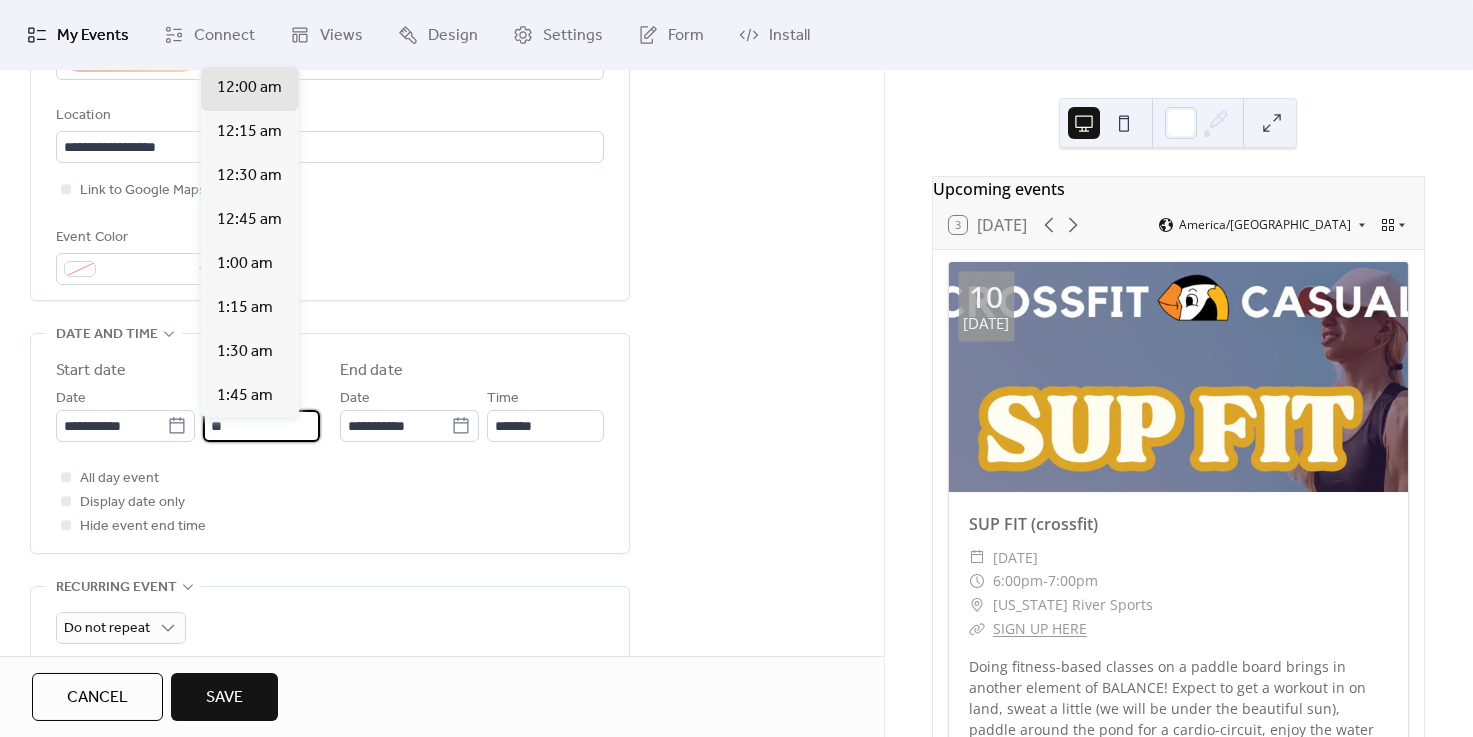 type on "*" 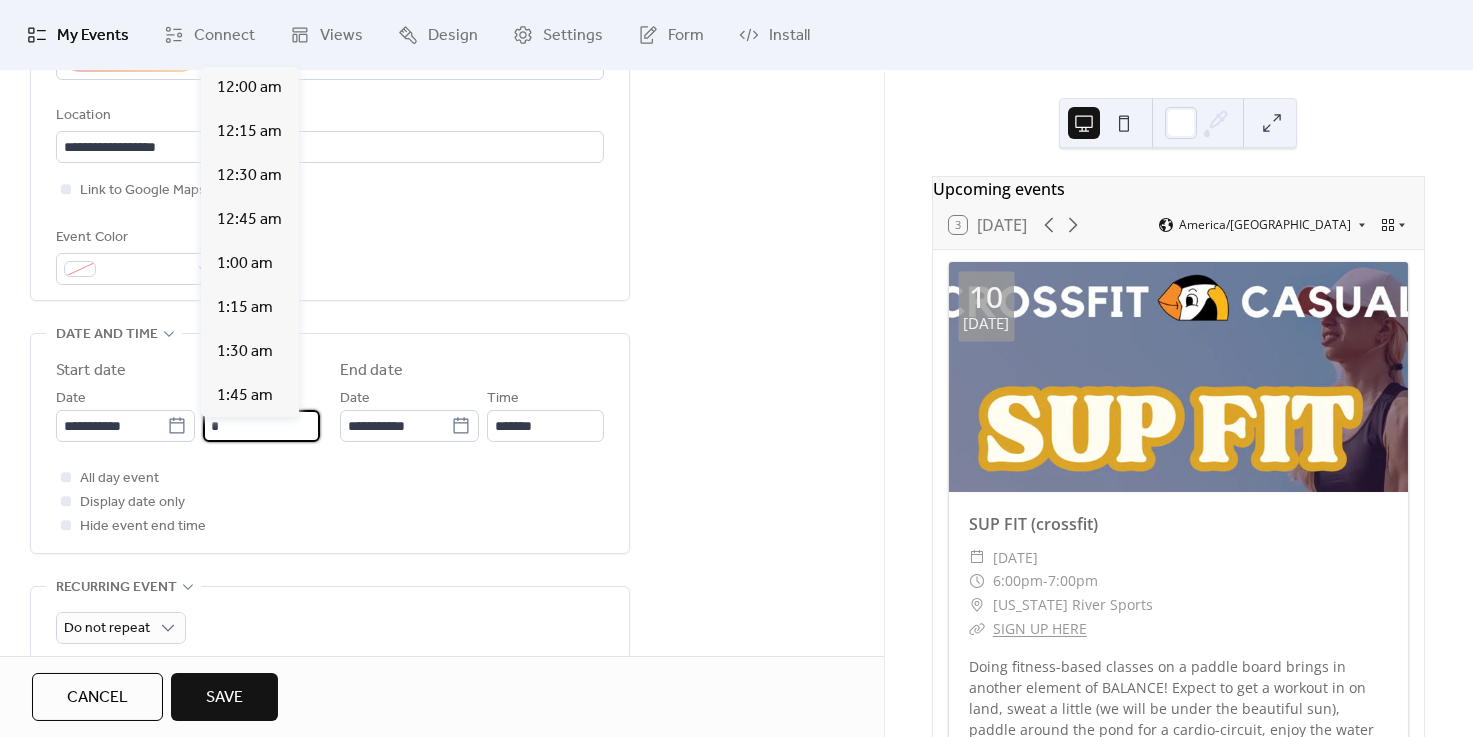 scroll, scrollTop: 1047, scrollLeft: 0, axis: vertical 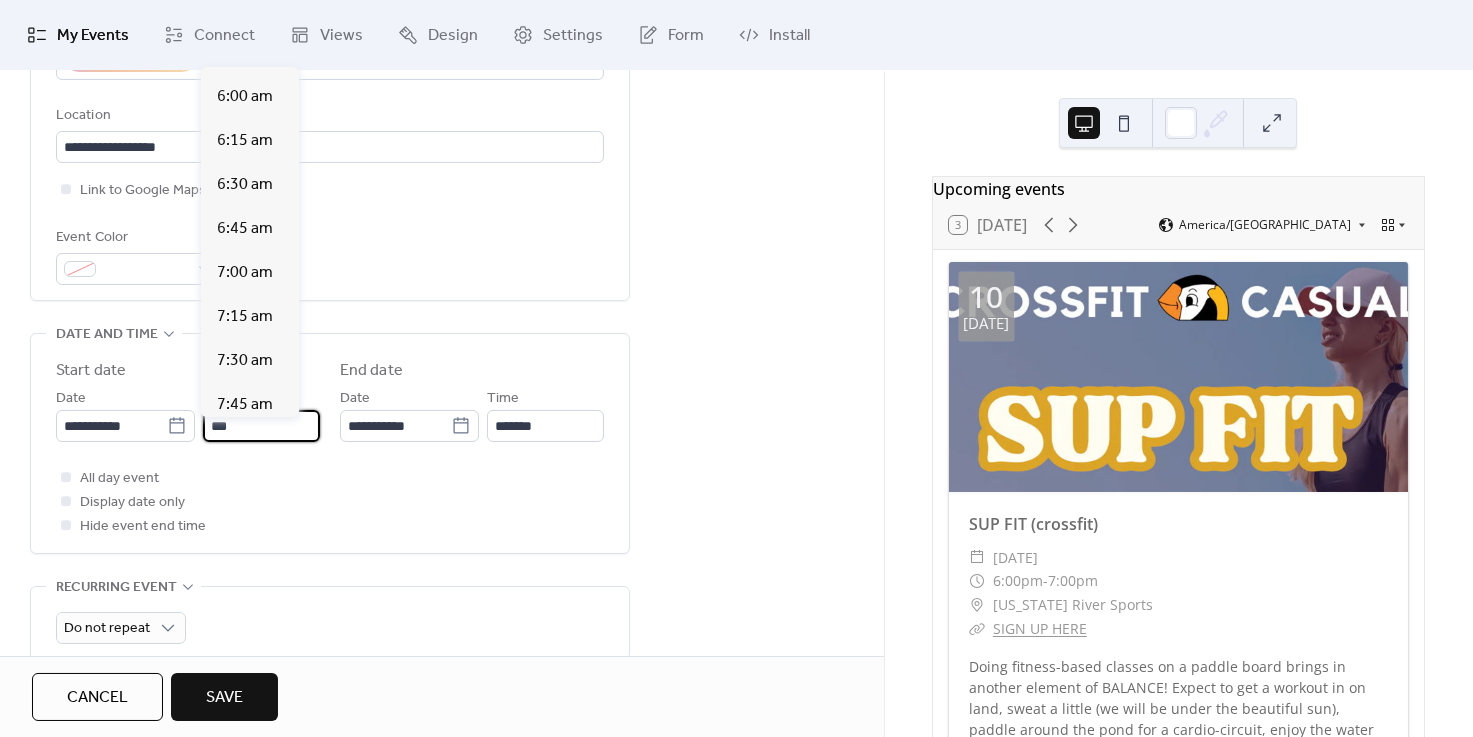 type on "*******" 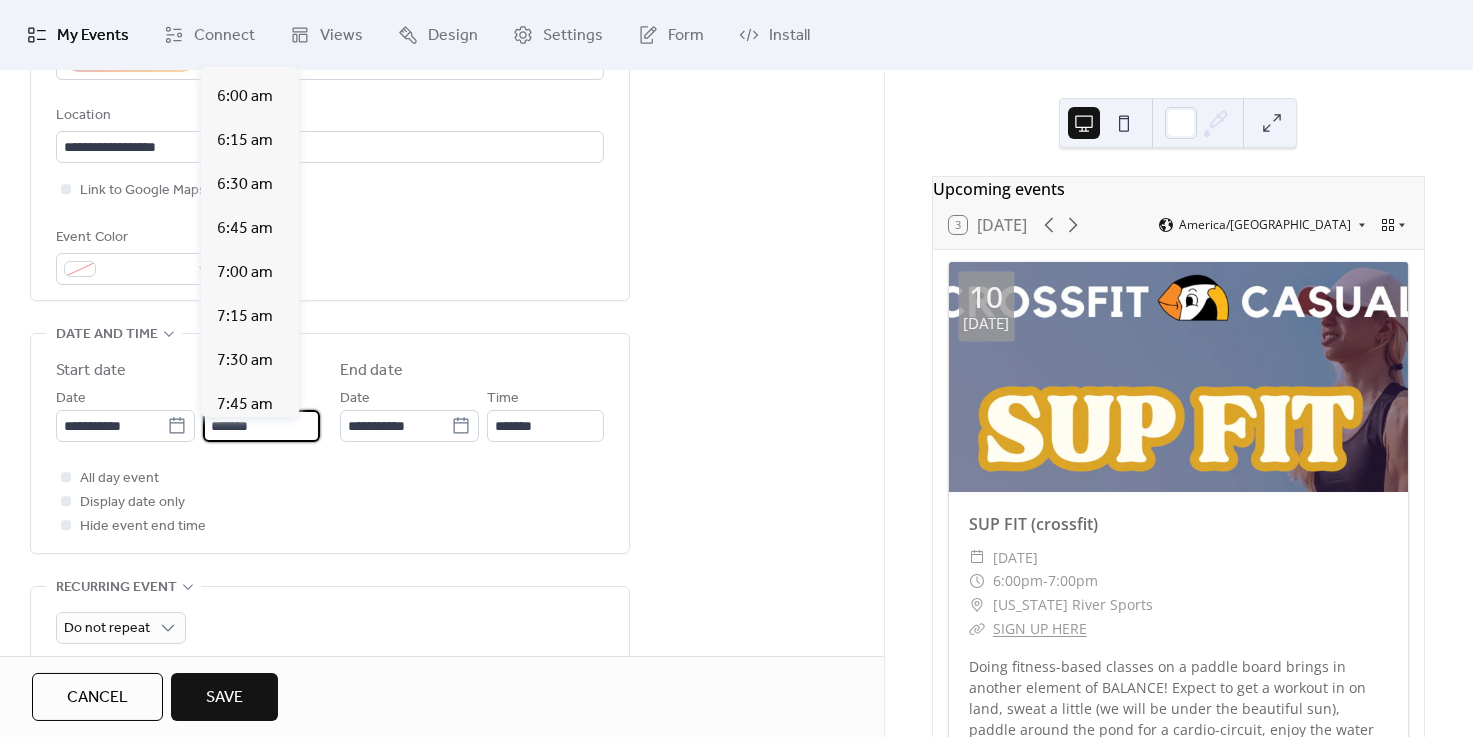 type on "*******" 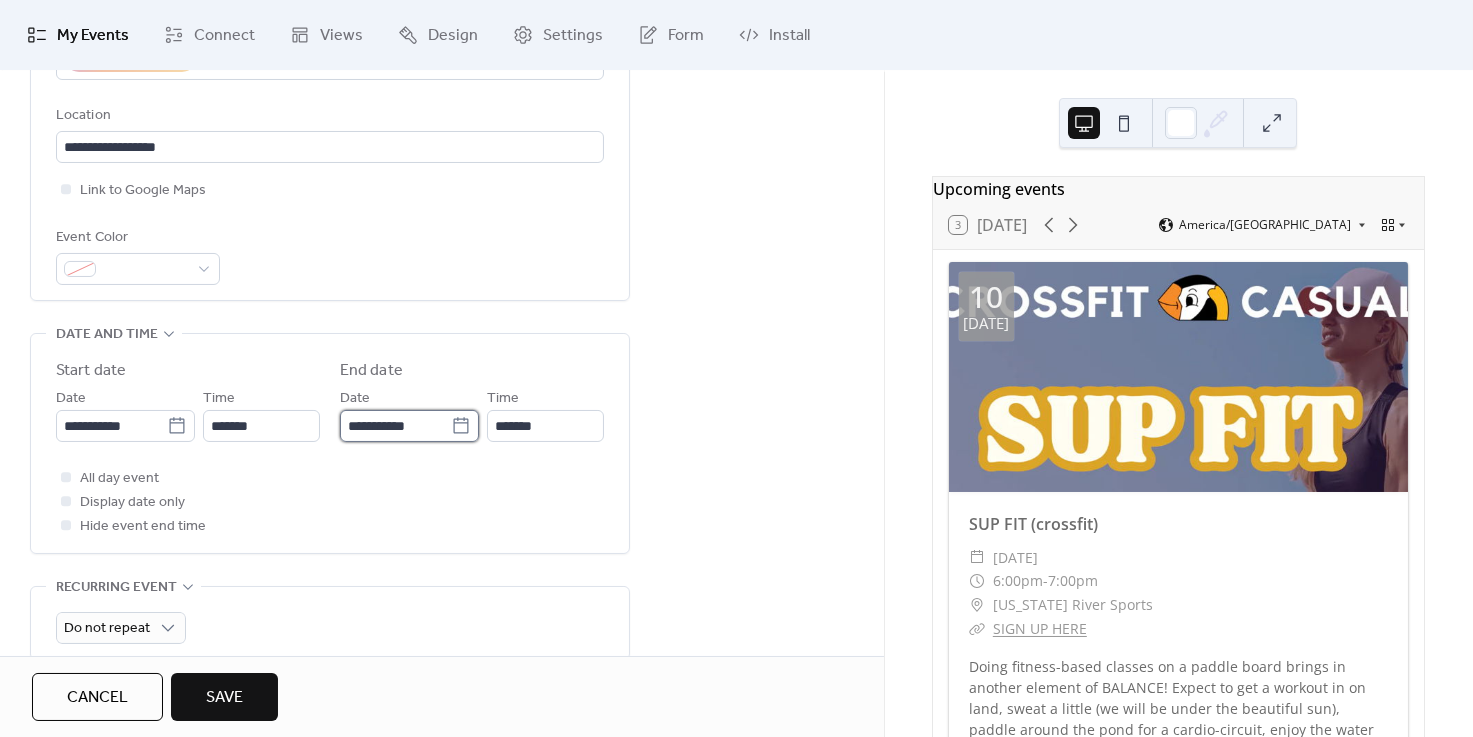 click on "**********" at bounding box center [395, 426] 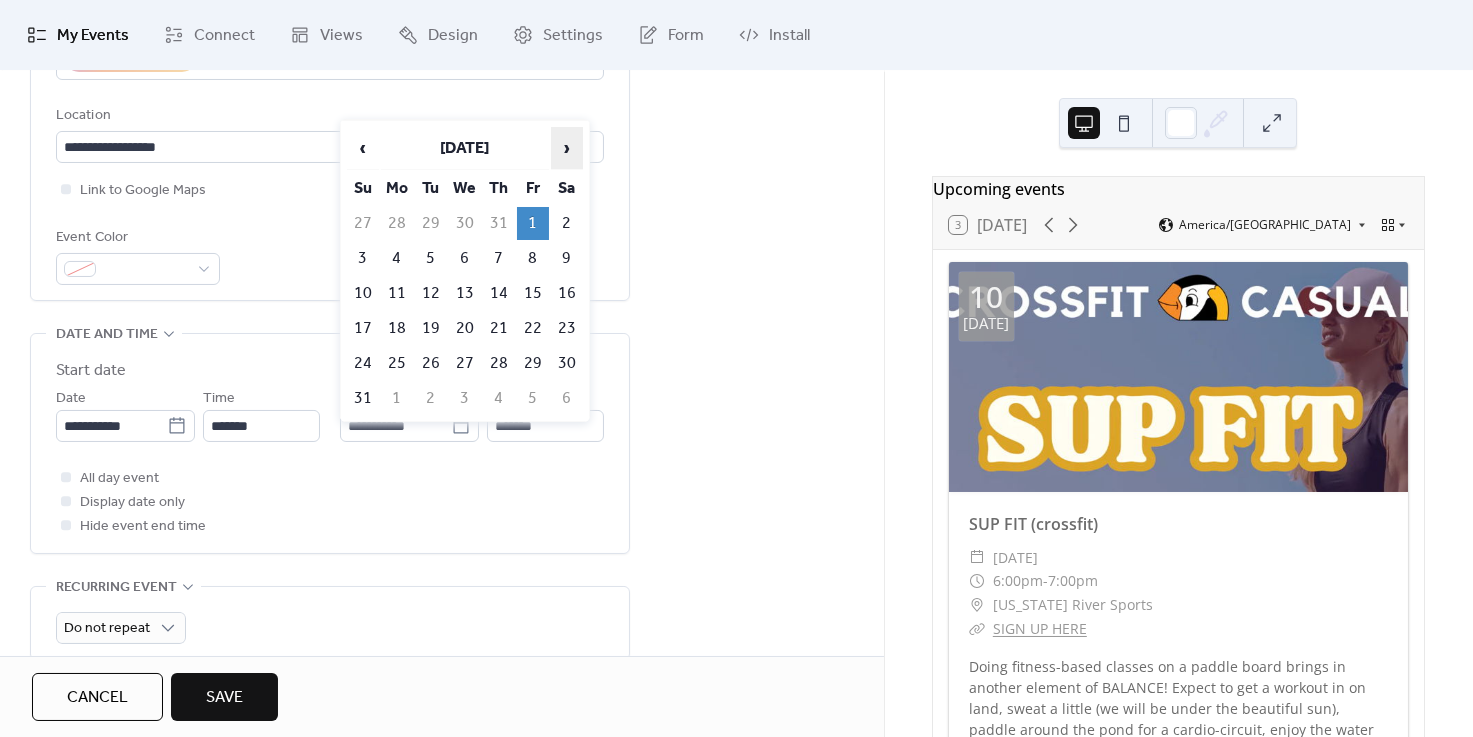 click on "›" at bounding box center (567, 148) 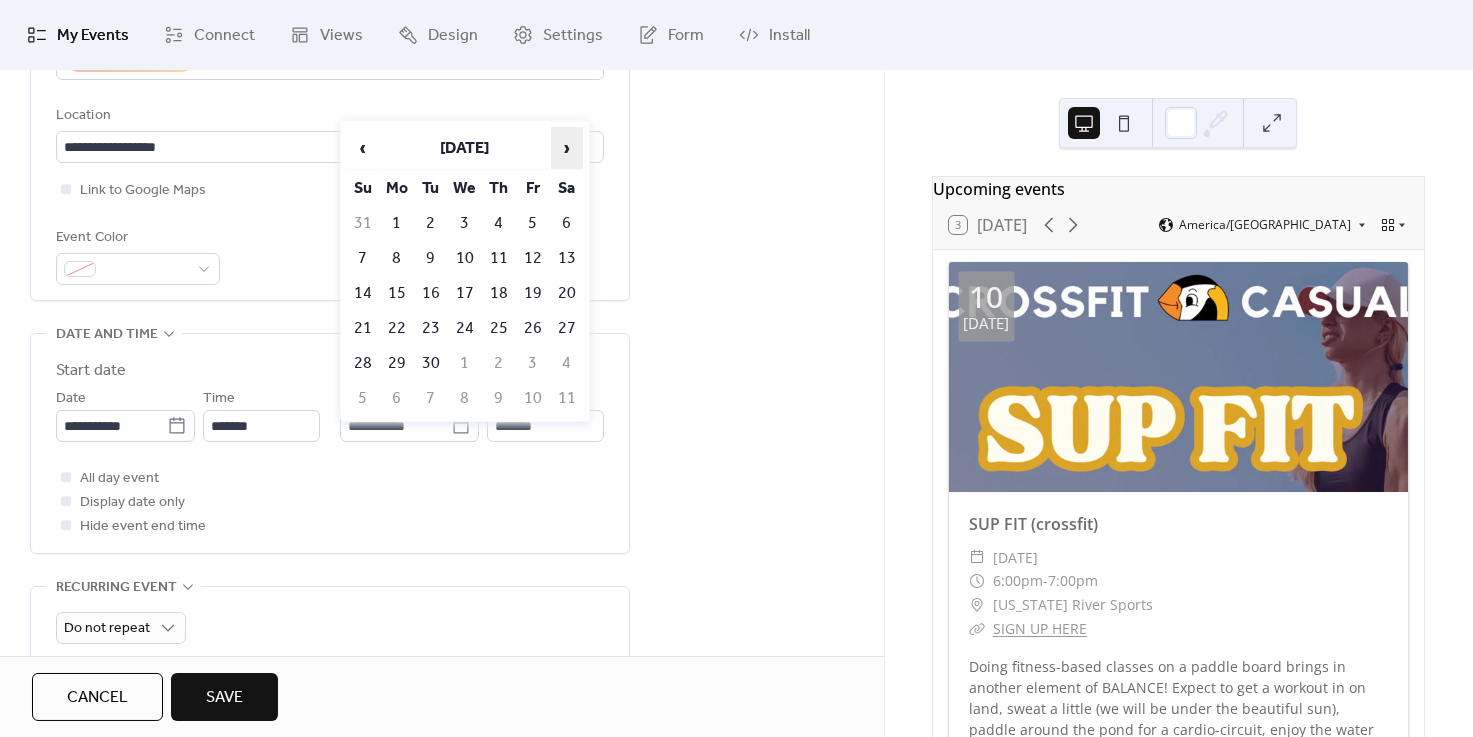 click on "›" at bounding box center (567, 148) 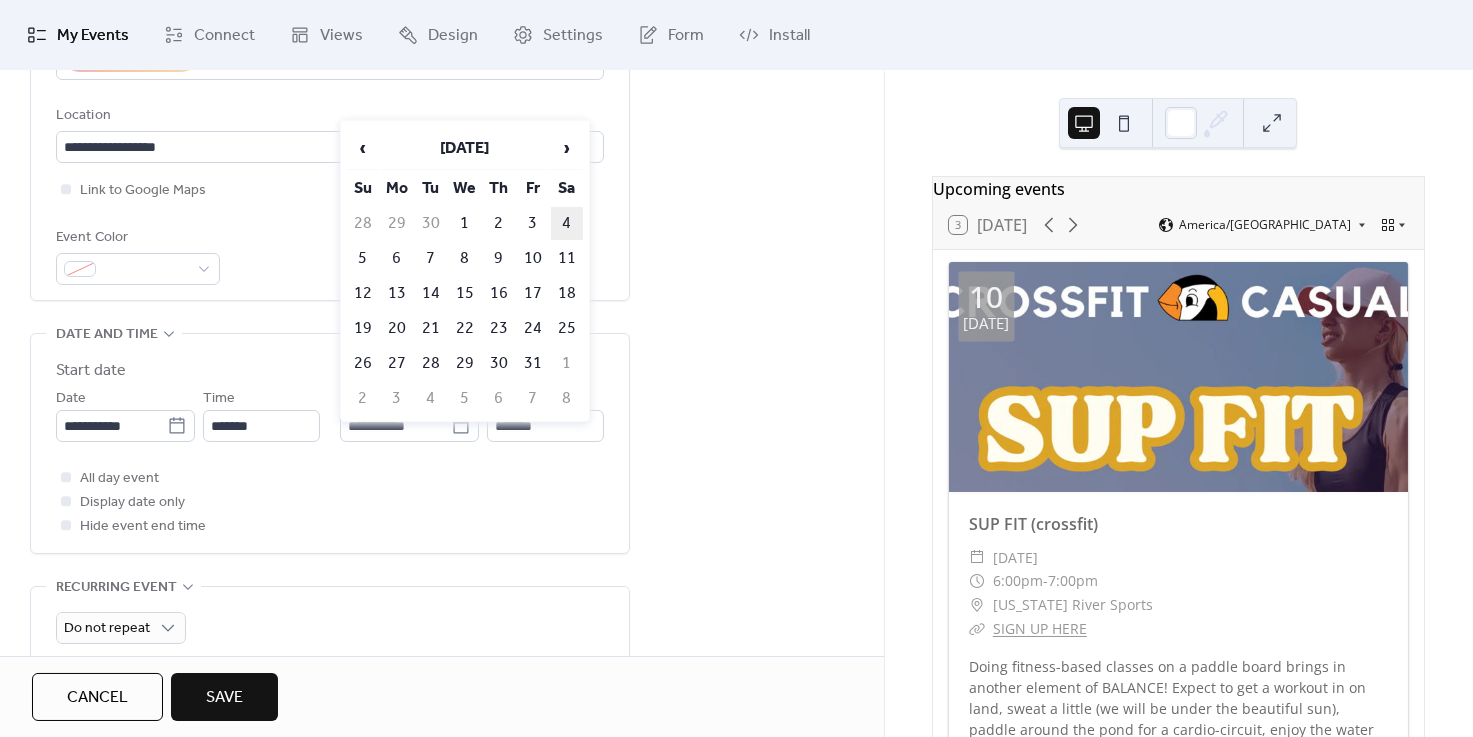 click on "4" at bounding box center [567, 223] 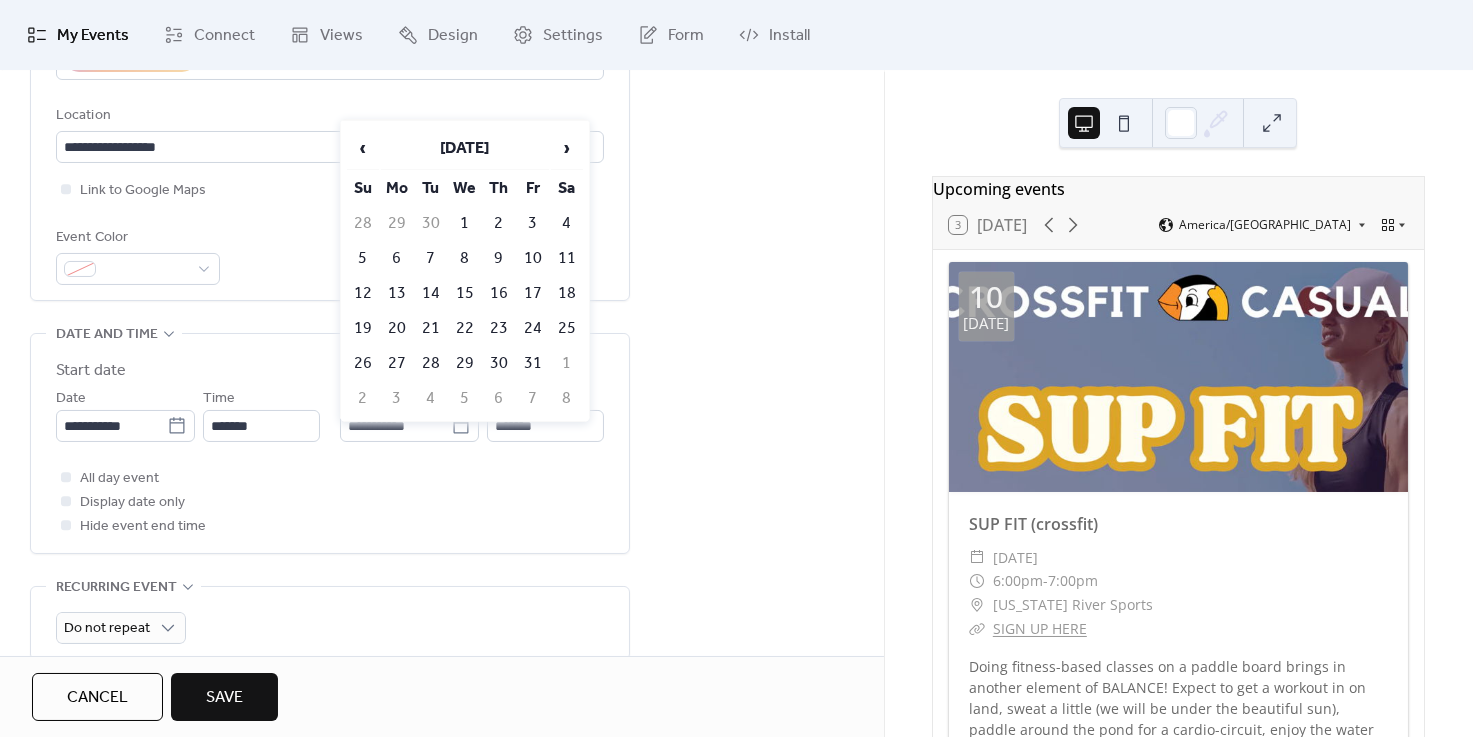 type on "**********" 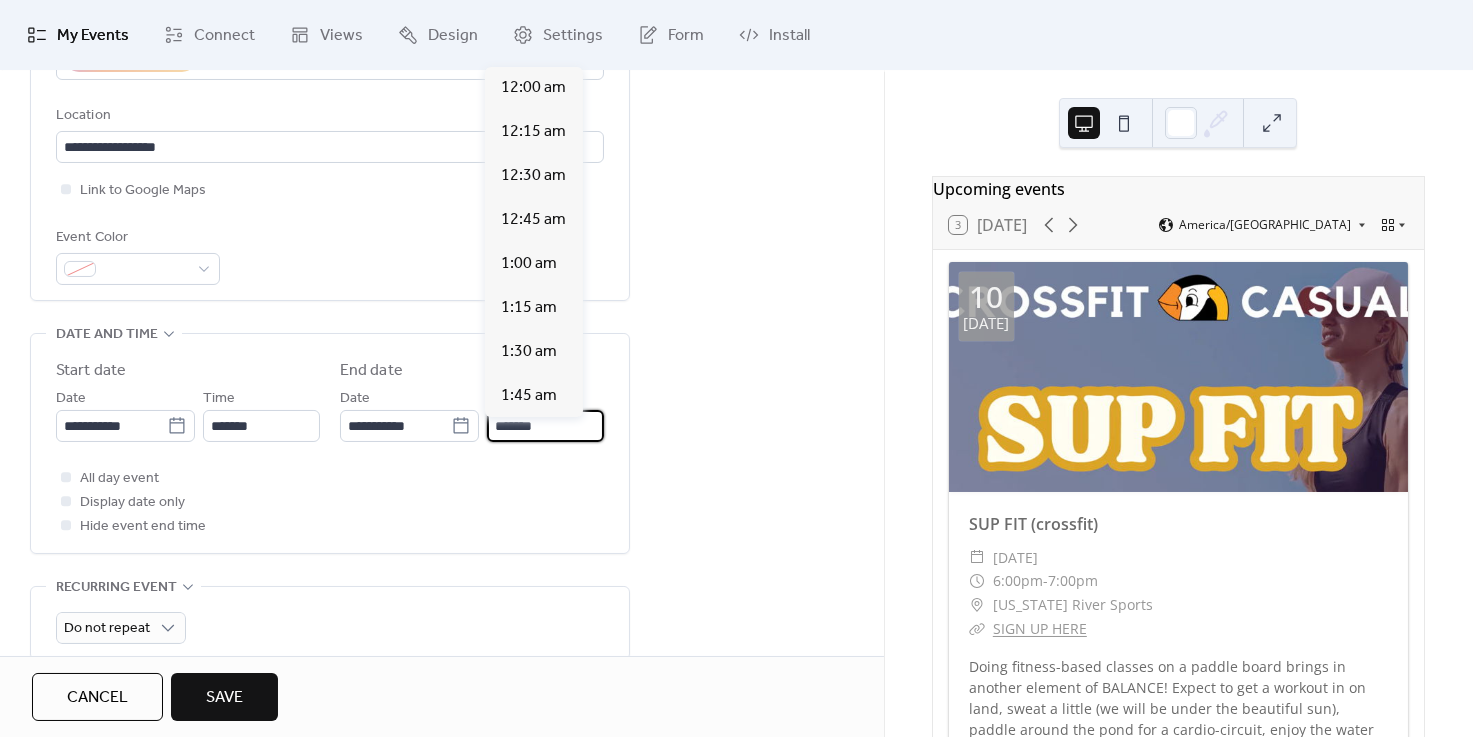 scroll, scrollTop: 3318, scrollLeft: 0, axis: vertical 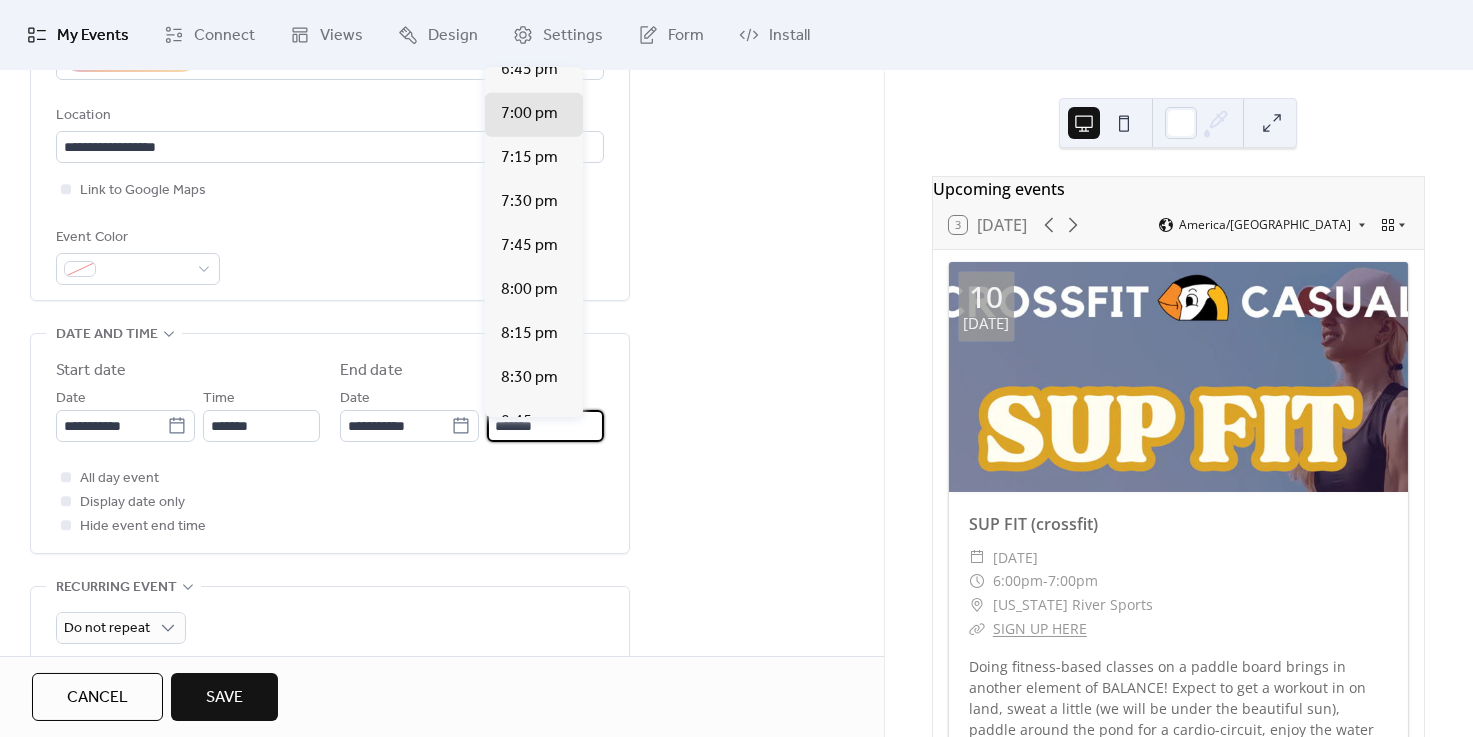 drag, startPoint x: 536, startPoint y: 438, endPoint x: 452, endPoint y: 436, distance: 84.0238 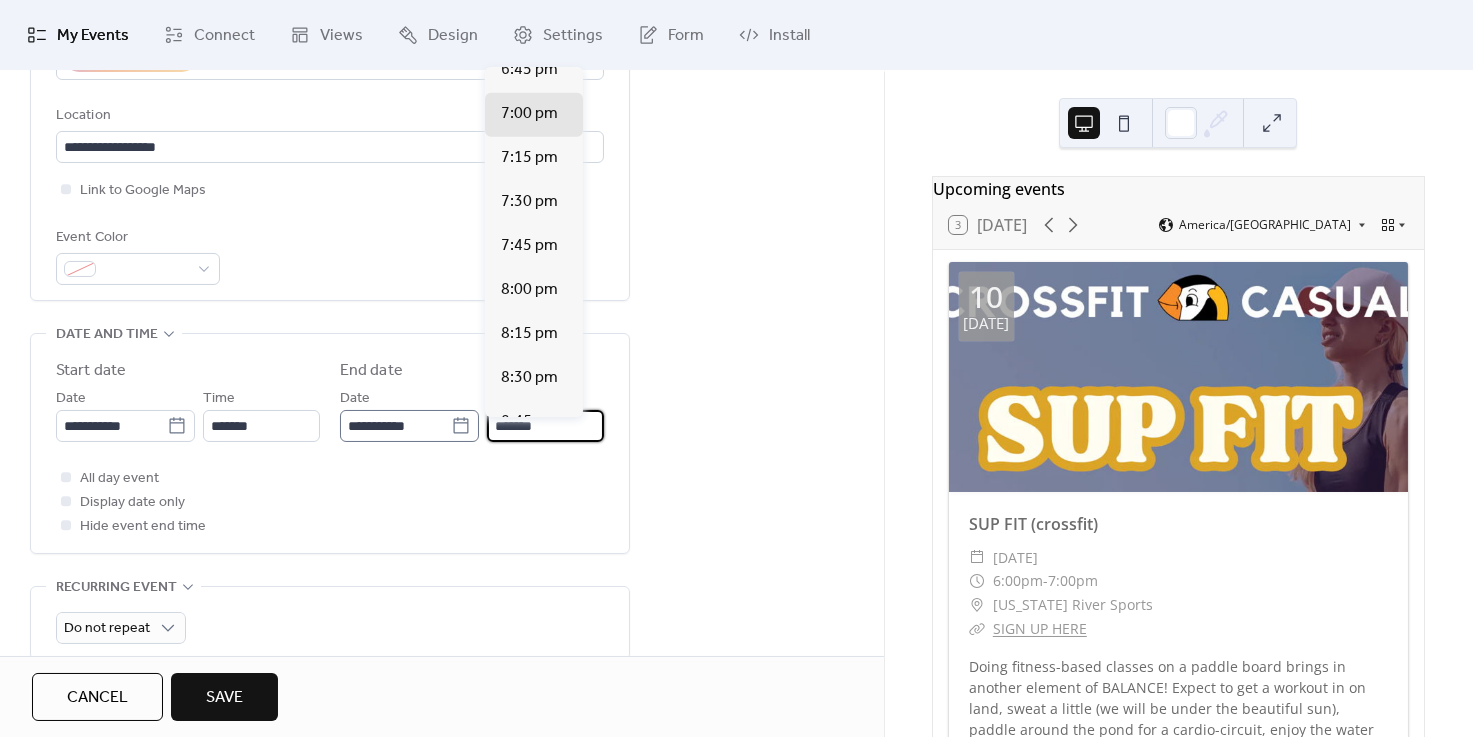 type on "*" 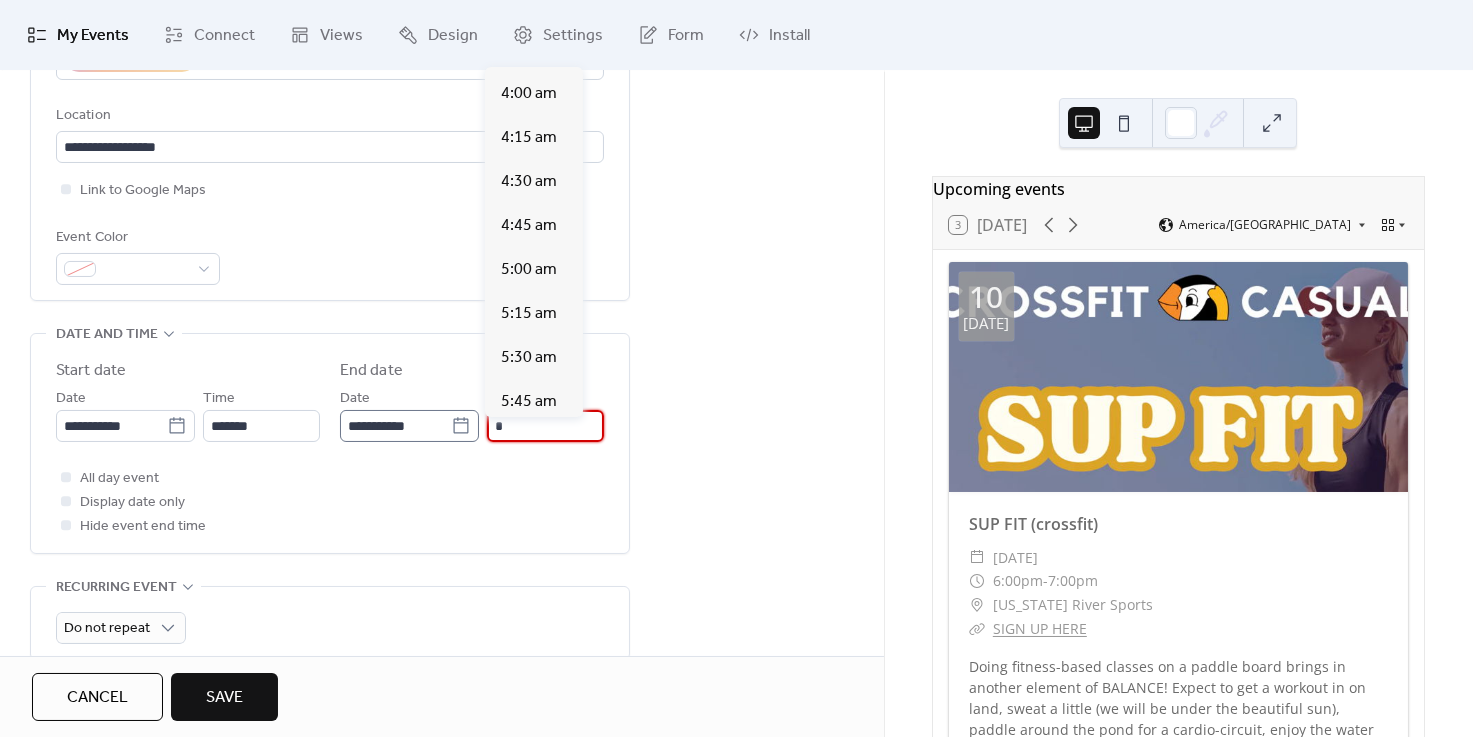 scroll, scrollTop: 0, scrollLeft: 0, axis: both 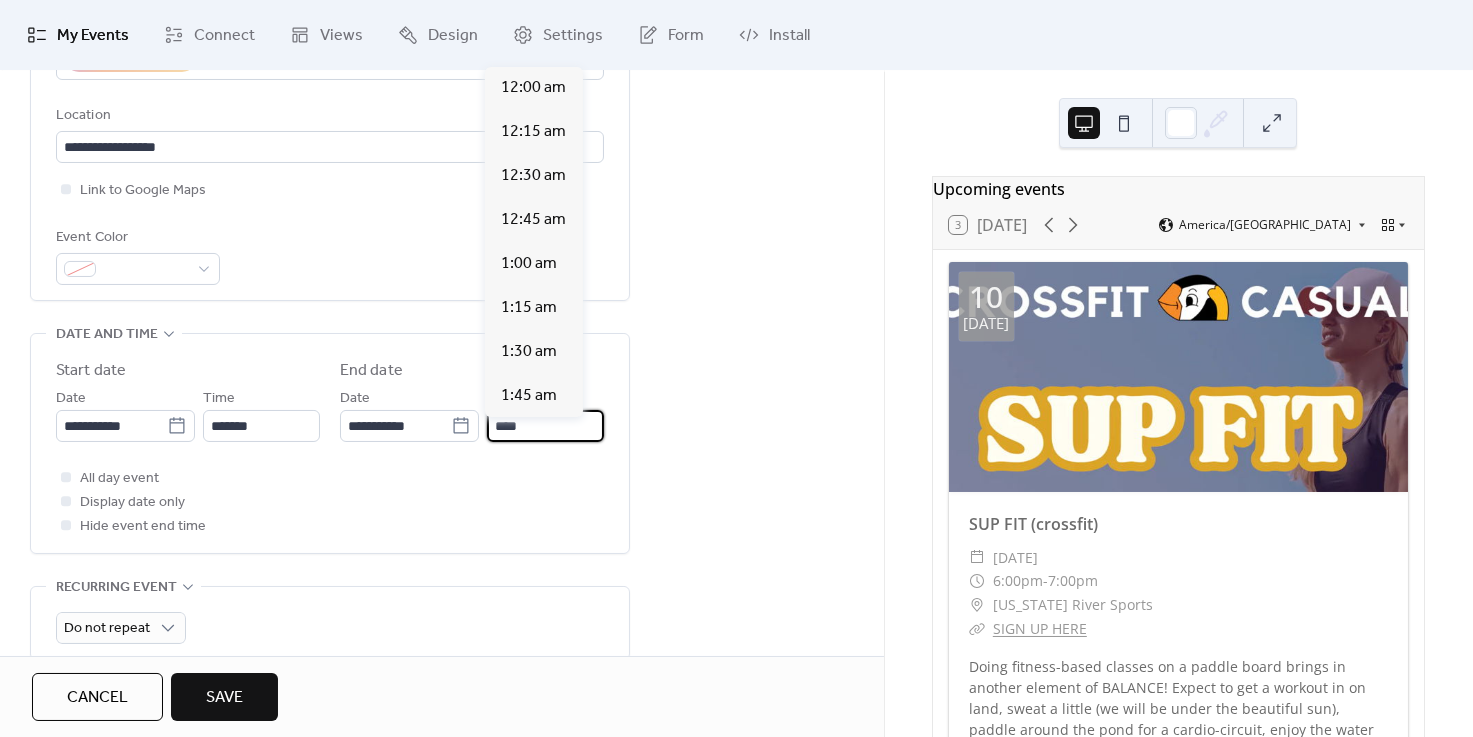 type on "********" 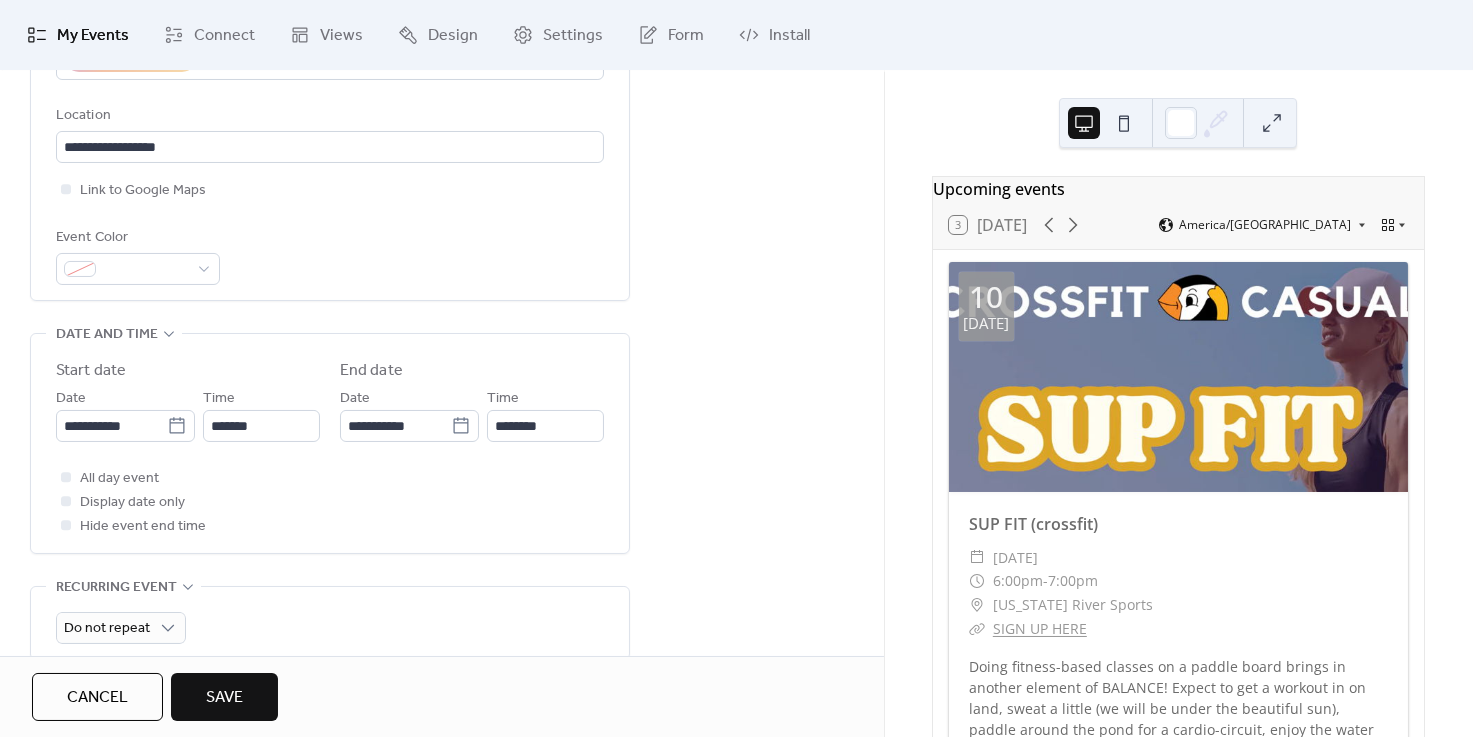click on "All day event Display date only Hide event end time" at bounding box center [330, 502] 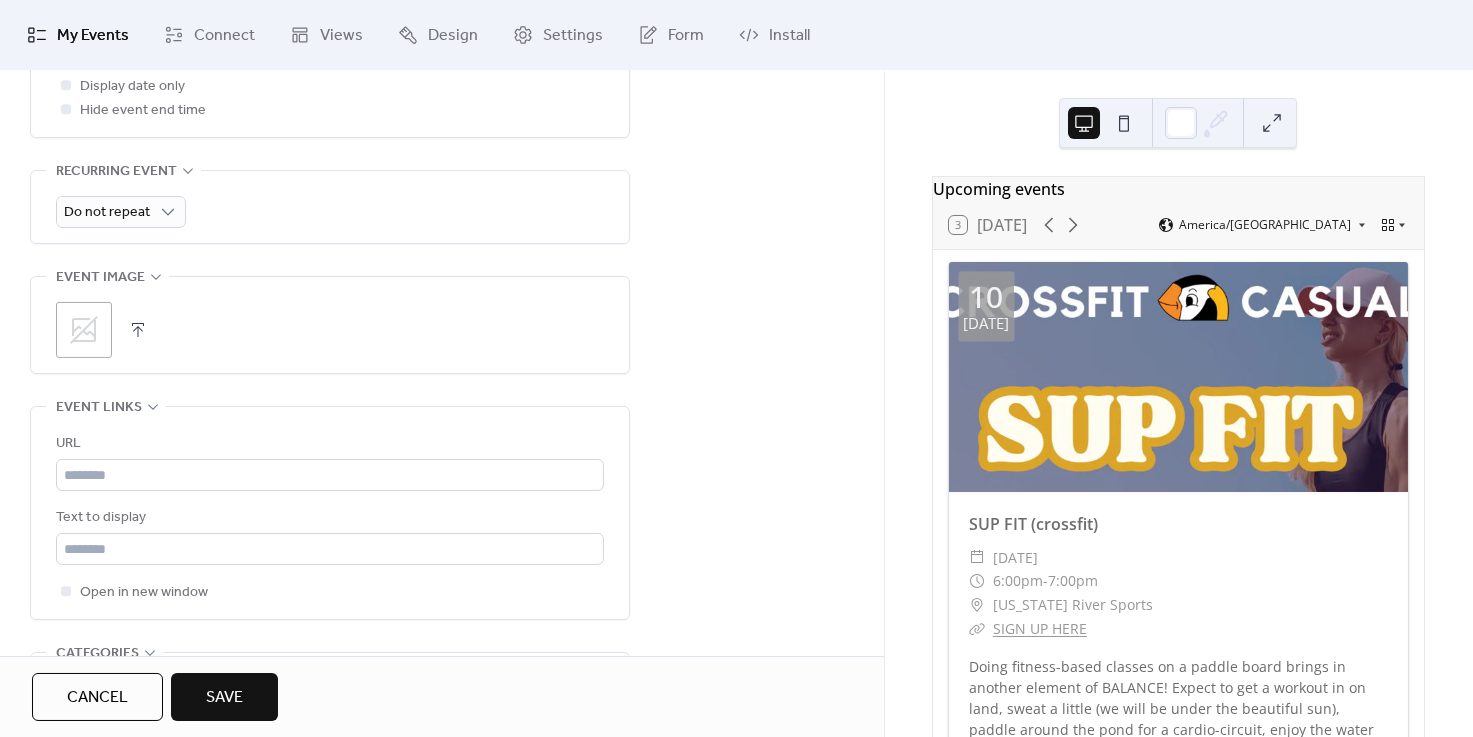 scroll, scrollTop: 930, scrollLeft: 0, axis: vertical 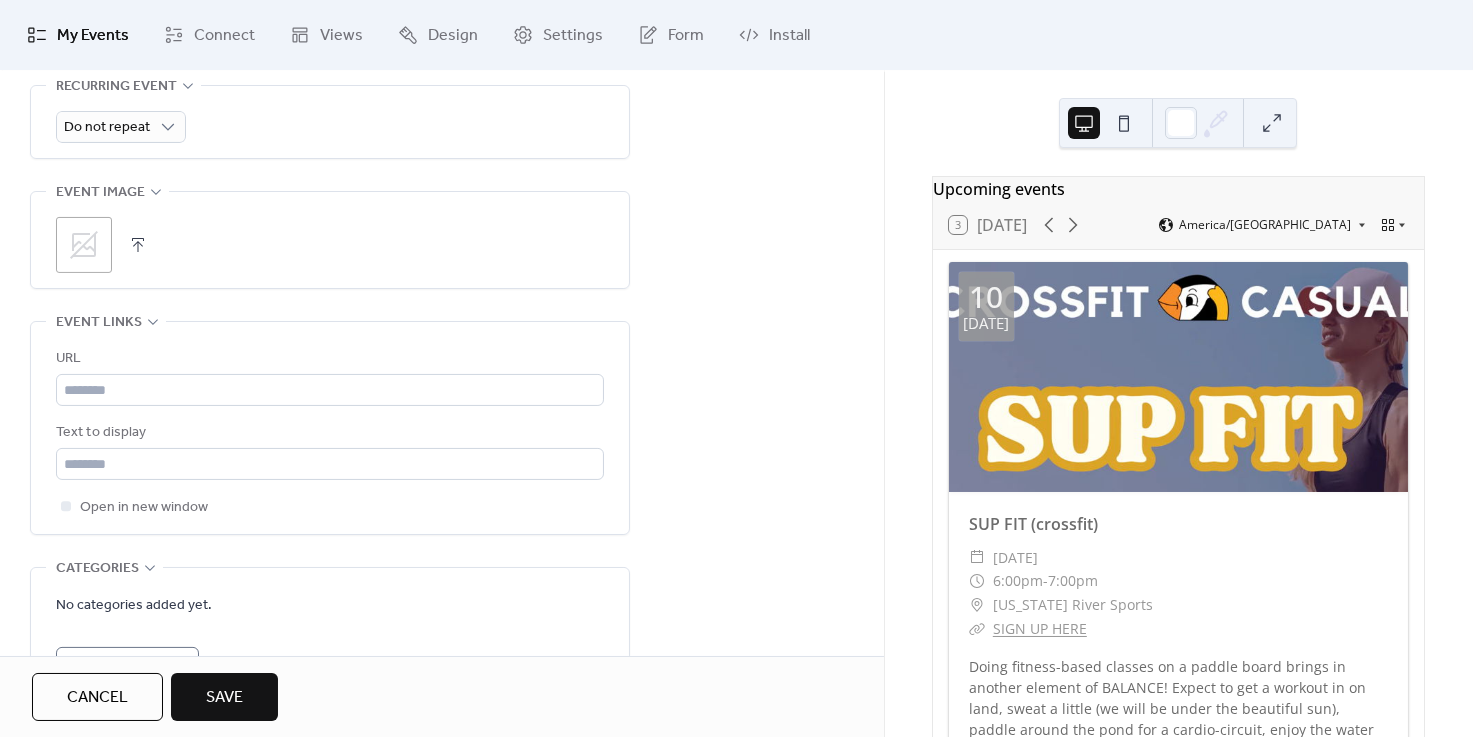click at bounding box center (138, 245) 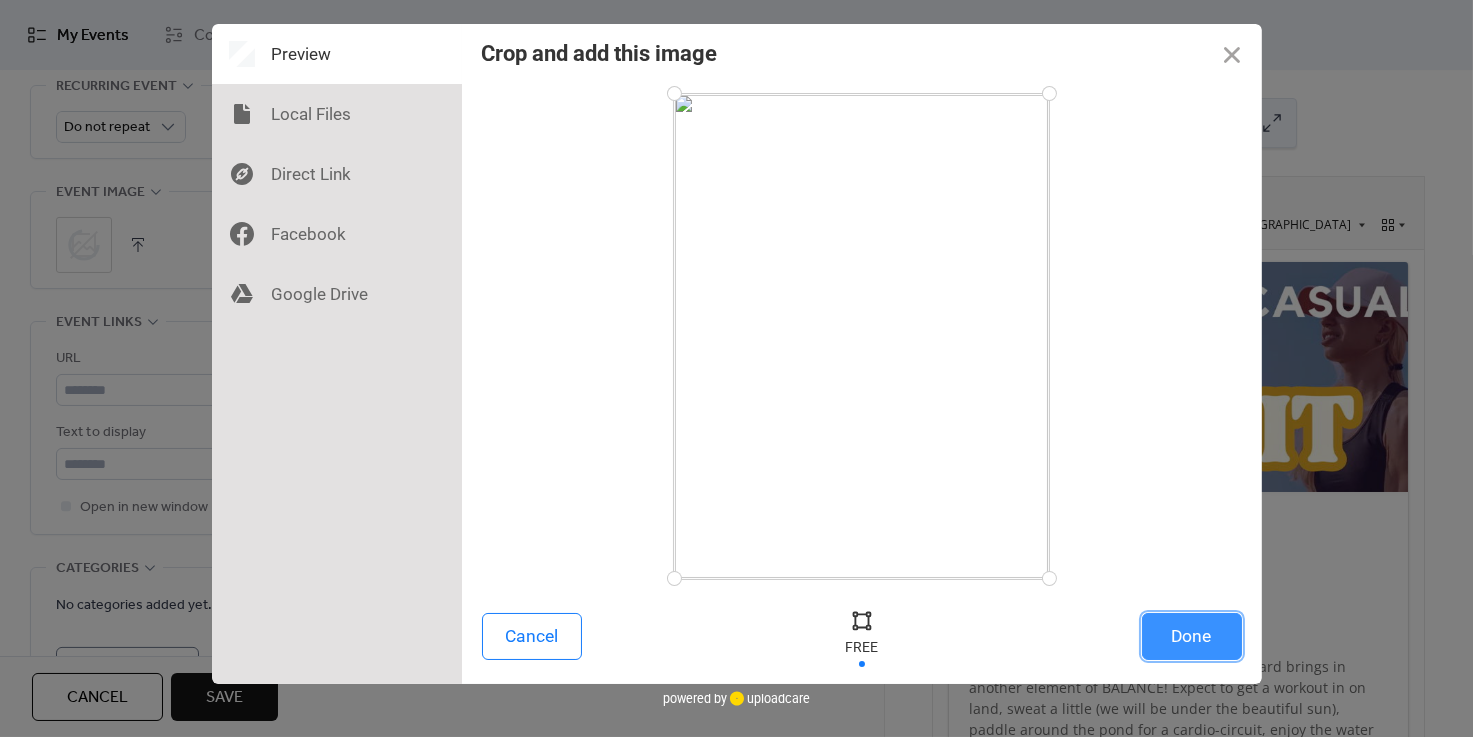 drag, startPoint x: 1209, startPoint y: 622, endPoint x: 1095, endPoint y: 589, distance: 118.680244 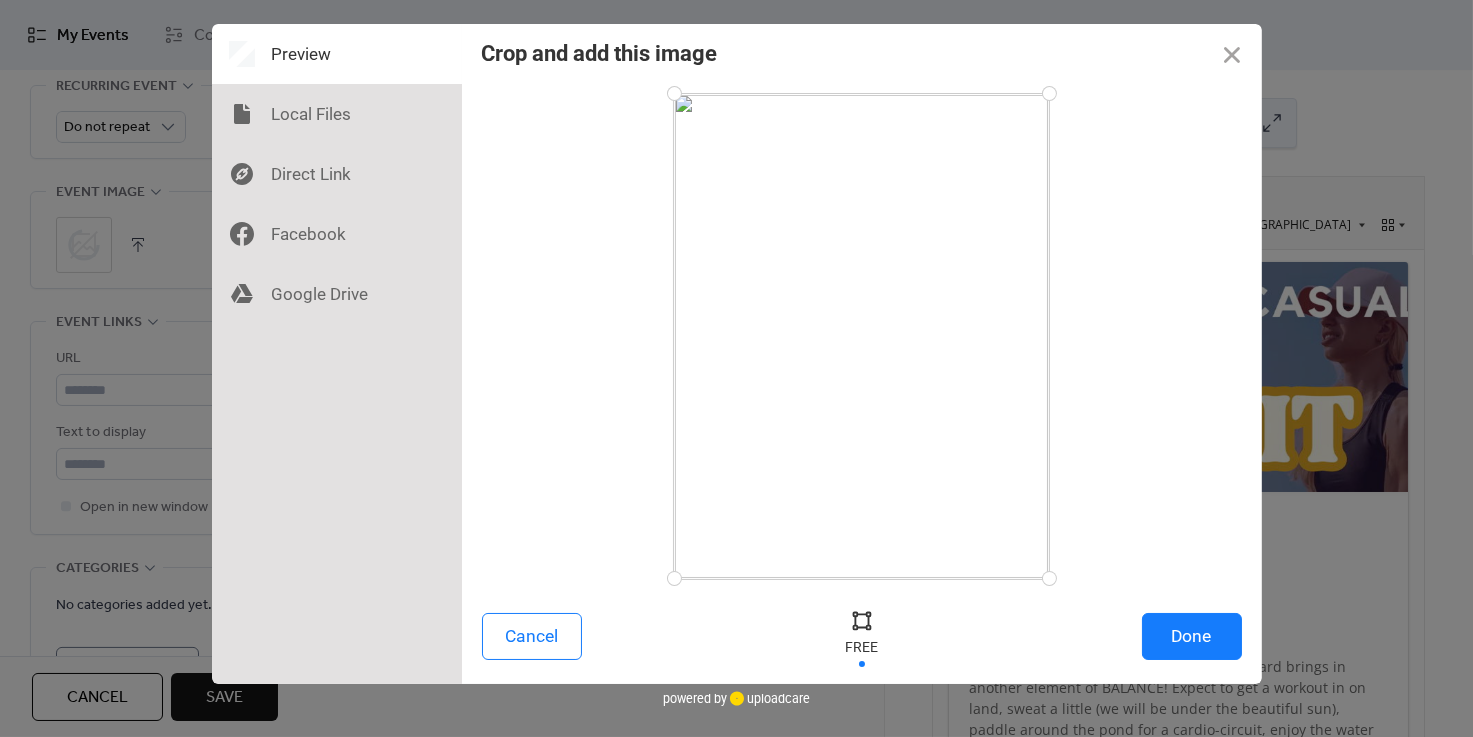 scroll, scrollTop: 930, scrollLeft: 0, axis: vertical 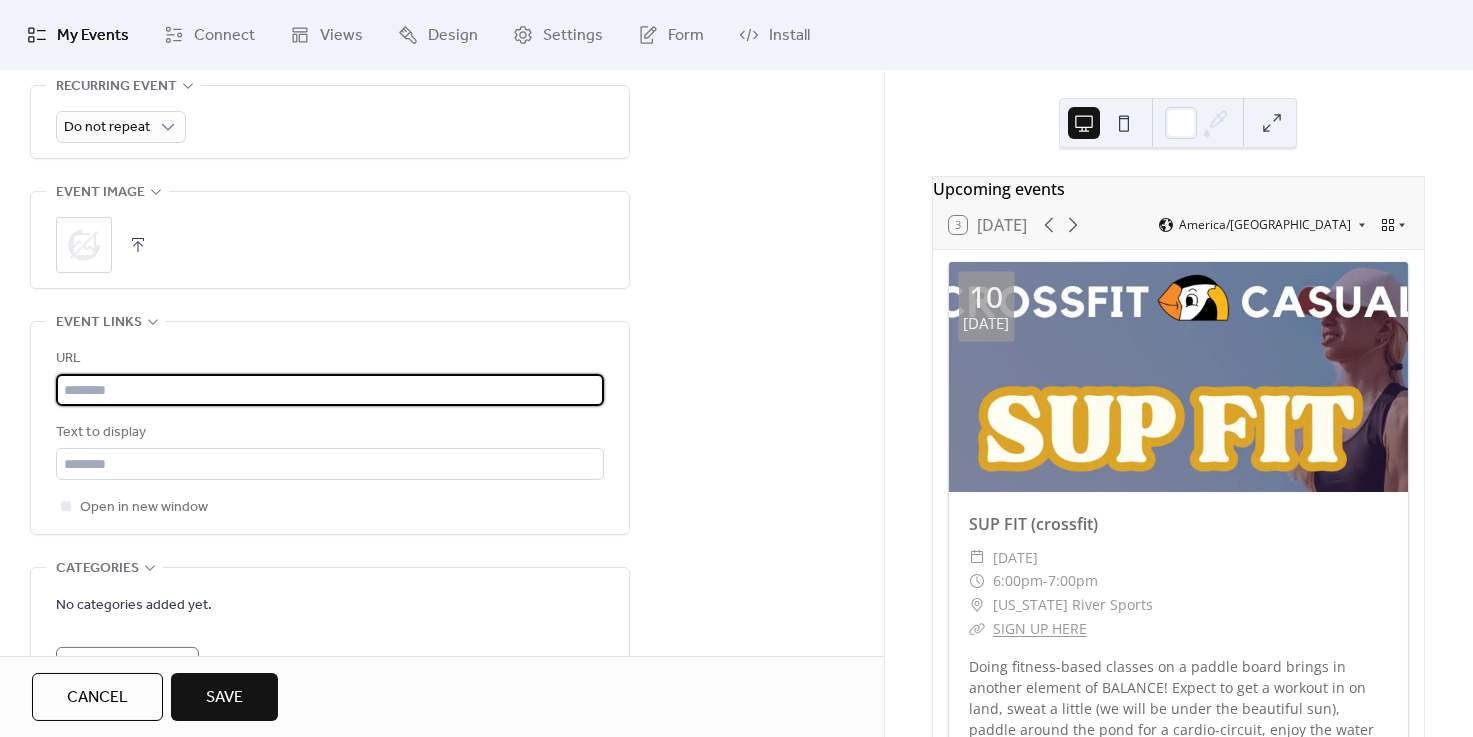 click at bounding box center [330, 390] 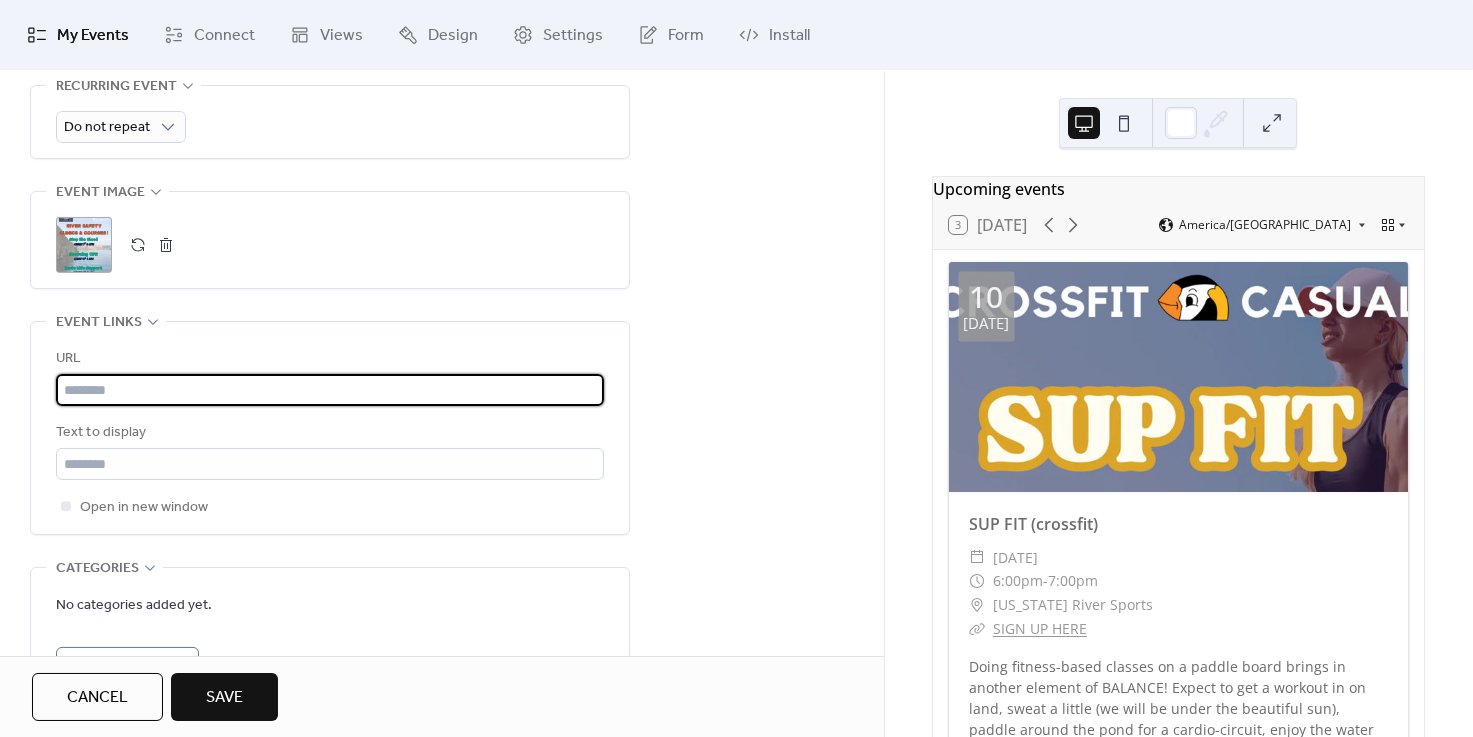paste on "**********" 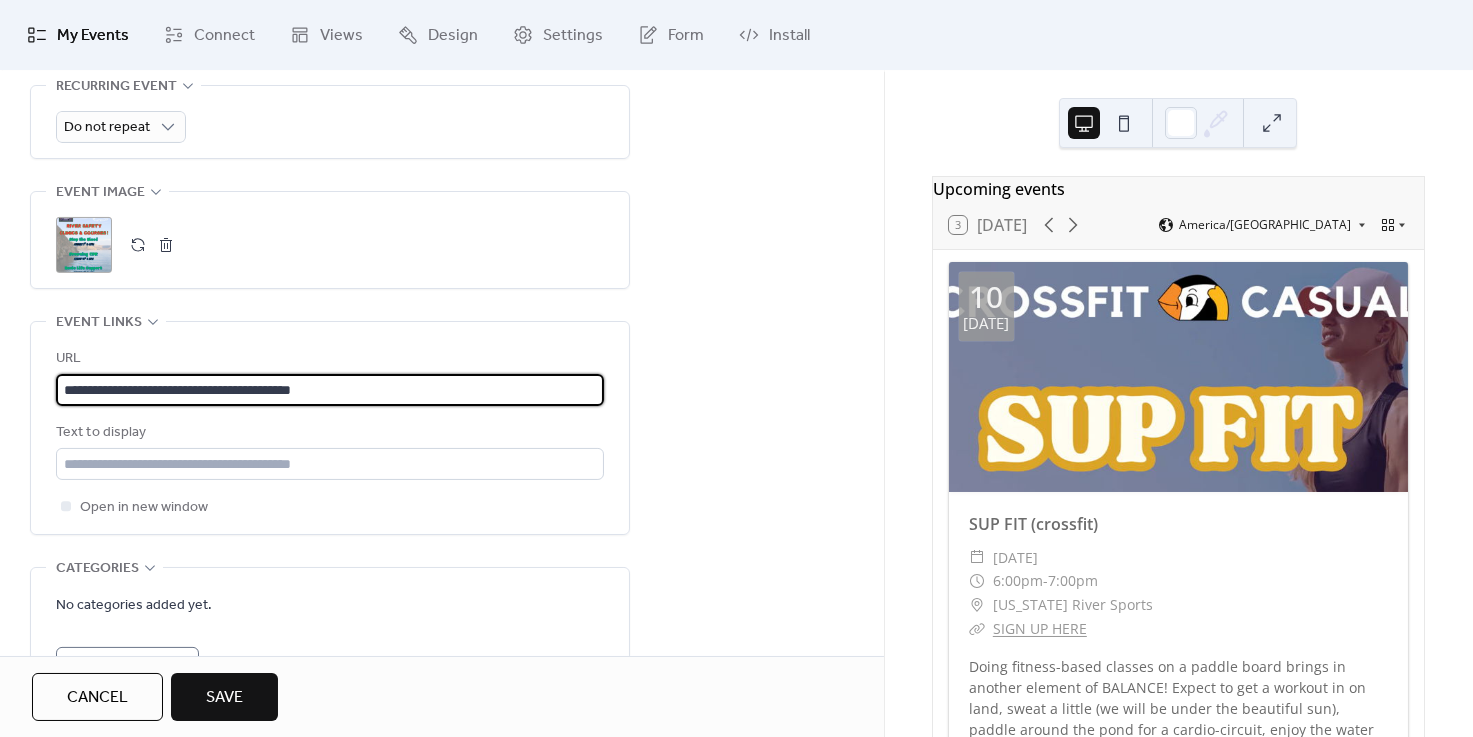 click on "**********" at bounding box center (330, 428) 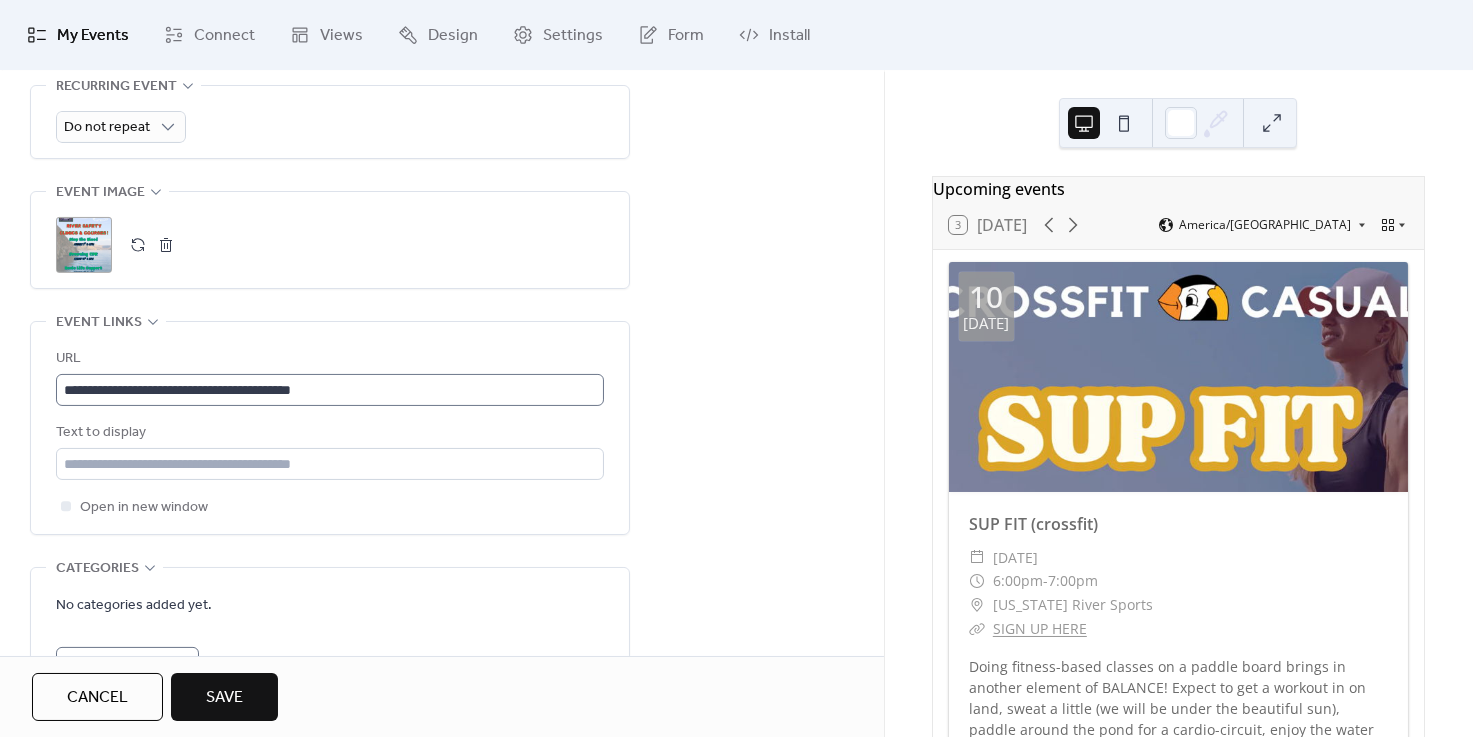 drag, startPoint x: 414, startPoint y: 416, endPoint x: 404, endPoint y: 389, distance: 28.79236 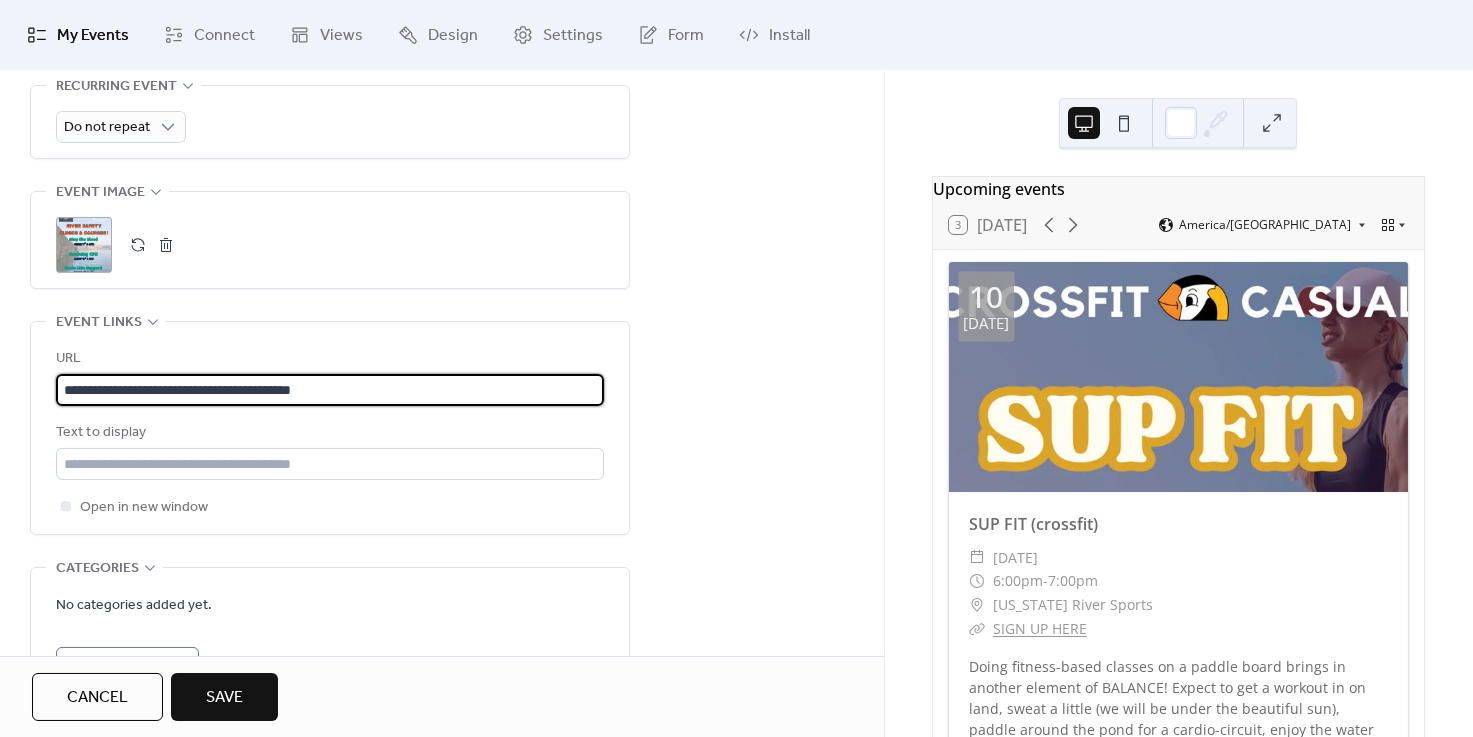 drag, startPoint x: 404, startPoint y: 389, endPoint x: 17, endPoint y: 388, distance: 387.00128 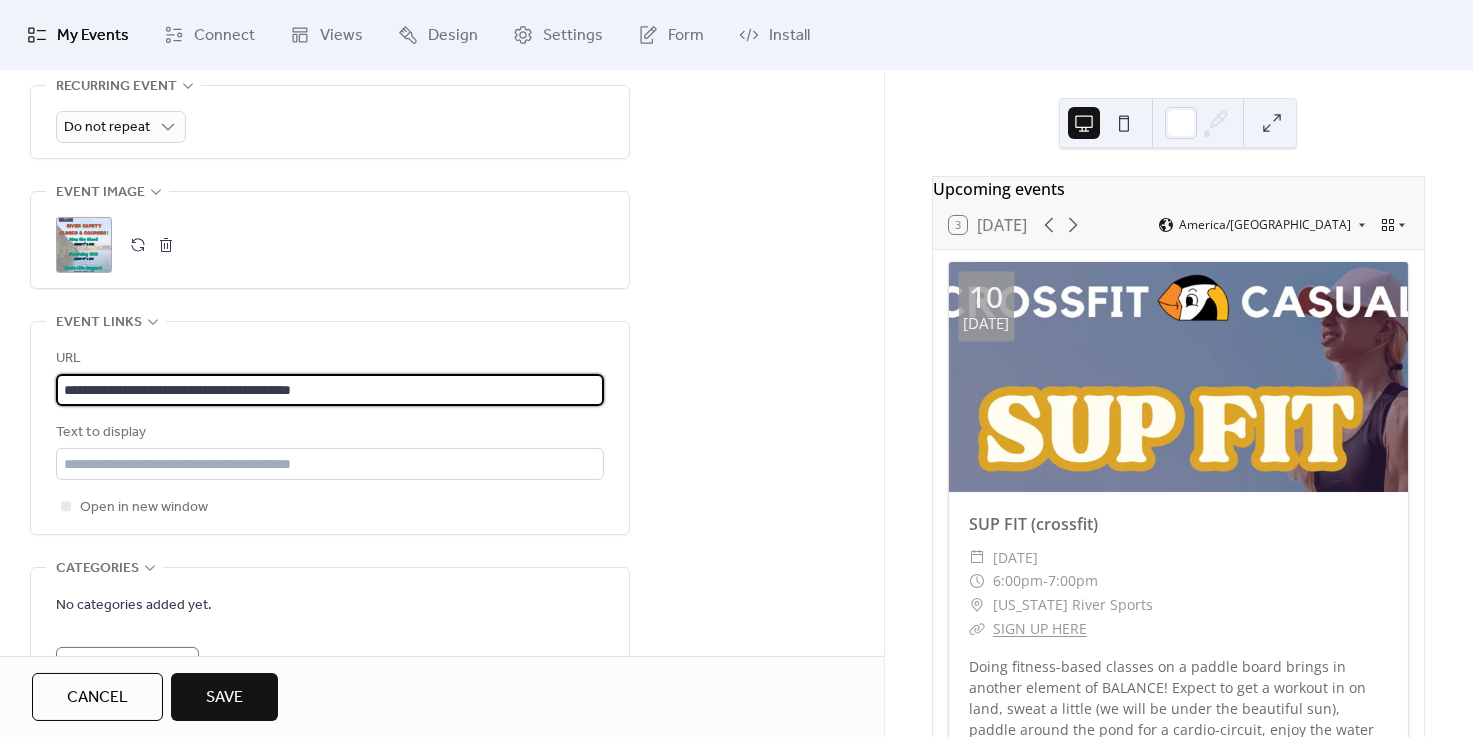paste on "**********" 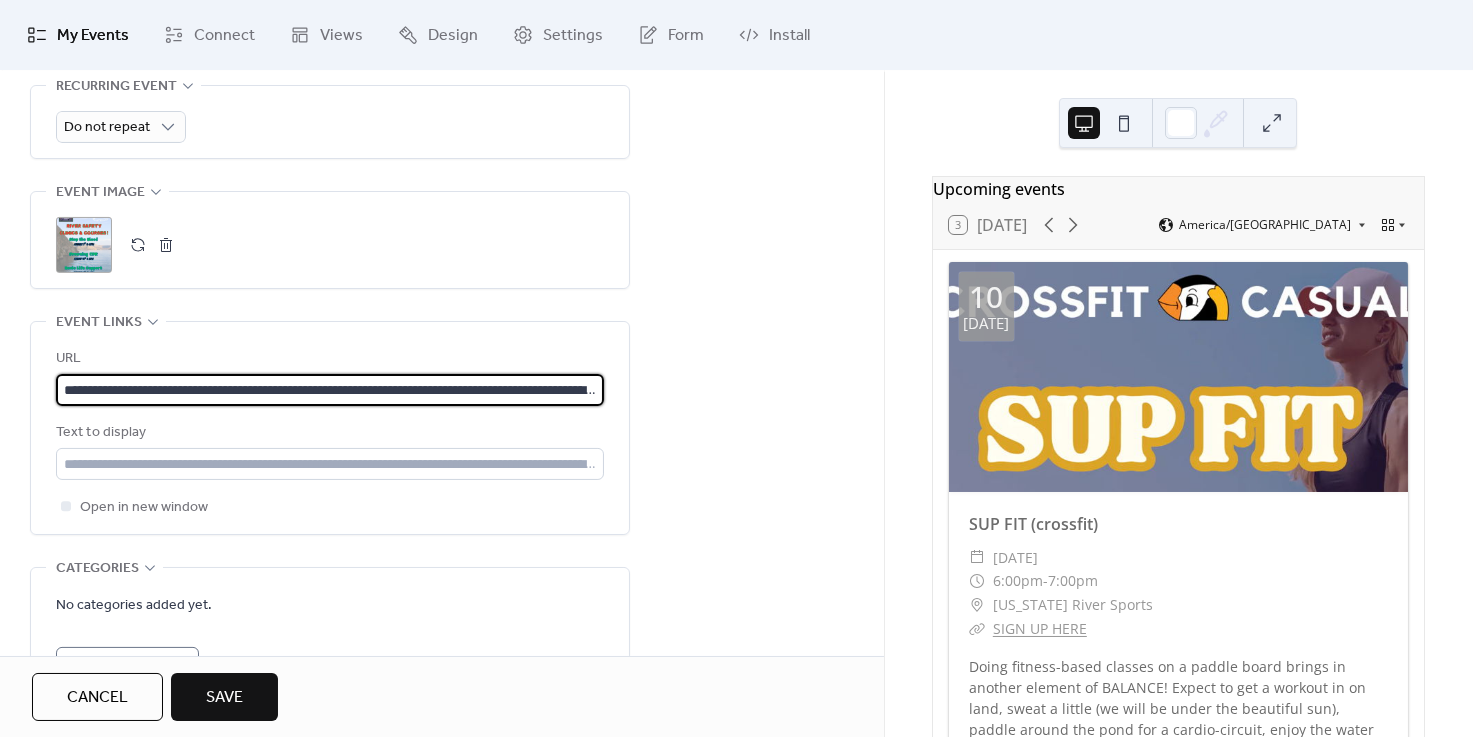 scroll, scrollTop: 0, scrollLeft: 316, axis: horizontal 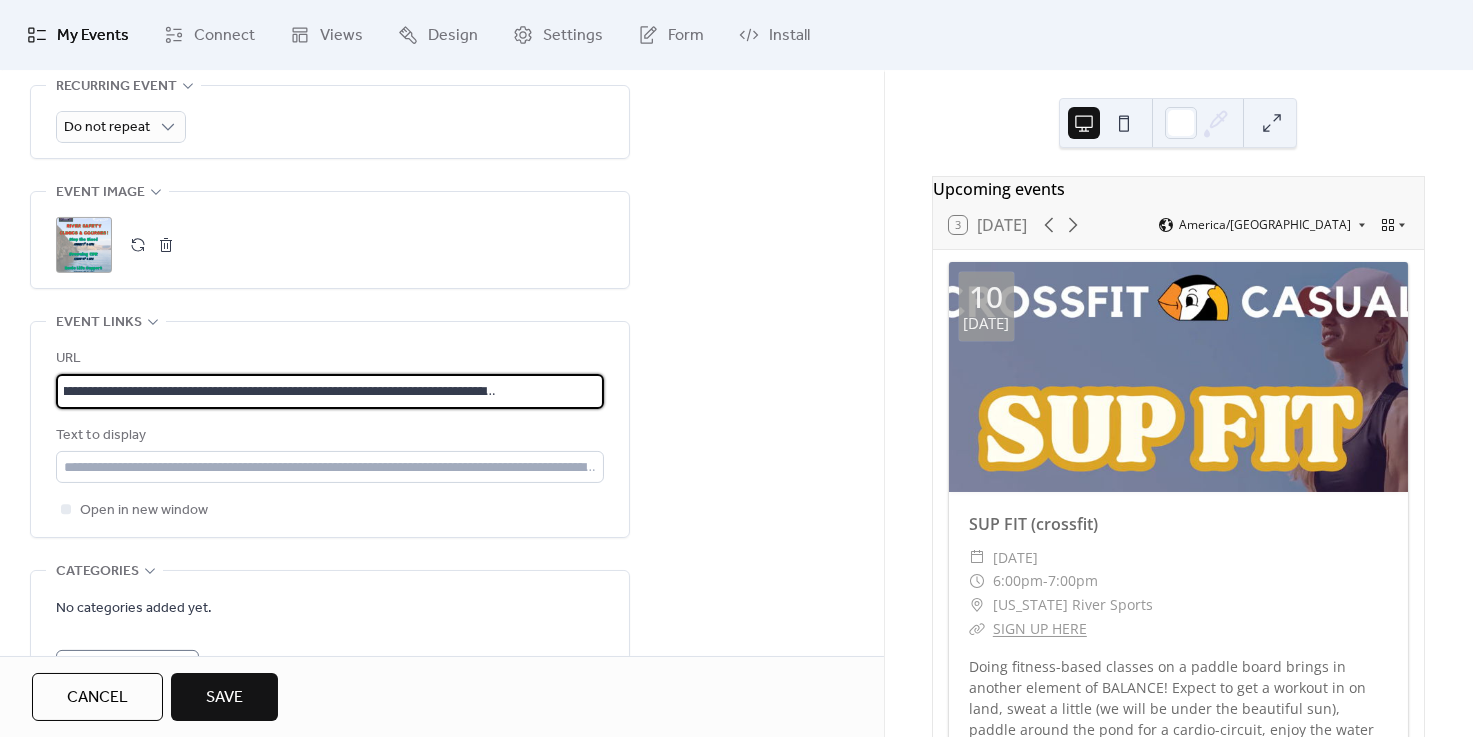 type on "**********" 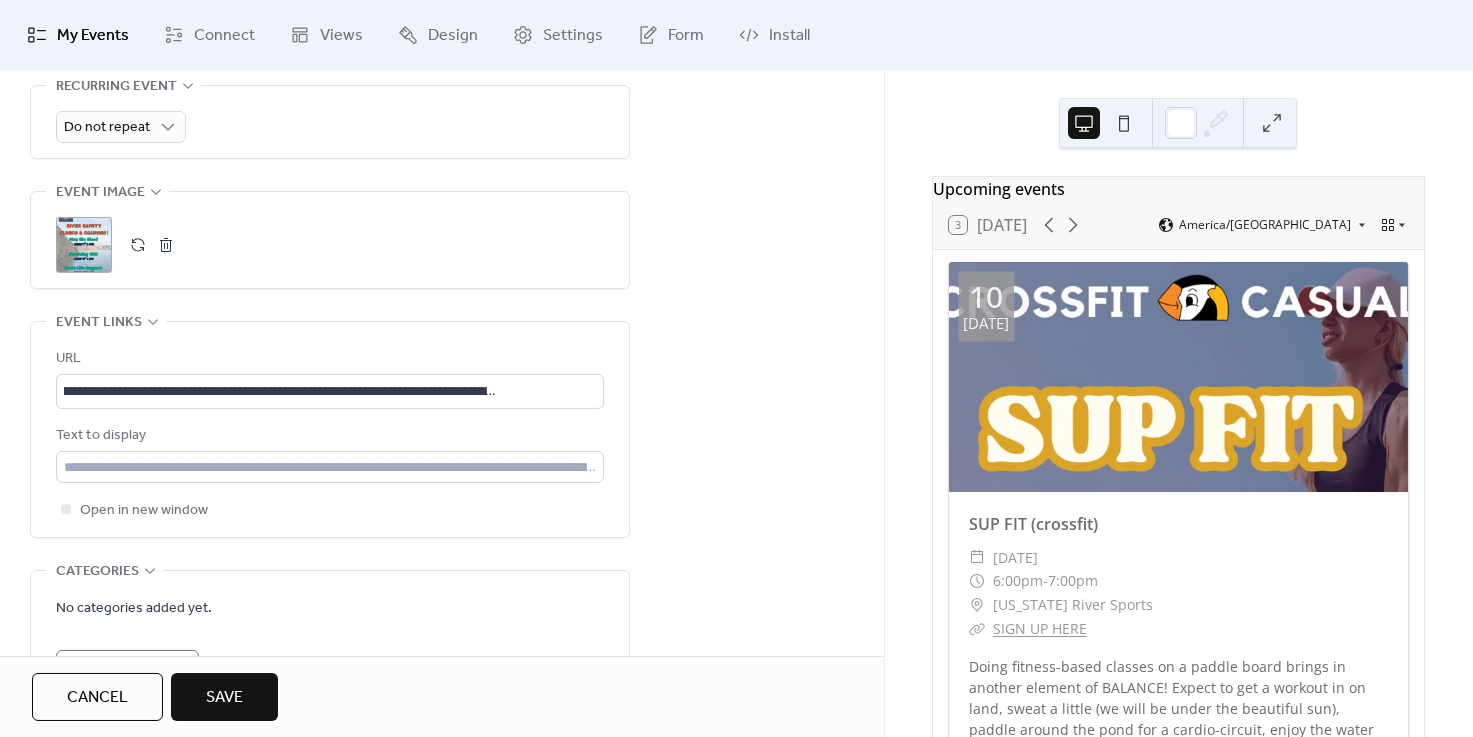 click on "Open in new window" at bounding box center [330, 510] 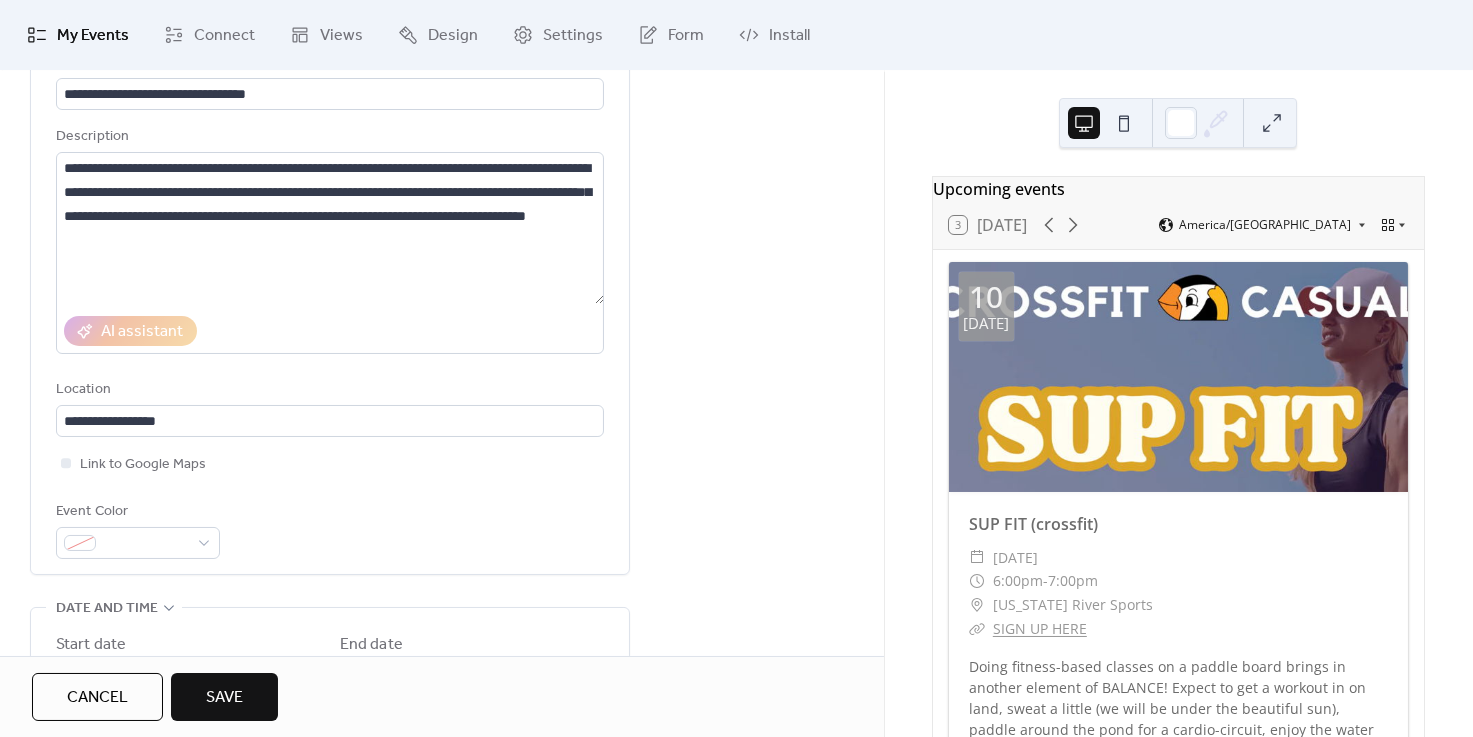 scroll, scrollTop: 0, scrollLeft: 0, axis: both 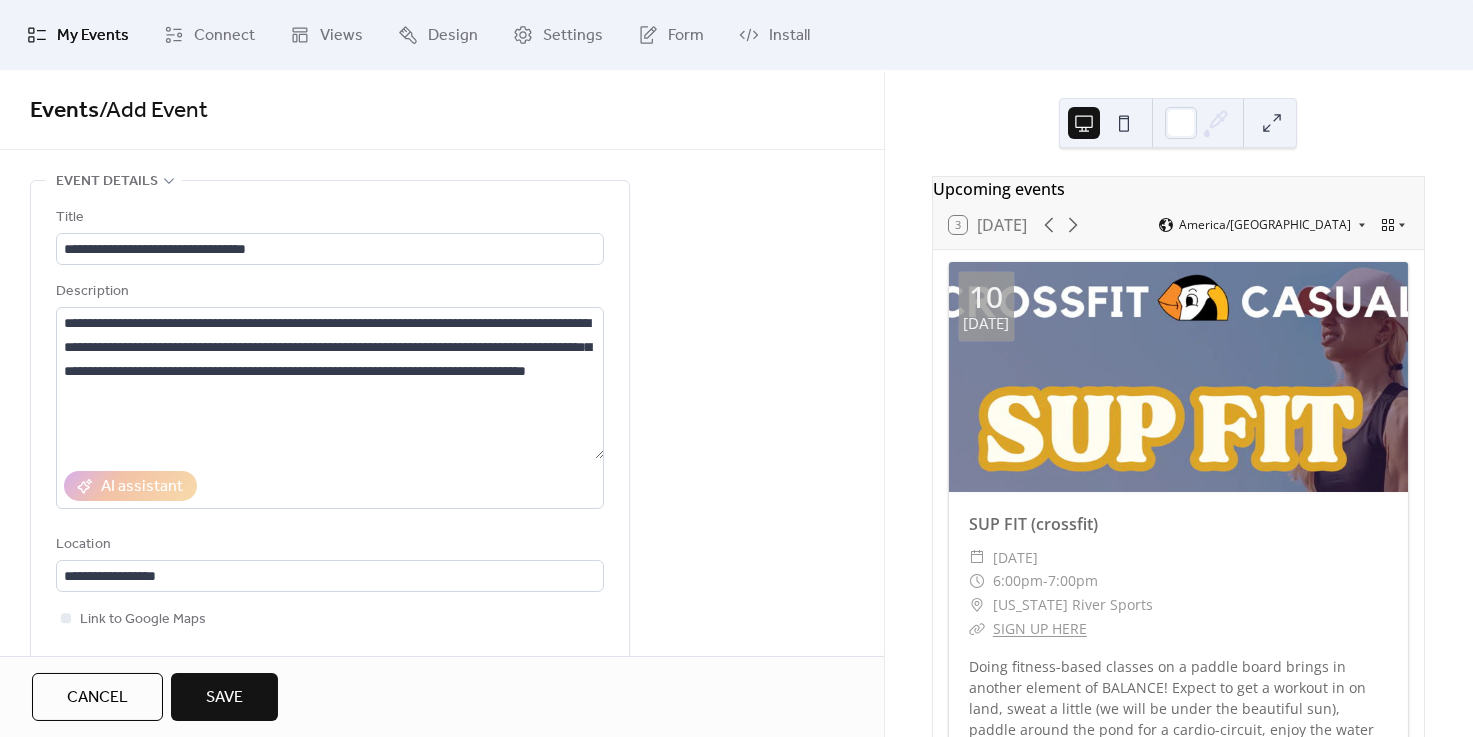 click on "Save" at bounding box center (224, 698) 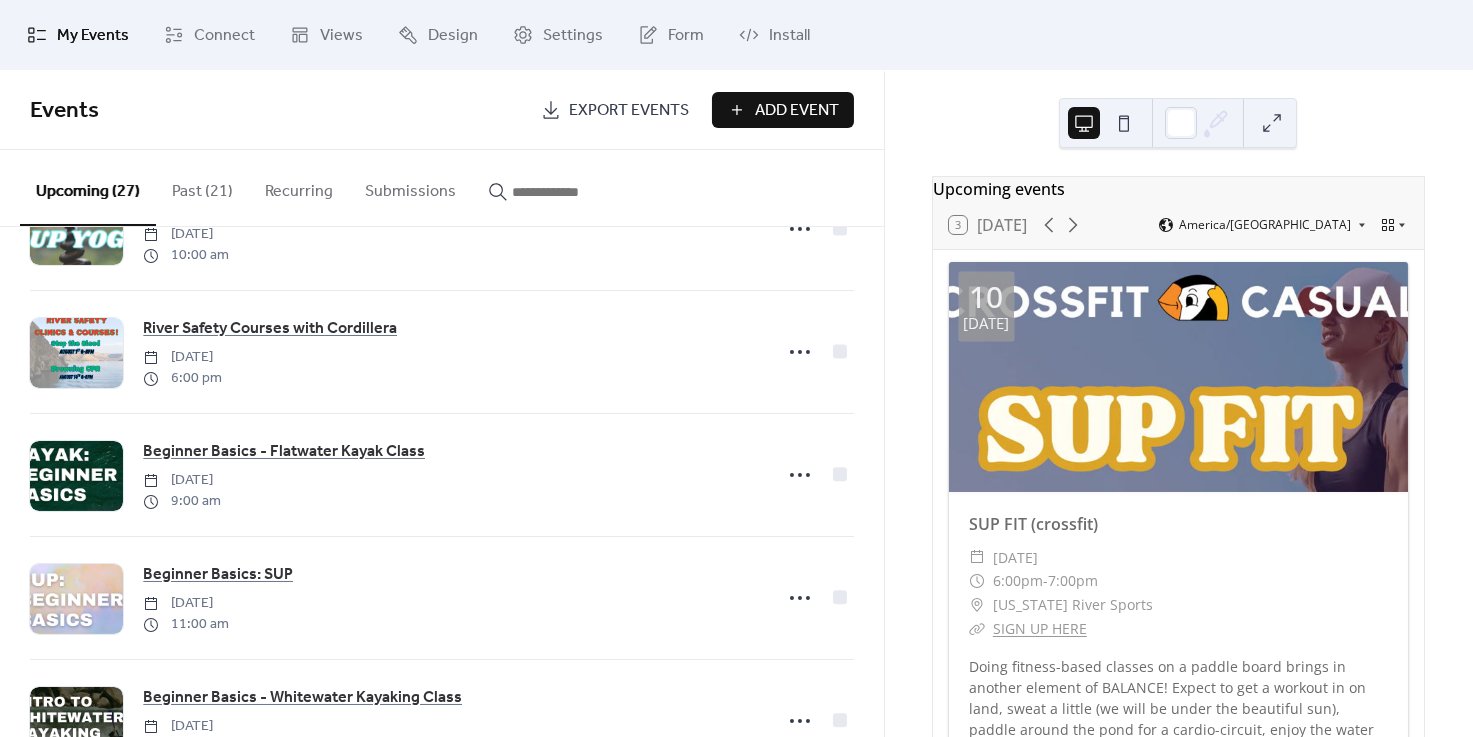 scroll, scrollTop: 930, scrollLeft: 0, axis: vertical 